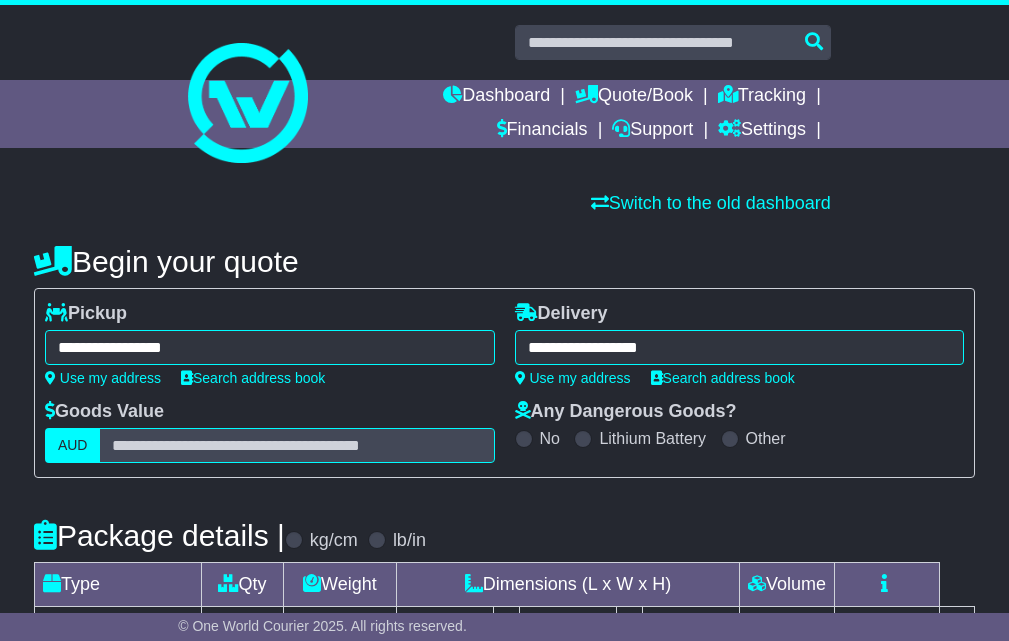 select on "*****" 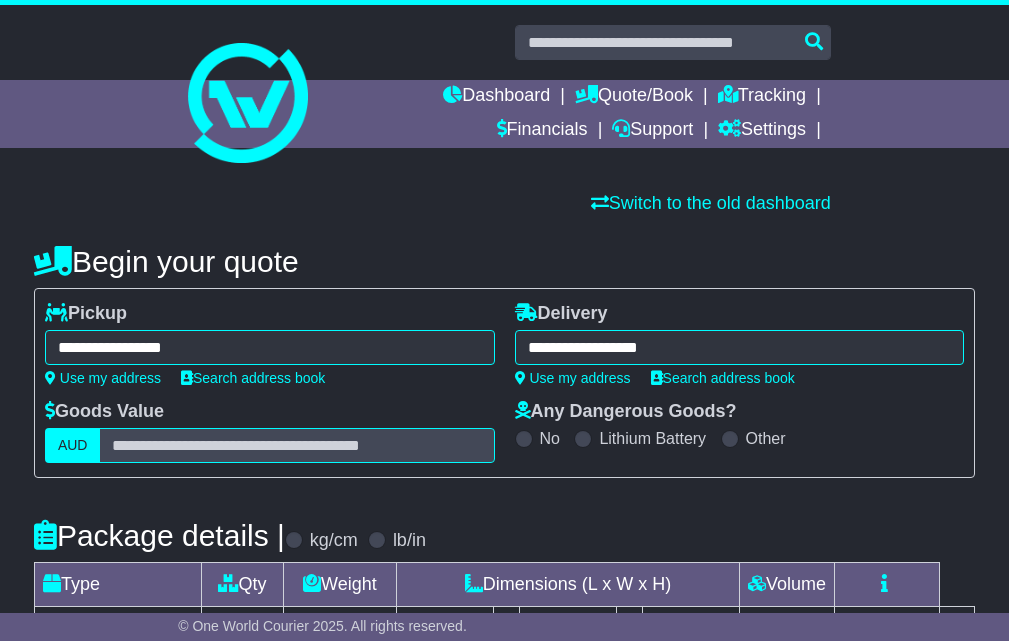 scroll, scrollTop: 0, scrollLeft: 0, axis: both 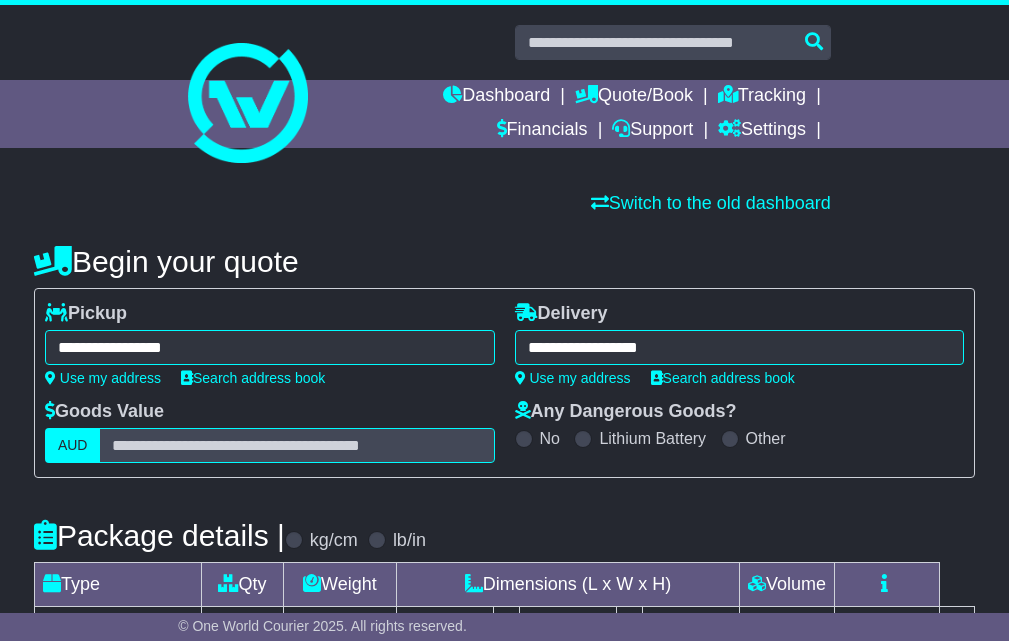 click on "**********" at bounding box center [270, 347] 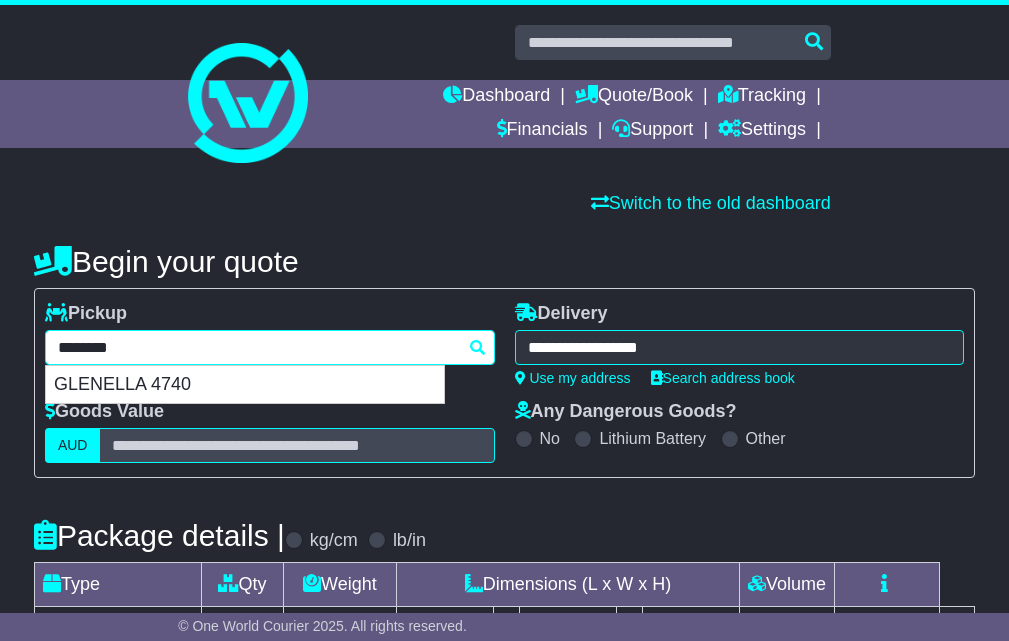 click on "********" at bounding box center [270, 347] 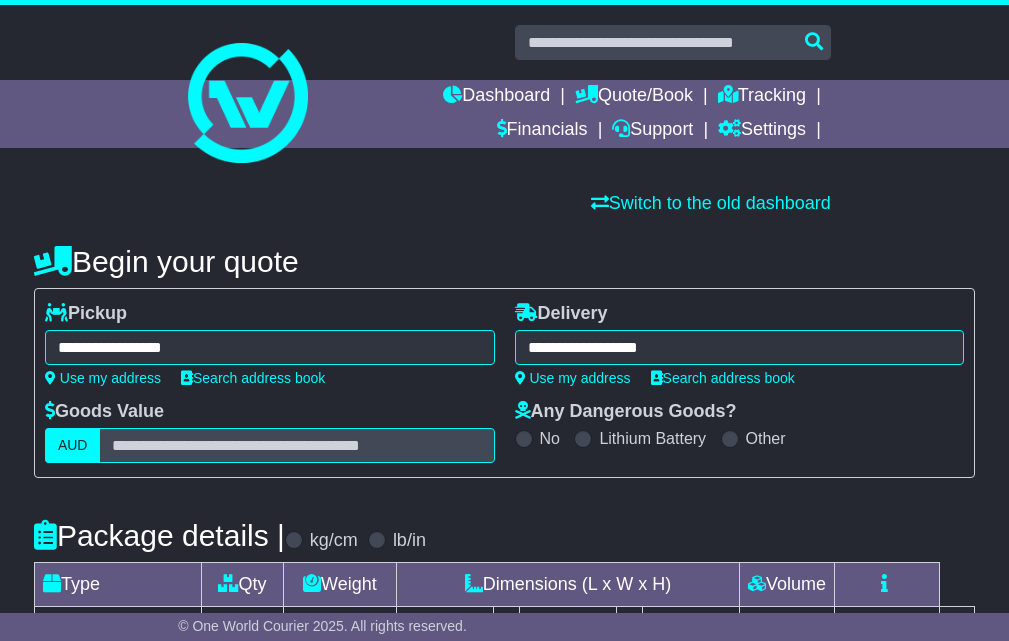 click on "**********" at bounding box center [270, 347] 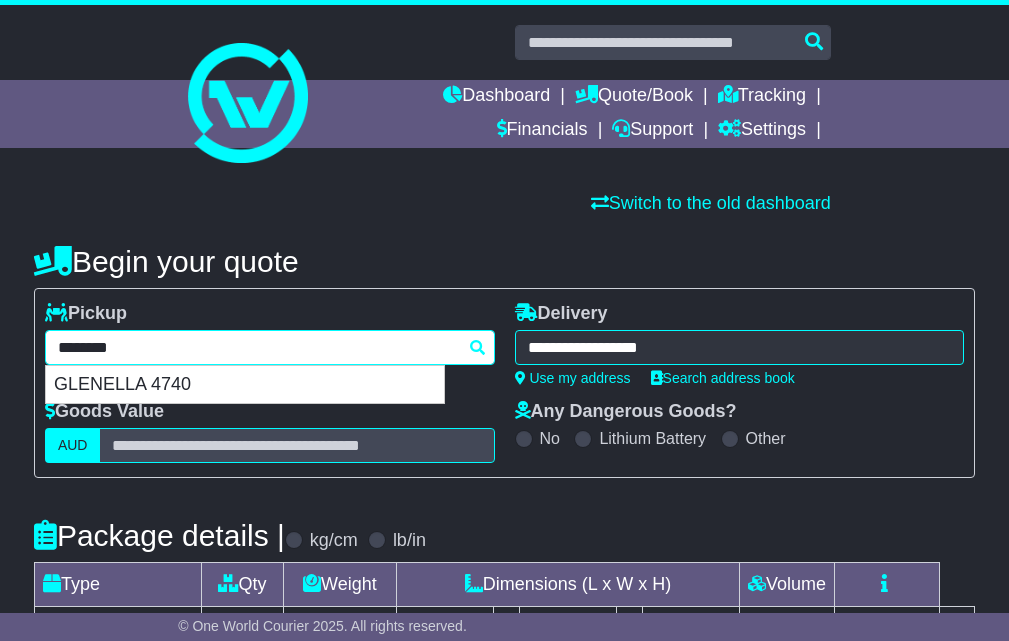 click on "********" at bounding box center [270, 347] 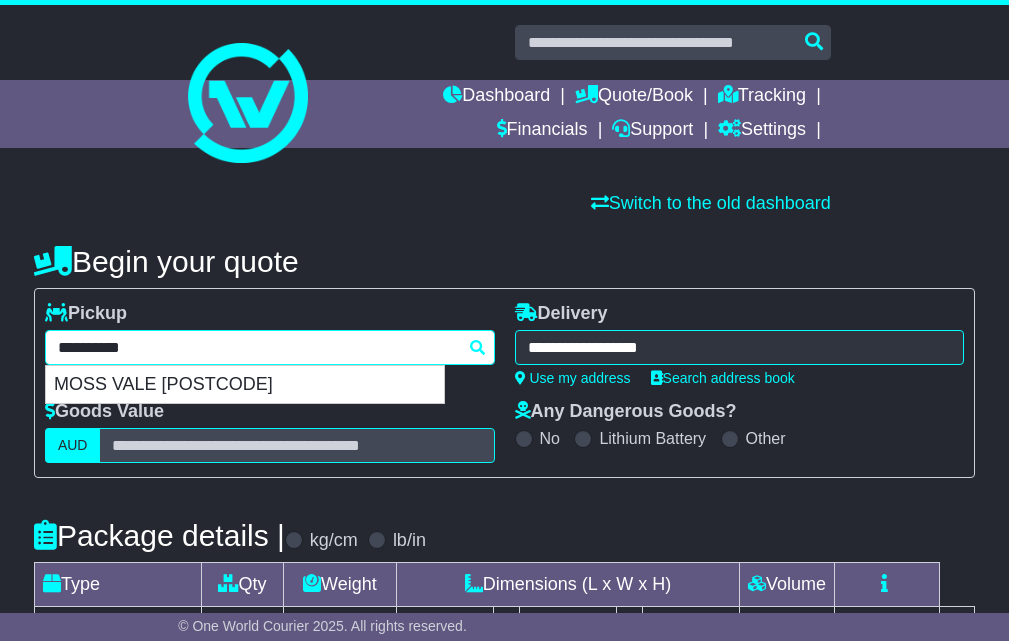 click on "MOSS VALE 2577" at bounding box center (245, 385) 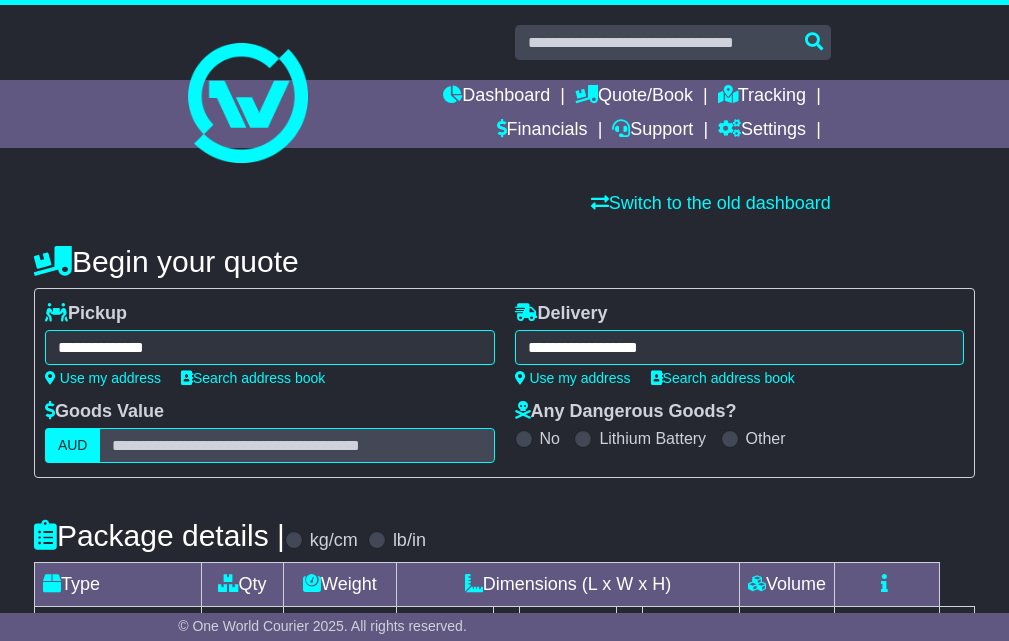 type on "**********" 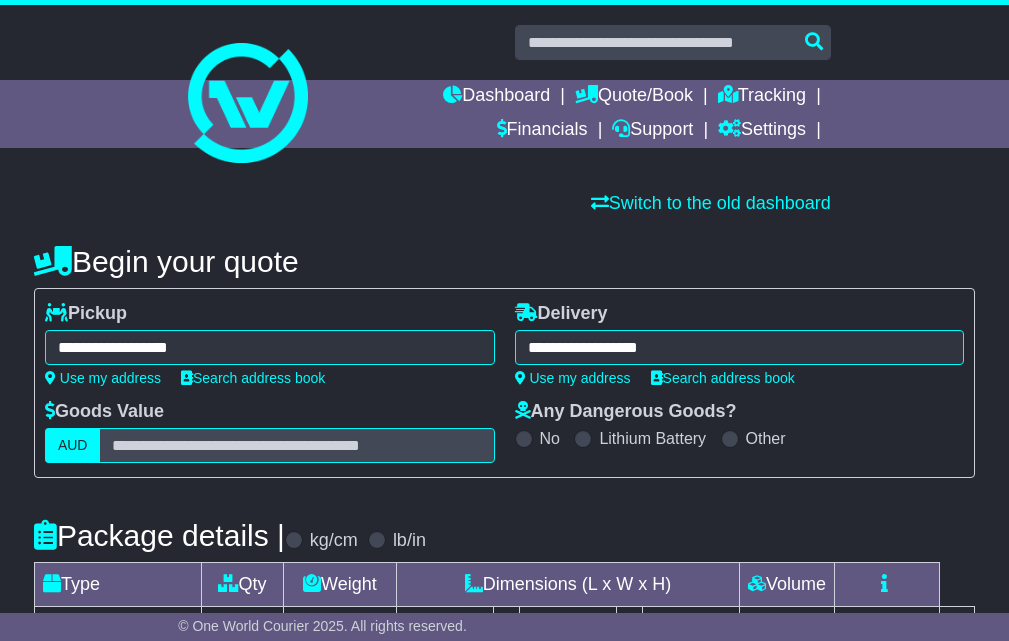 click on "**********" at bounding box center [740, 347] 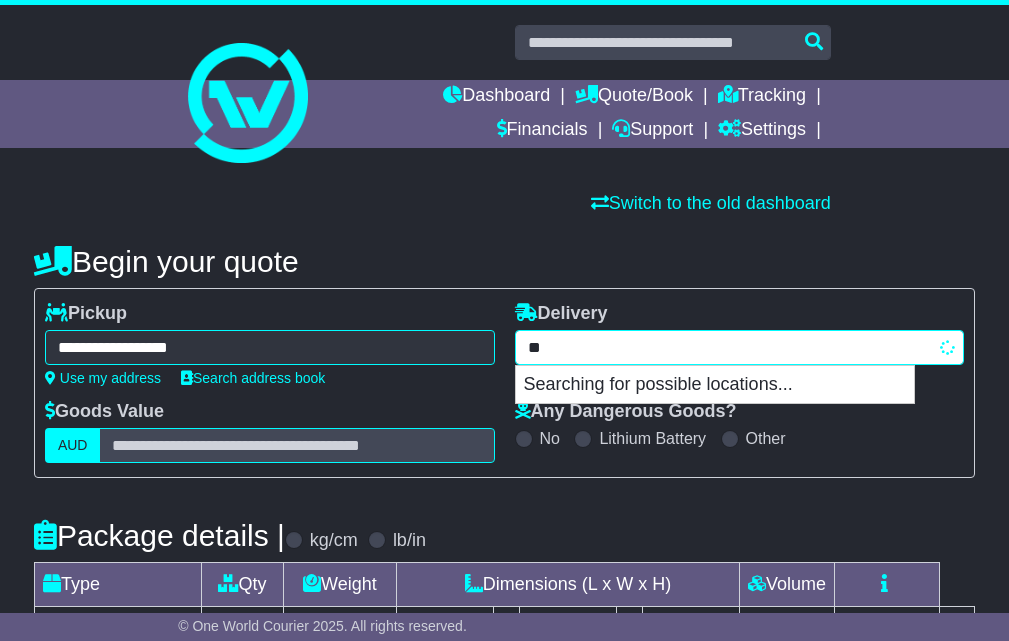 type on "*" 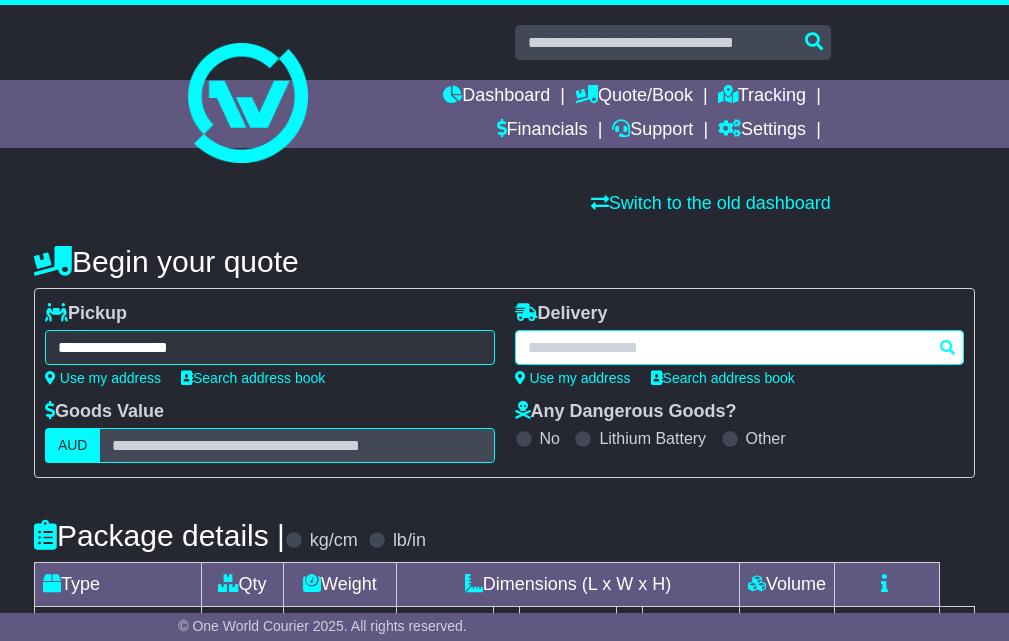 paste on "******" 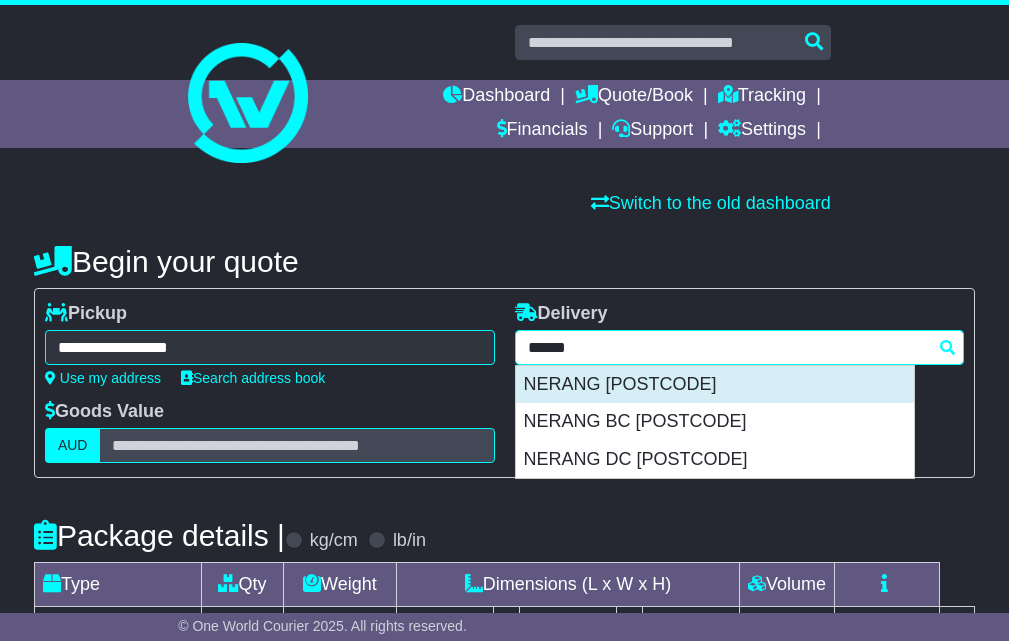 click on "NERANG 4211" at bounding box center [715, 385] 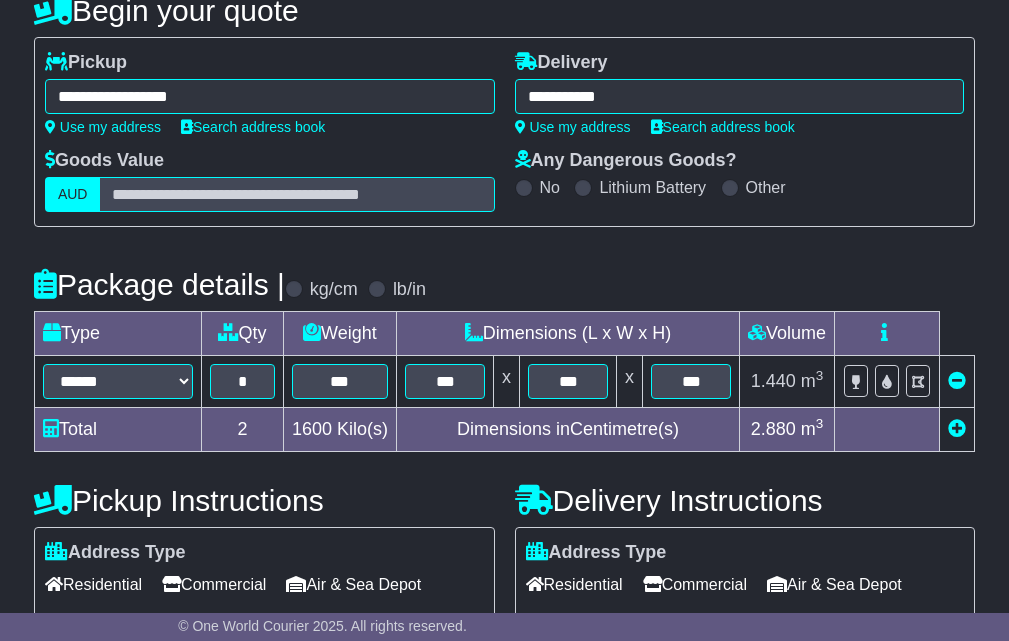 scroll, scrollTop: 333, scrollLeft: 0, axis: vertical 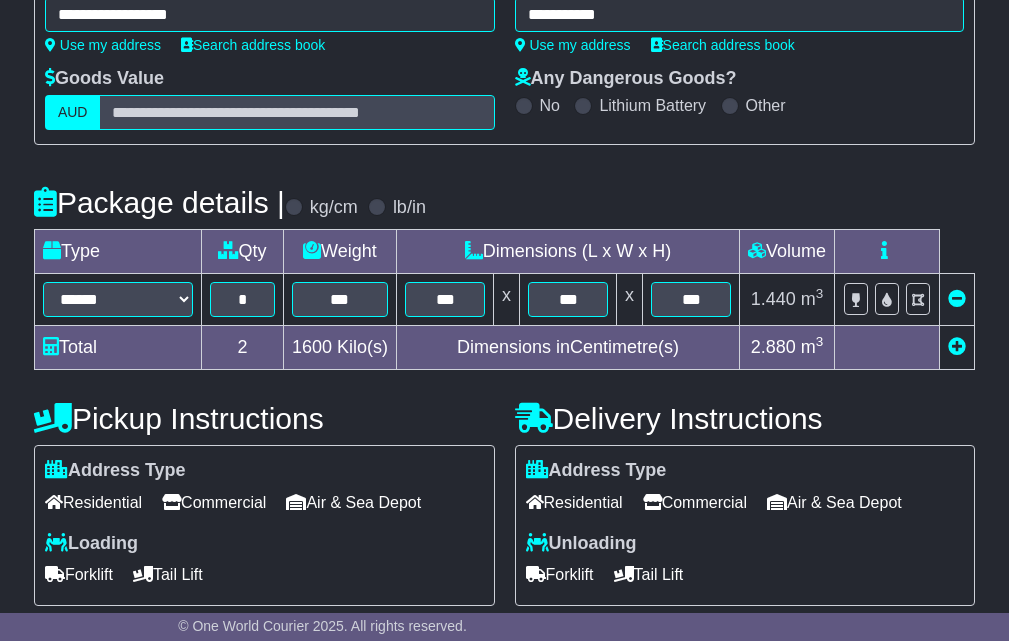 type on "**********" 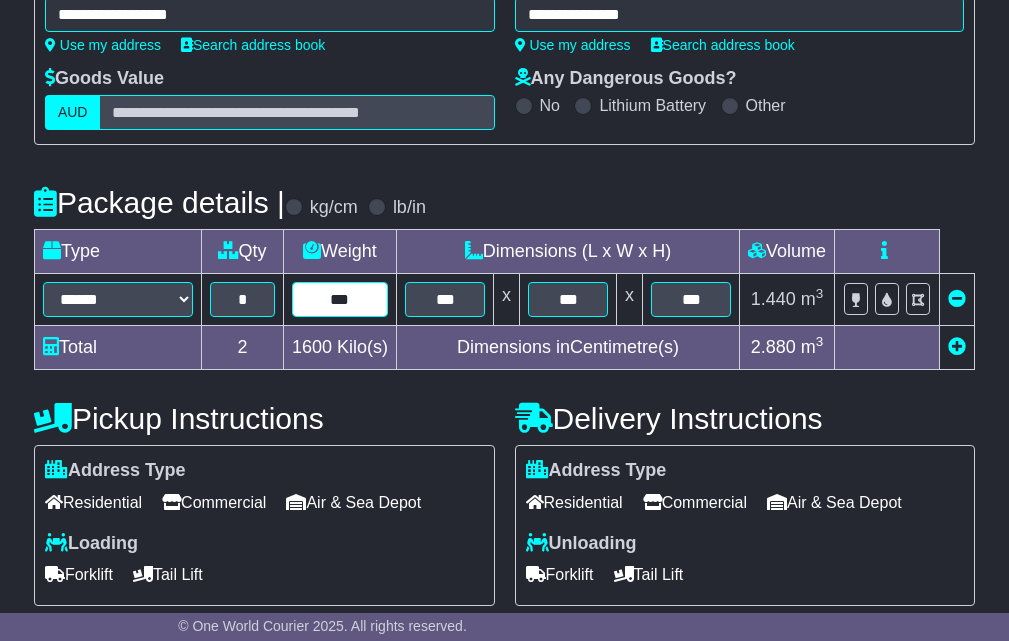 click on "***" at bounding box center (340, 299) 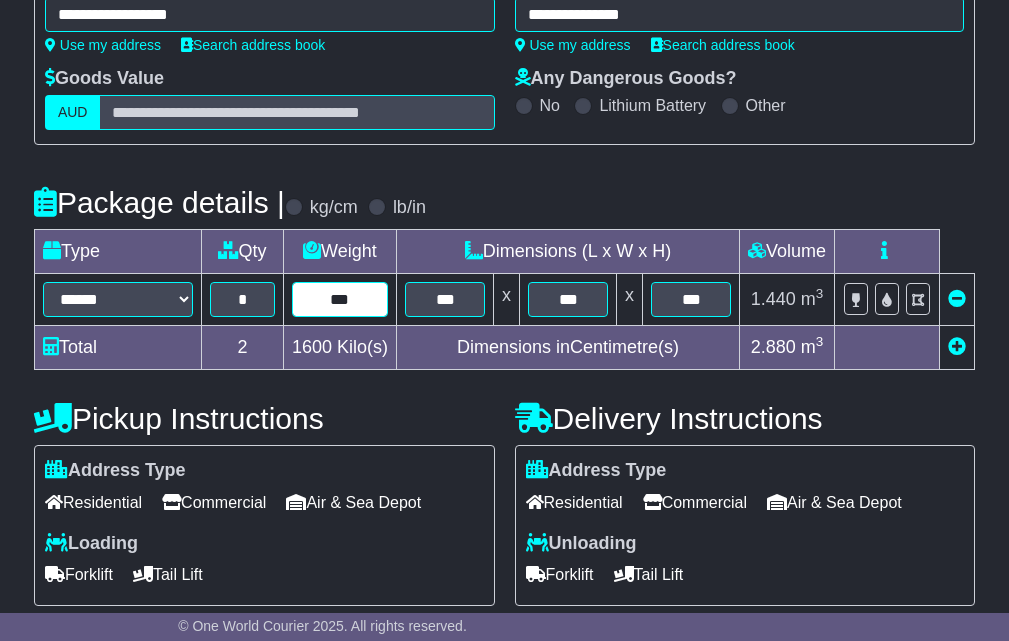 type on "***" 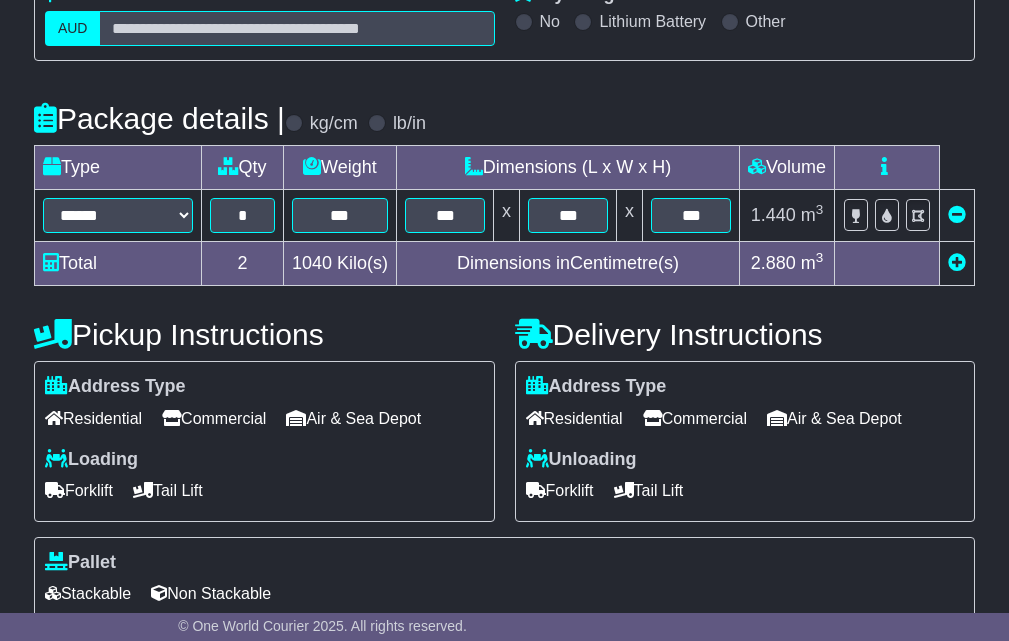 scroll, scrollTop: 465, scrollLeft: 0, axis: vertical 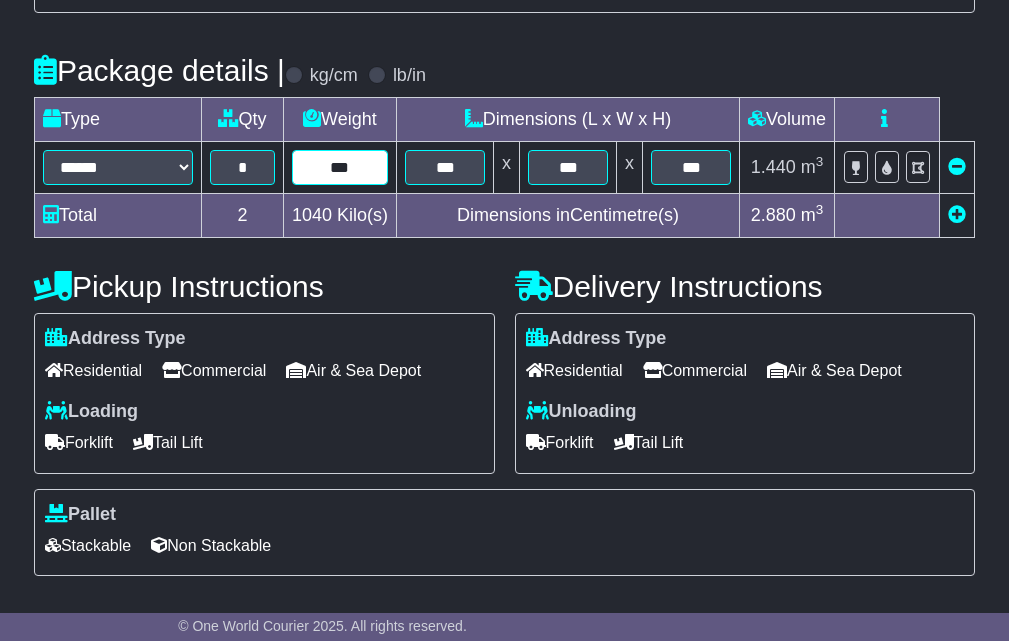 click on "***" at bounding box center (340, 167) 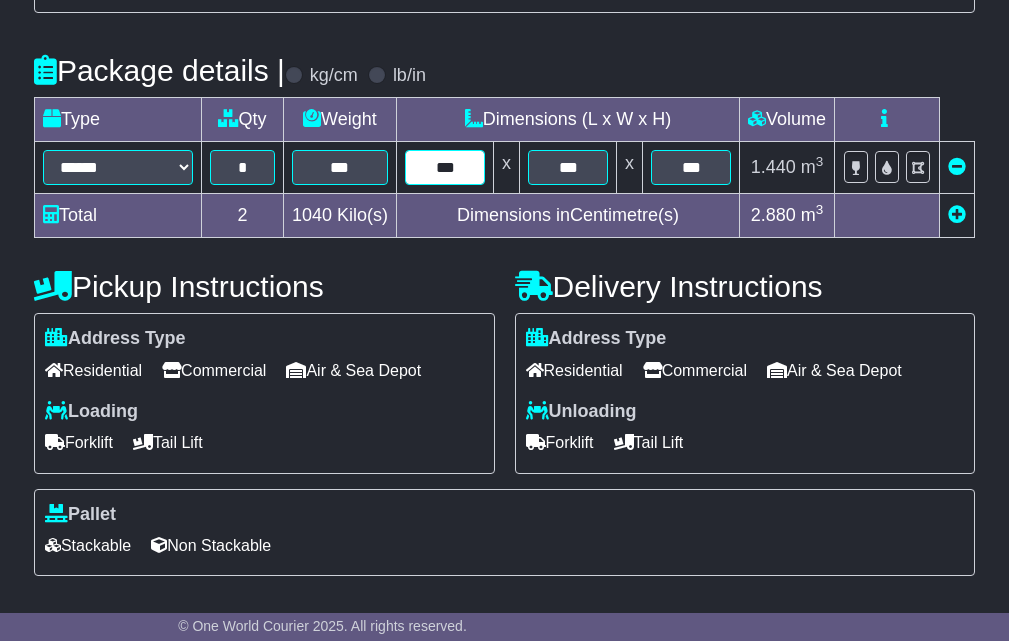 type on "***" 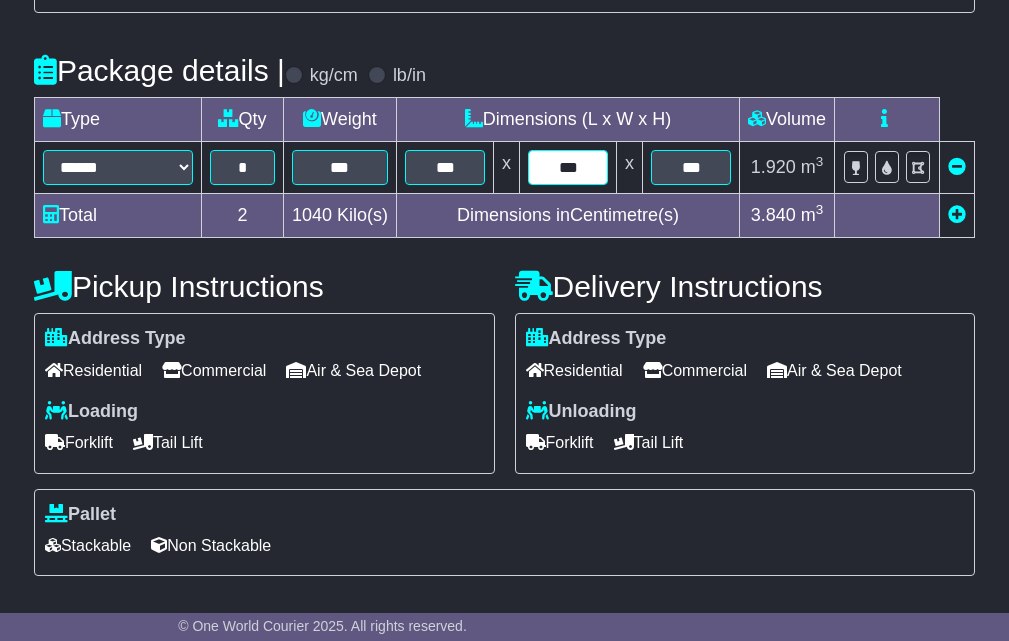 type on "***" 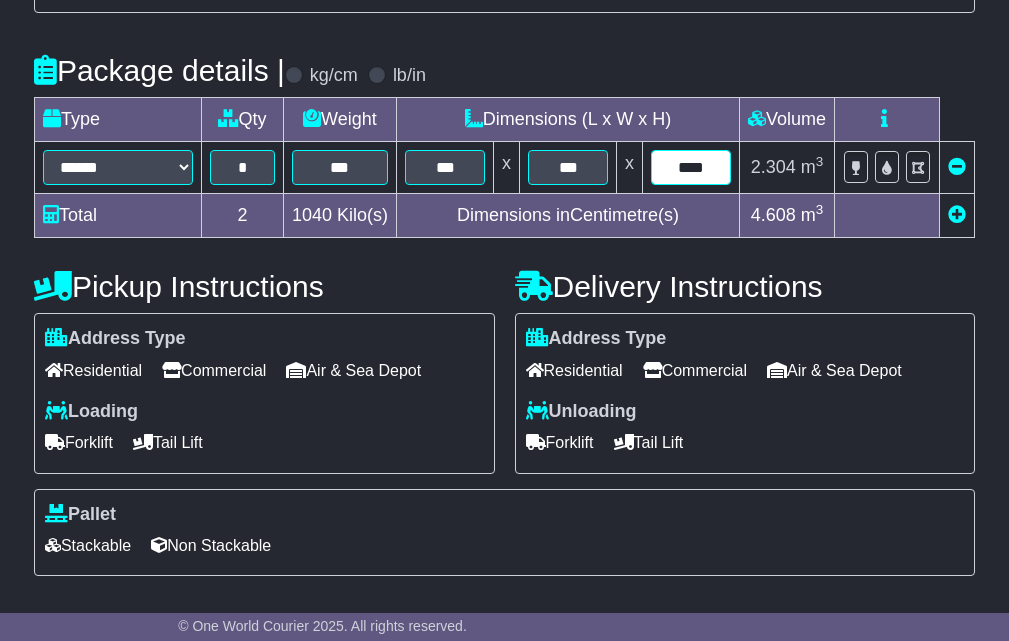 type on "****" 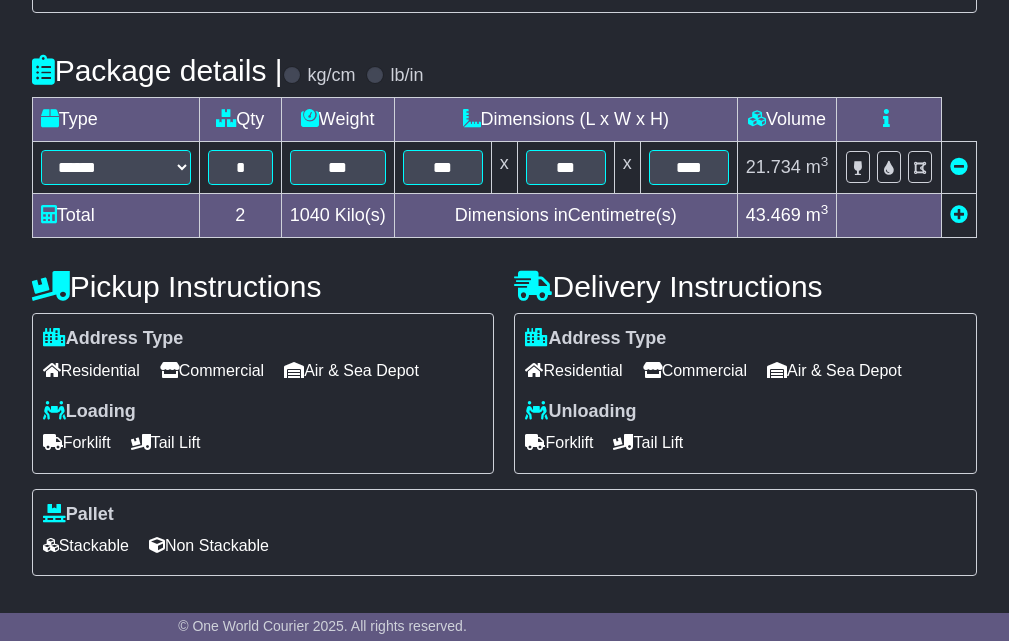 scroll, scrollTop: 632, scrollLeft: 0, axis: vertical 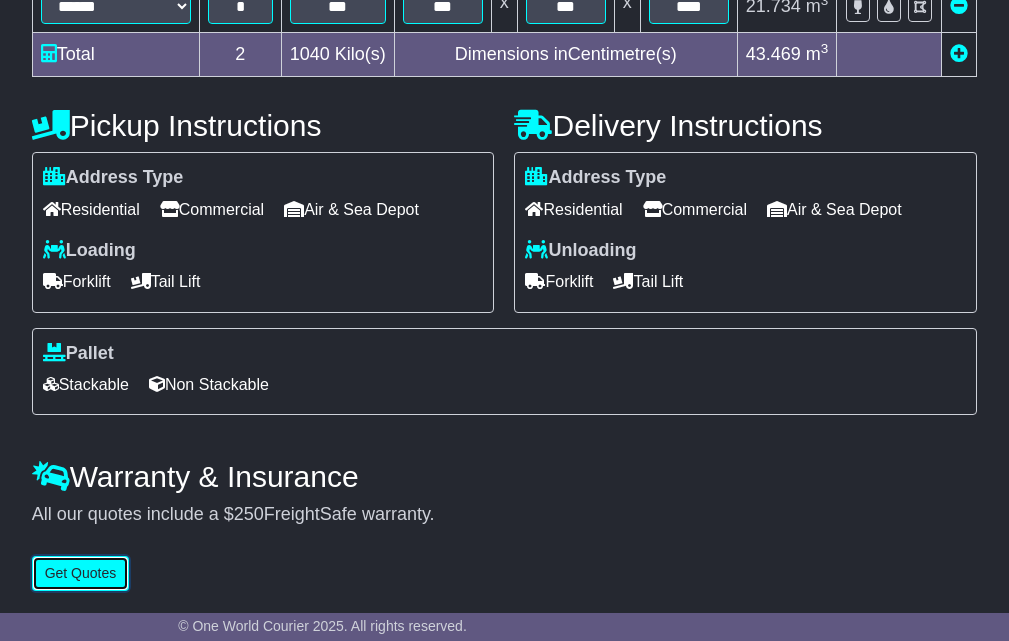 type 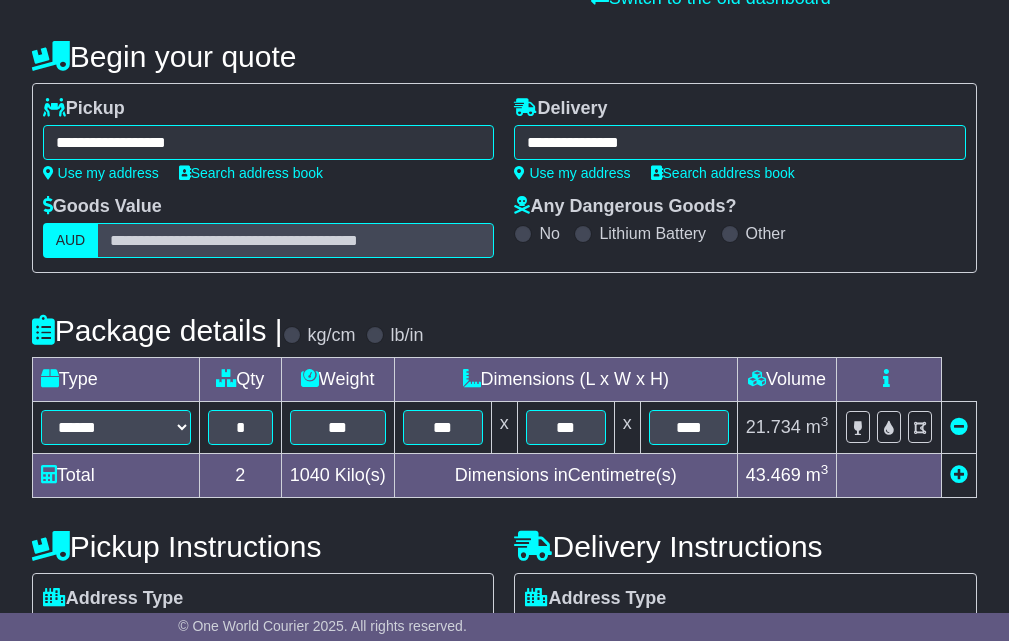 scroll, scrollTop: 132, scrollLeft: 0, axis: vertical 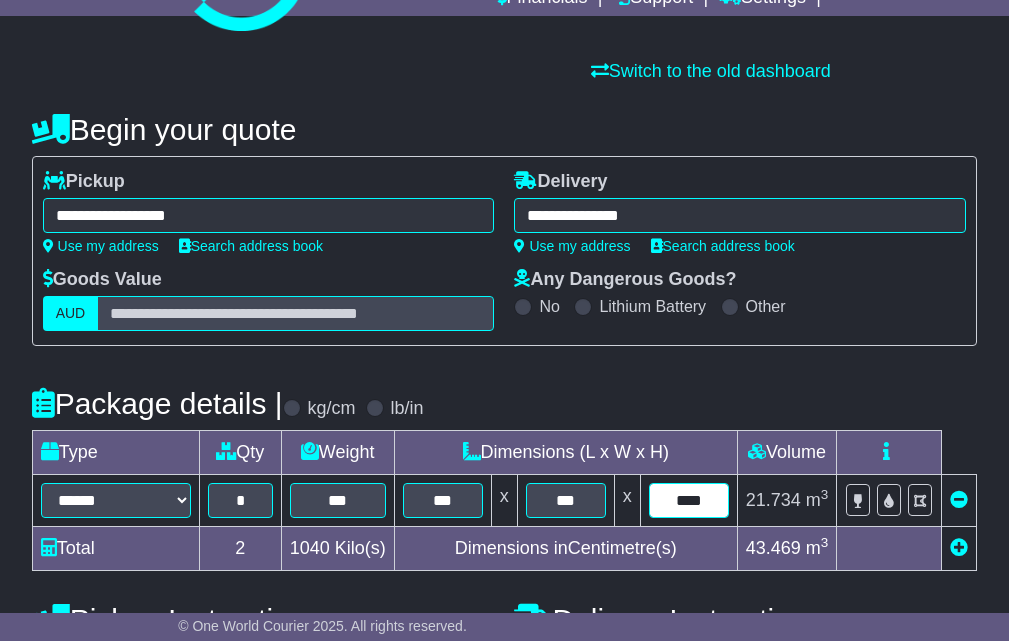 click on "****" at bounding box center (689, 500) 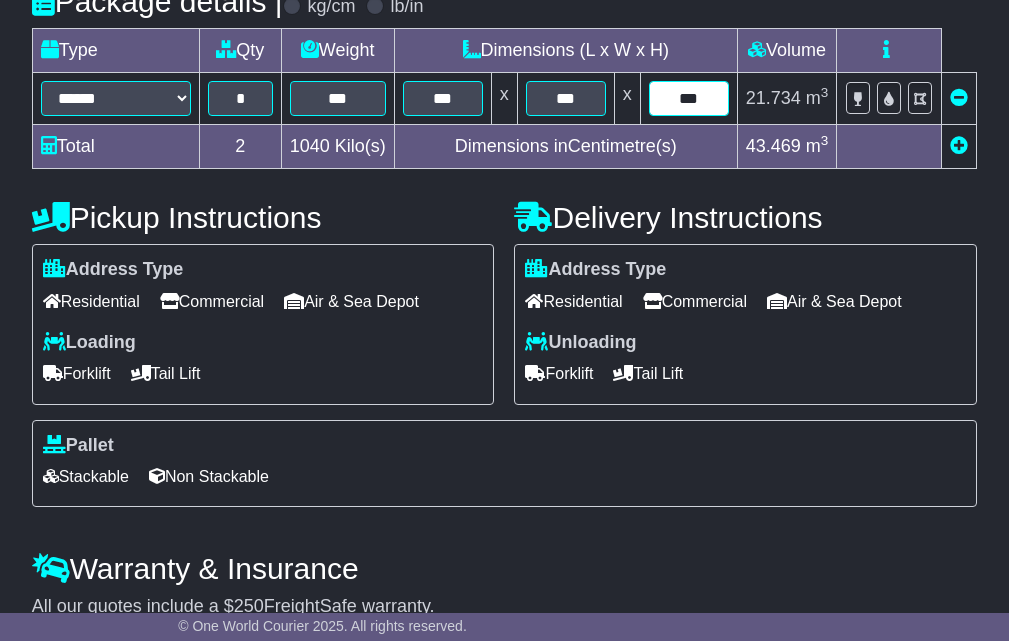scroll, scrollTop: 632, scrollLeft: 0, axis: vertical 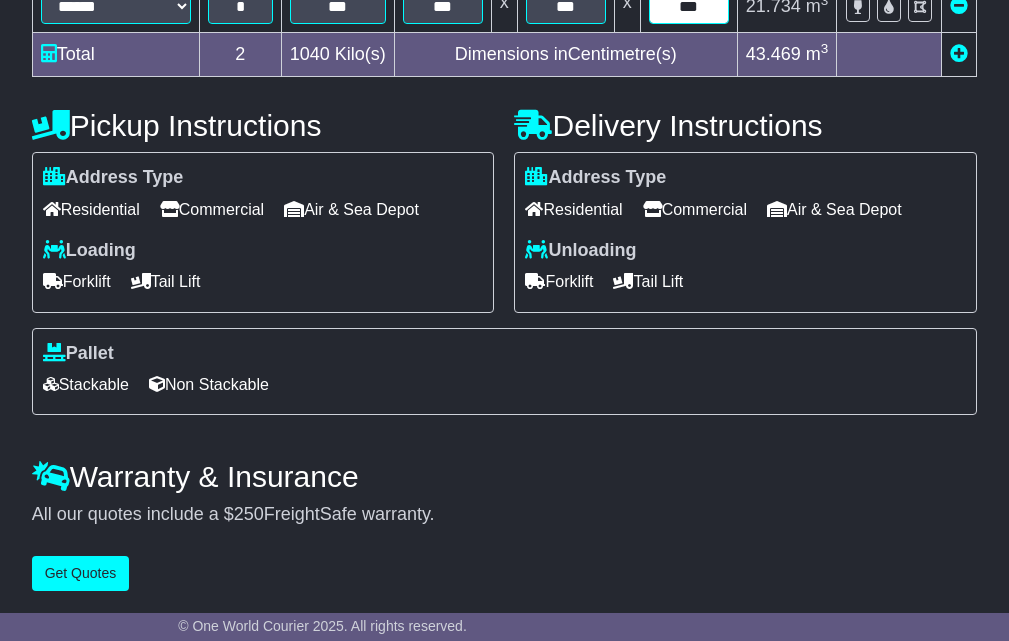 type on "***" 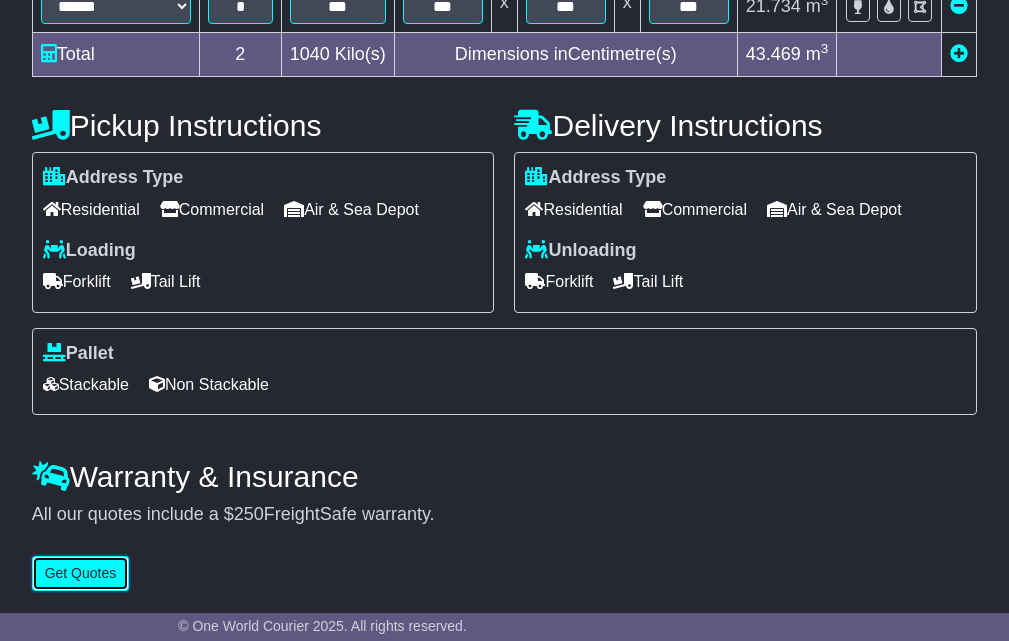 click on "Get Quotes" at bounding box center (81, 573) 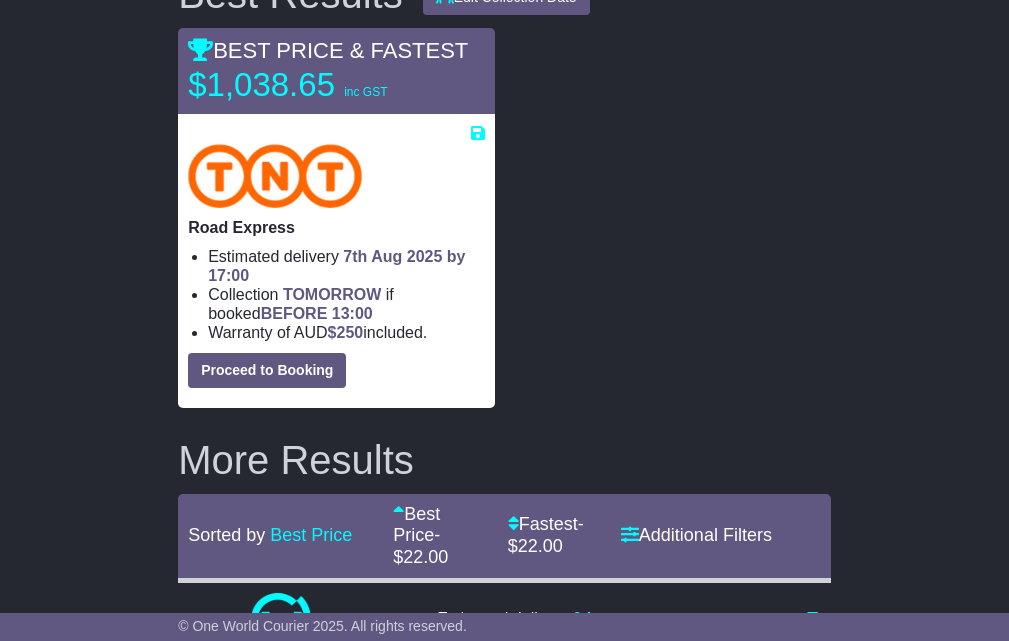 scroll, scrollTop: 167, scrollLeft: 0, axis: vertical 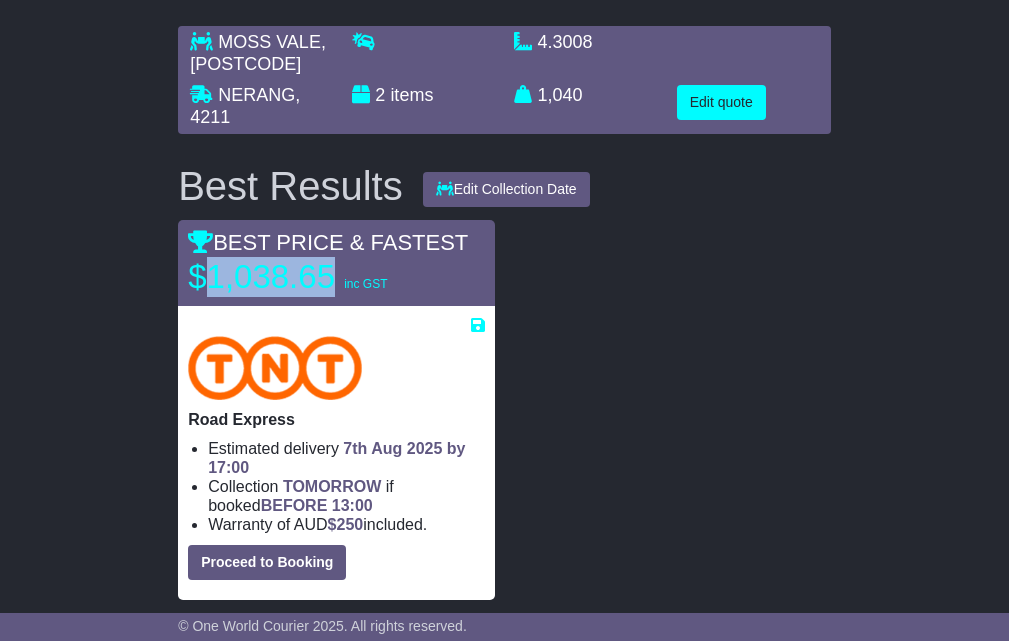 drag, startPoint x: 213, startPoint y: 272, endPoint x: 331, endPoint y: 272, distance: 118 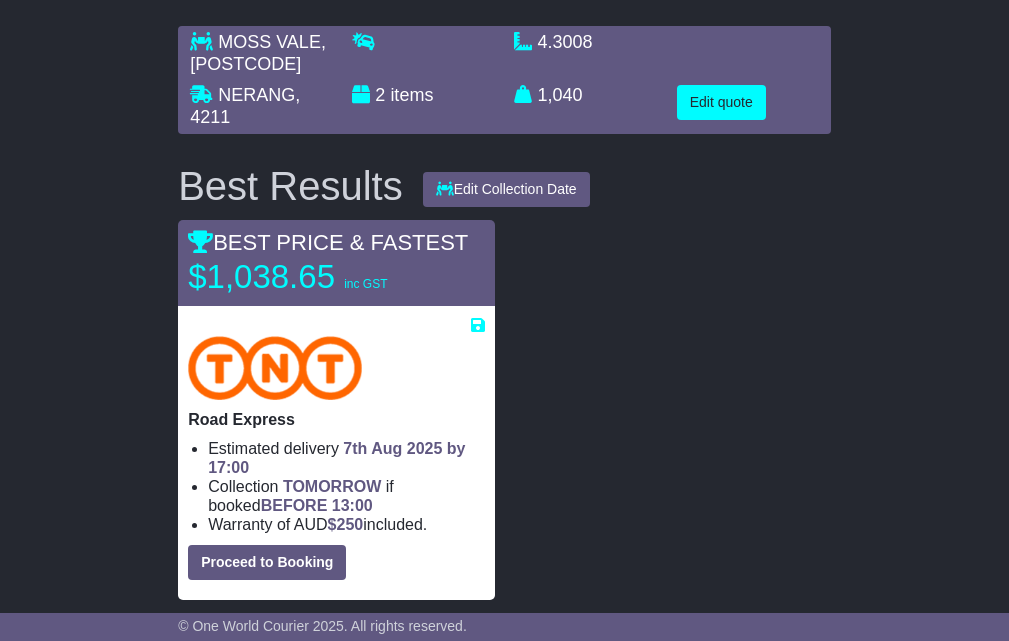 click at bounding box center (673, 409) 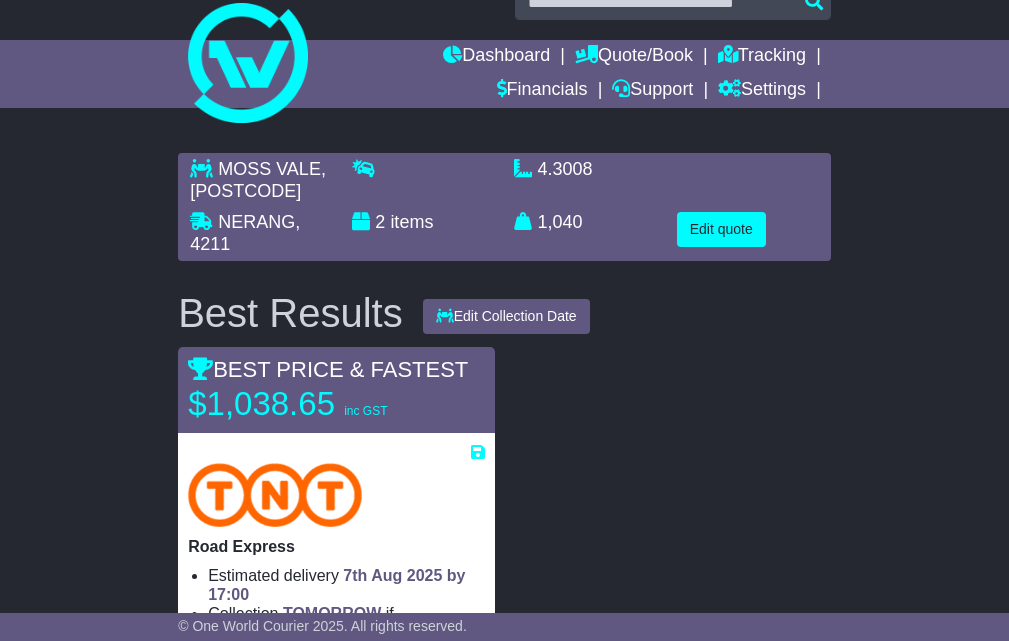 scroll, scrollTop: 0, scrollLeft: 0, axis: both 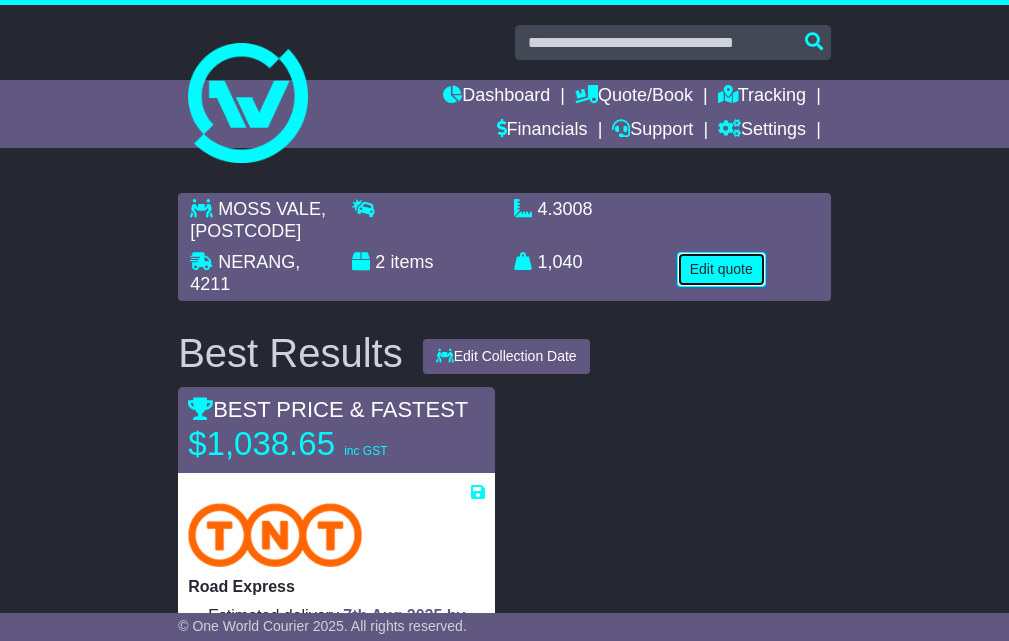 click on "Edit quote" at bounding box center (721, 269) 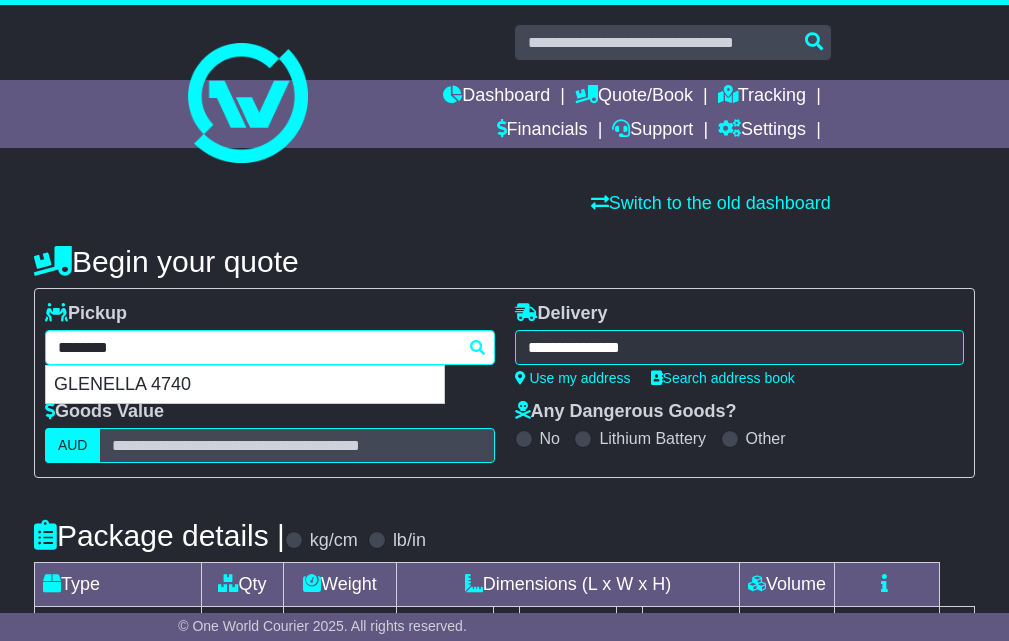 click on "**********" at bounding box center [270, 347] 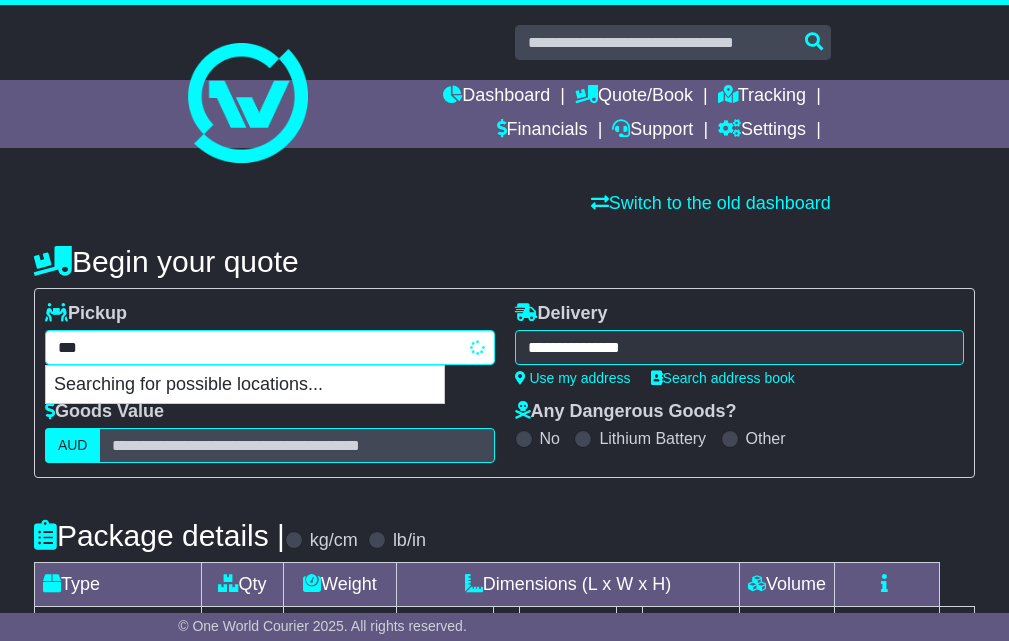 type on "****" 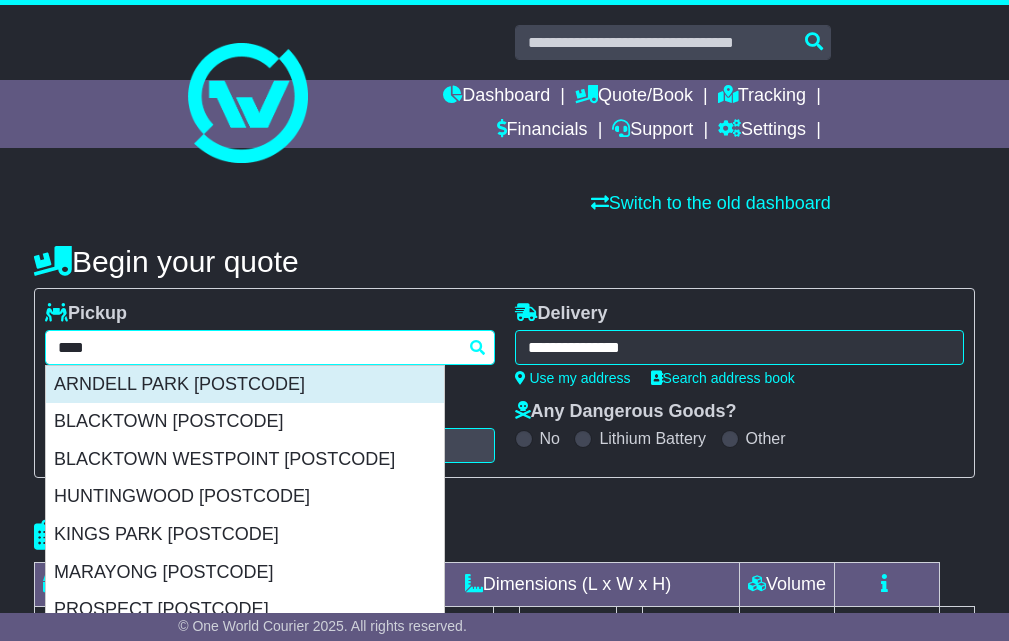 click on "ARNDELL PARK 2148" at bounding box center (245, 385) 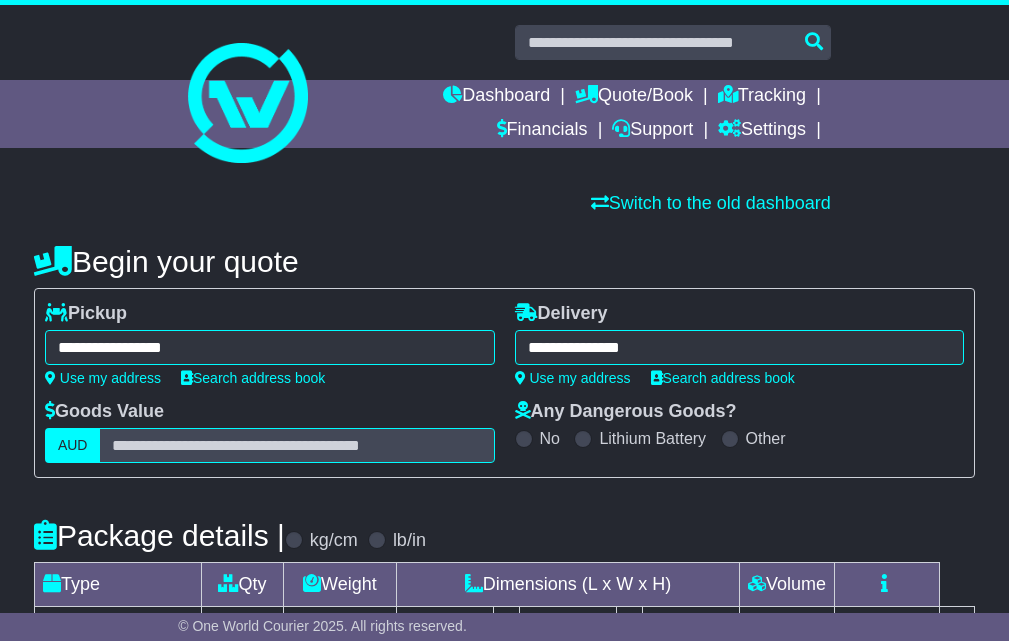 type on "**********" 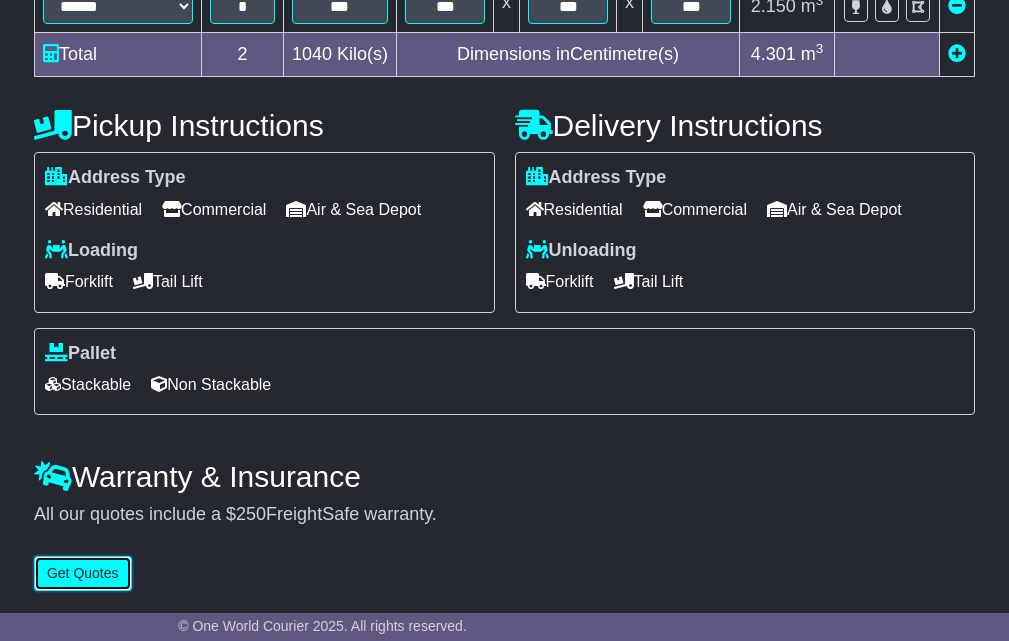 click on "Get Quotes" at bounding box center (83, 573) 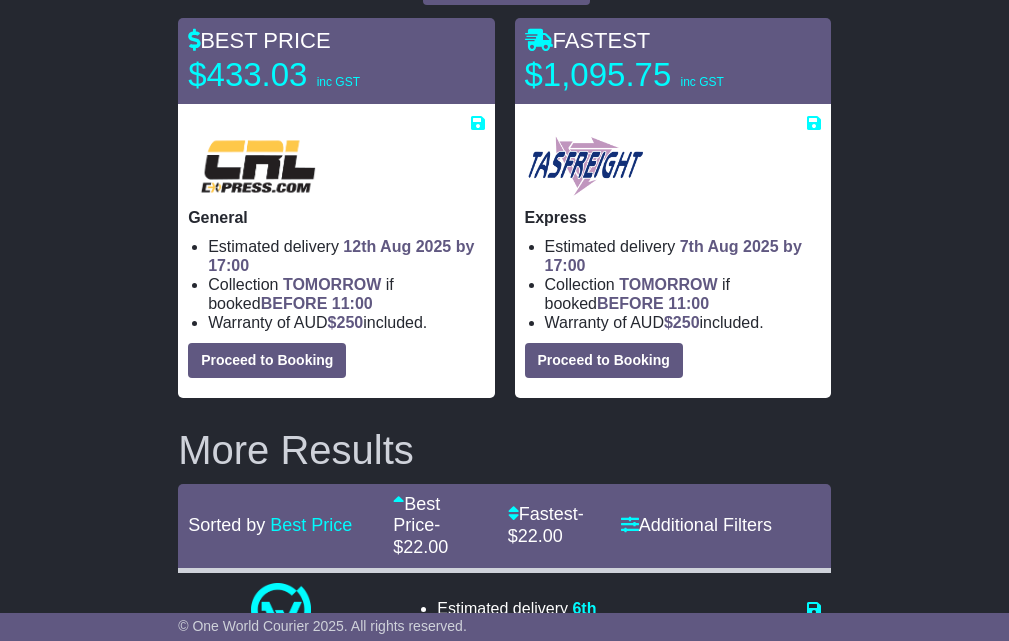 scroll, scrollTop: 167, scrollLeft: 0, axis: vertical 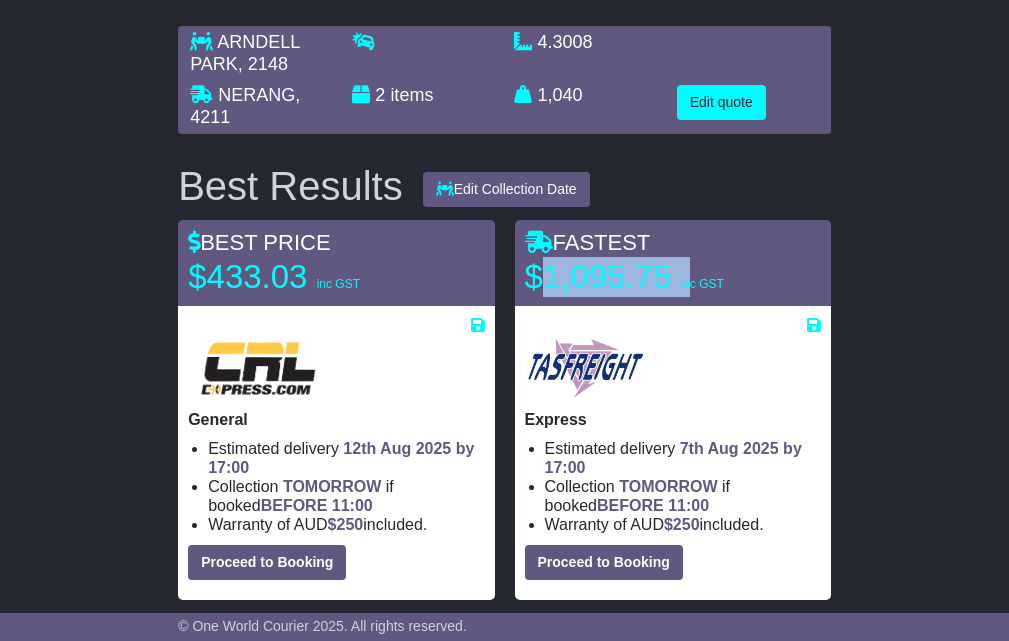 drag, startPoint x: 544, startPoint y: 276, endPoint x: 687, endPoint y: 276, distance: 143 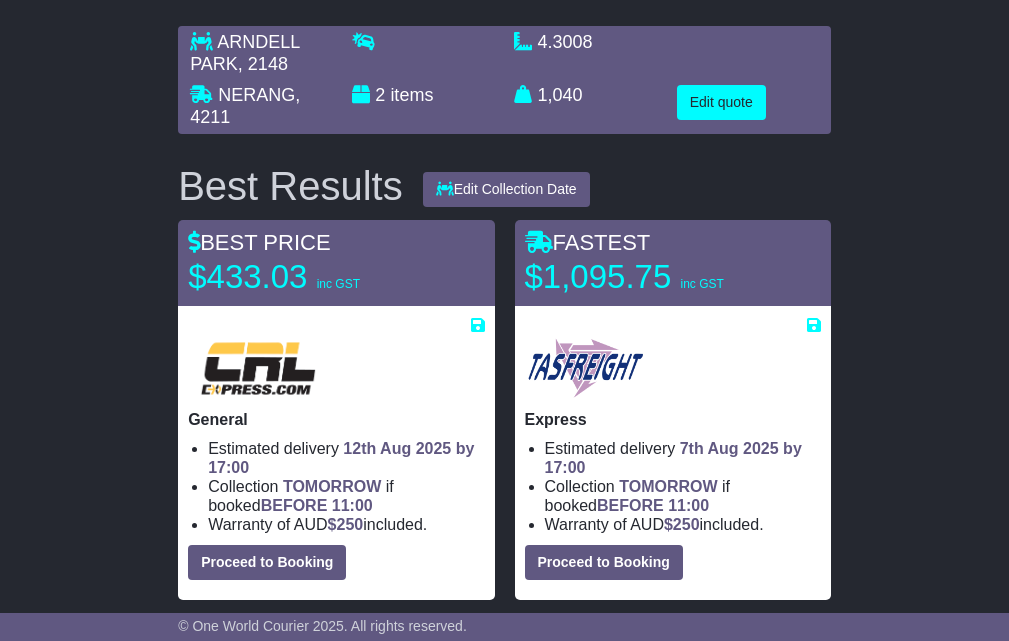 click at bounding box center (673, 325) 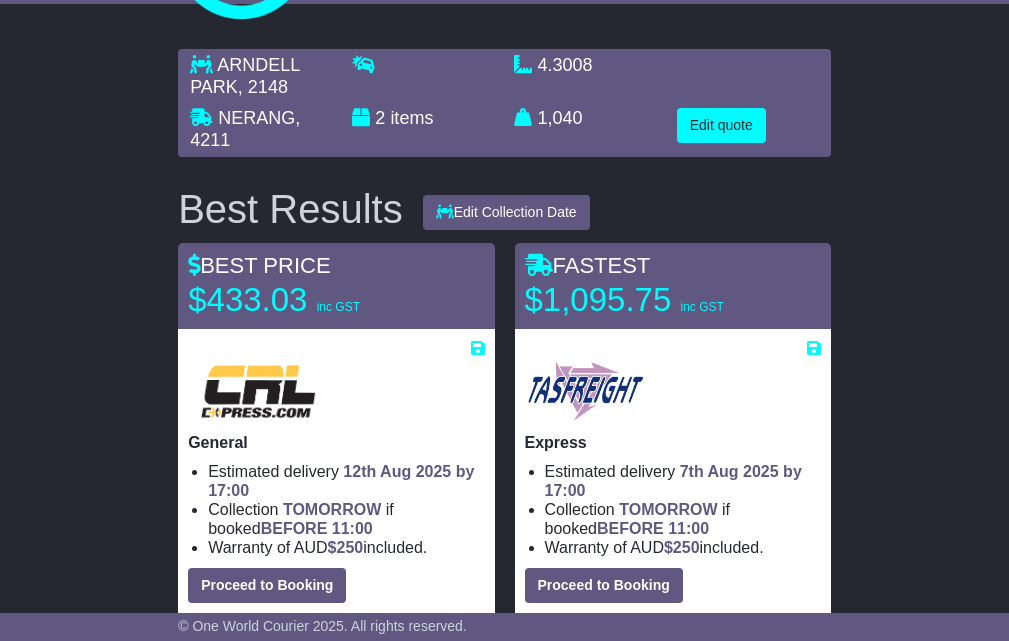 scroll, scrollTop: 0, scrollLeft: 0, axis: both 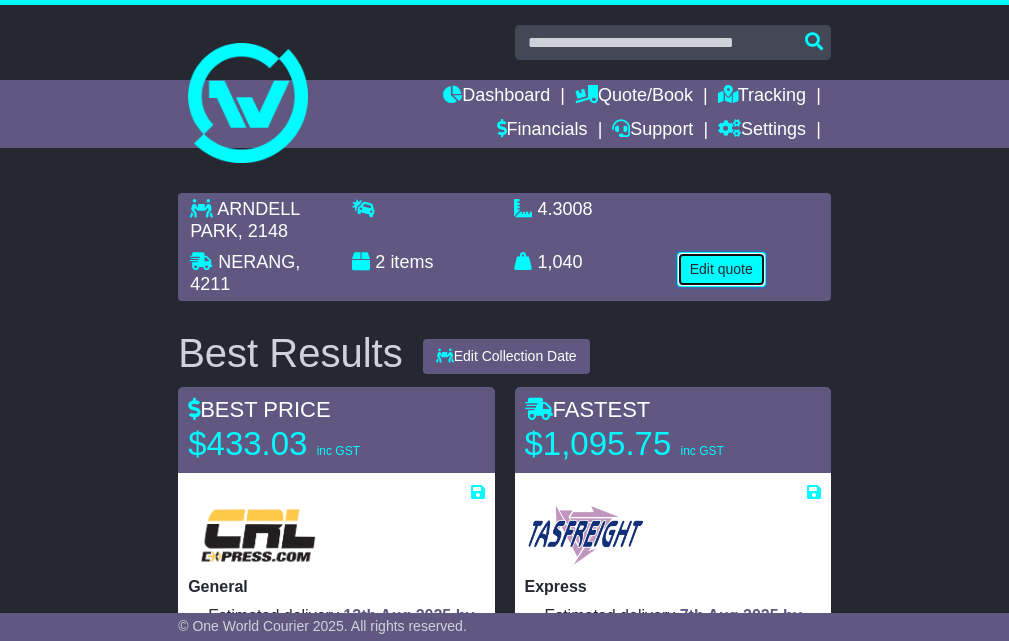 click on "Edit quote" at bounding box center [721, 269] 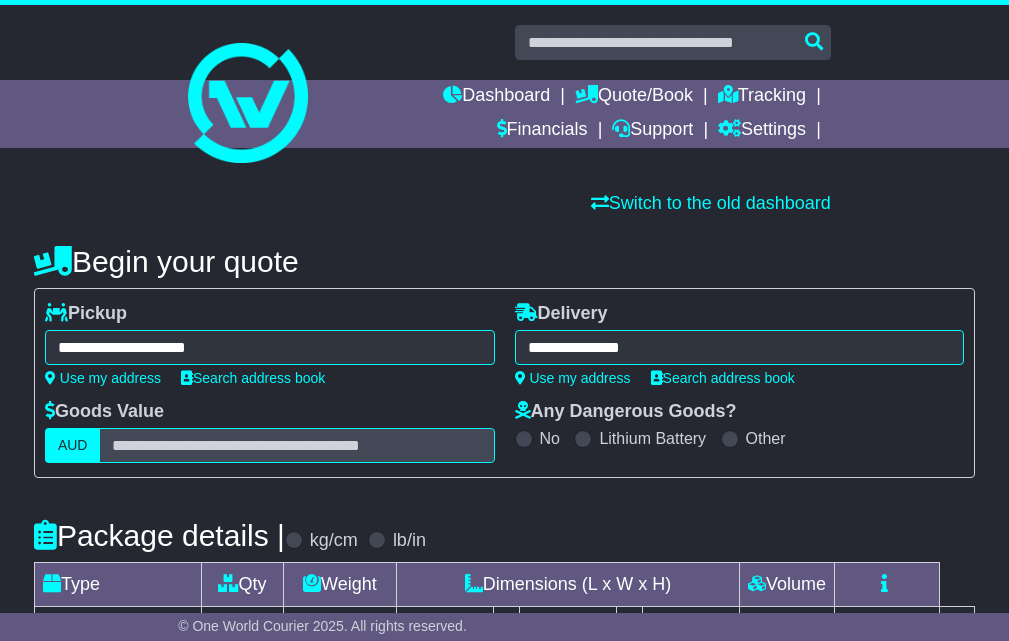 click on "**********" at bounding box center (740, 347) 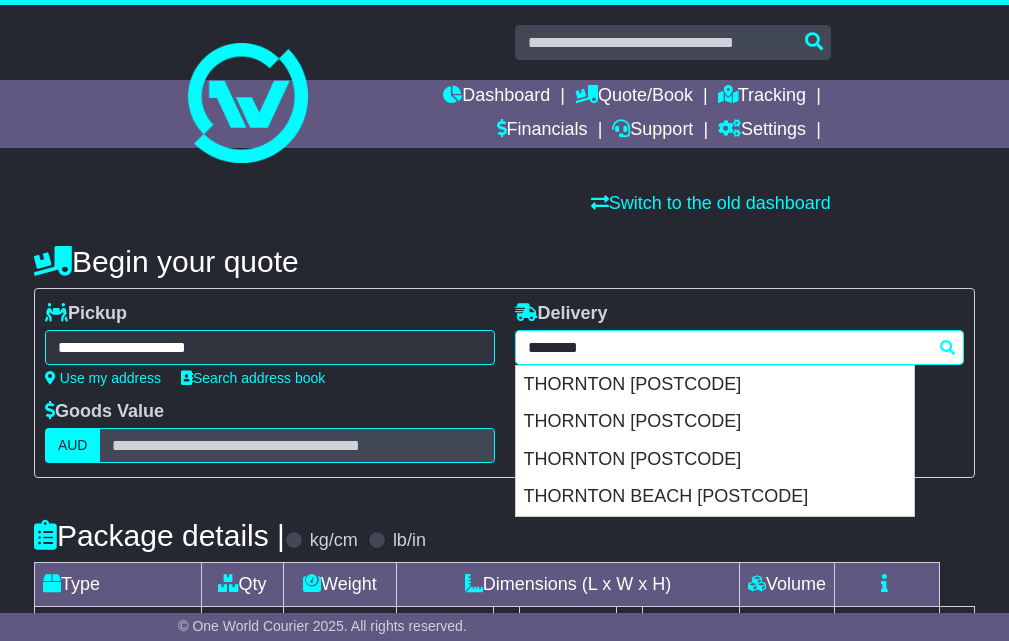 click on "********" at bounding box center [740, 347] 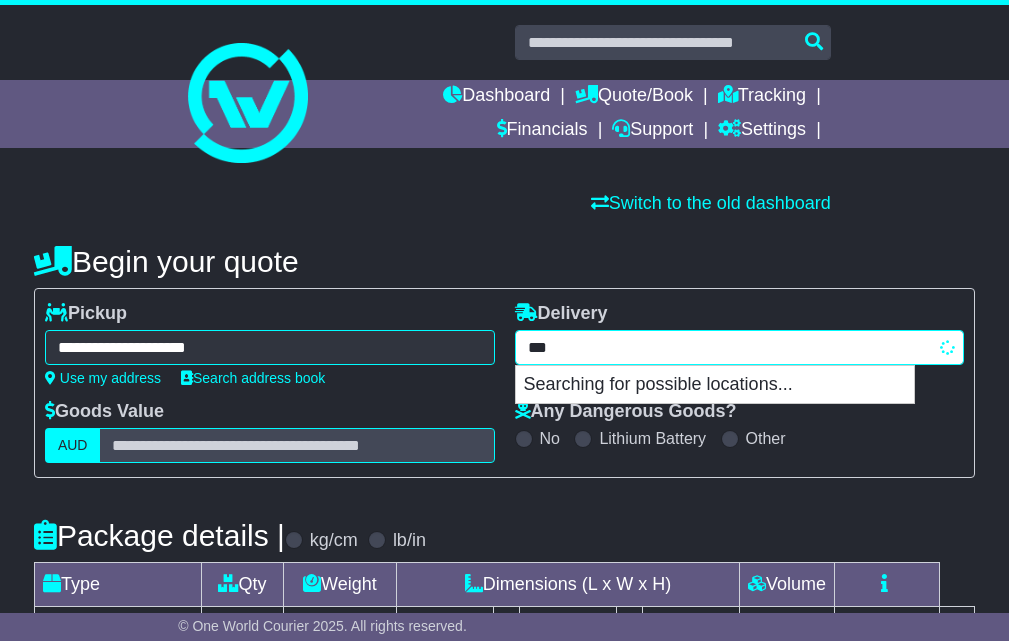 type on "****" 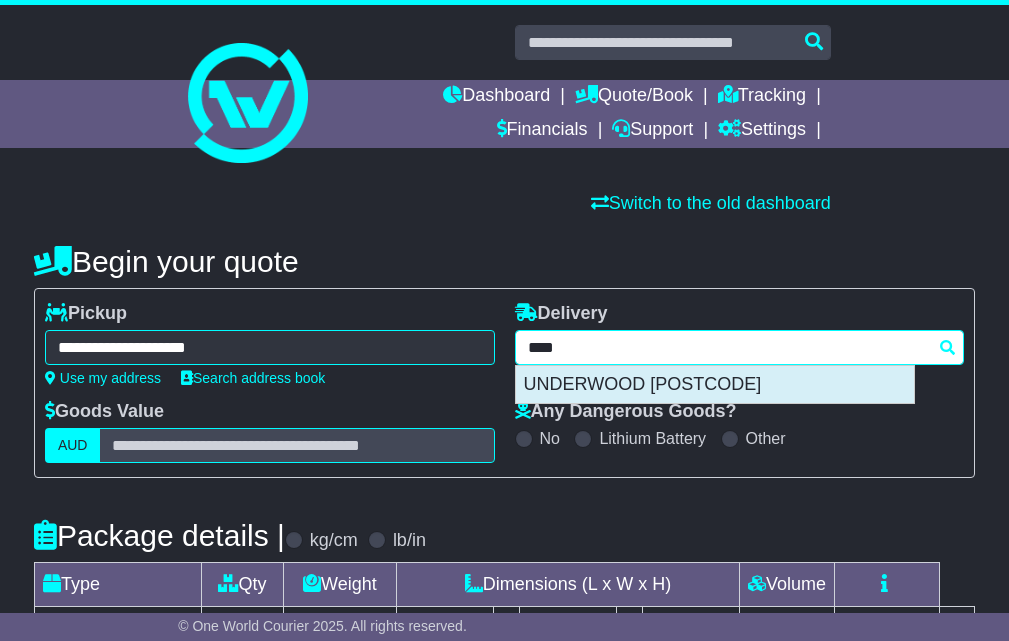 click on "UNDERWOOD 4119" at bounding box center [715, 385] 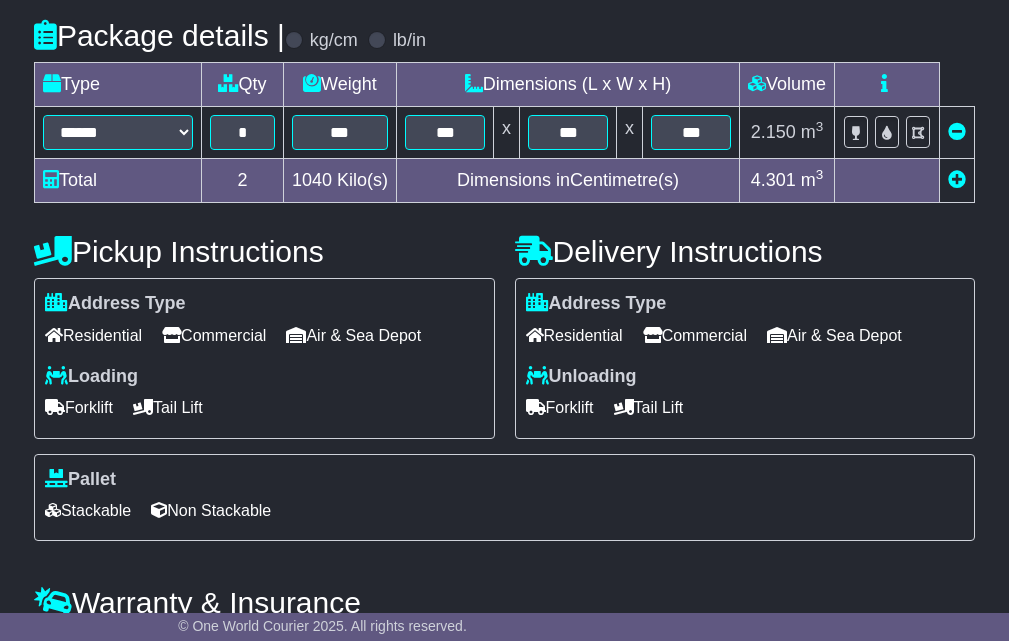 type on "**********" 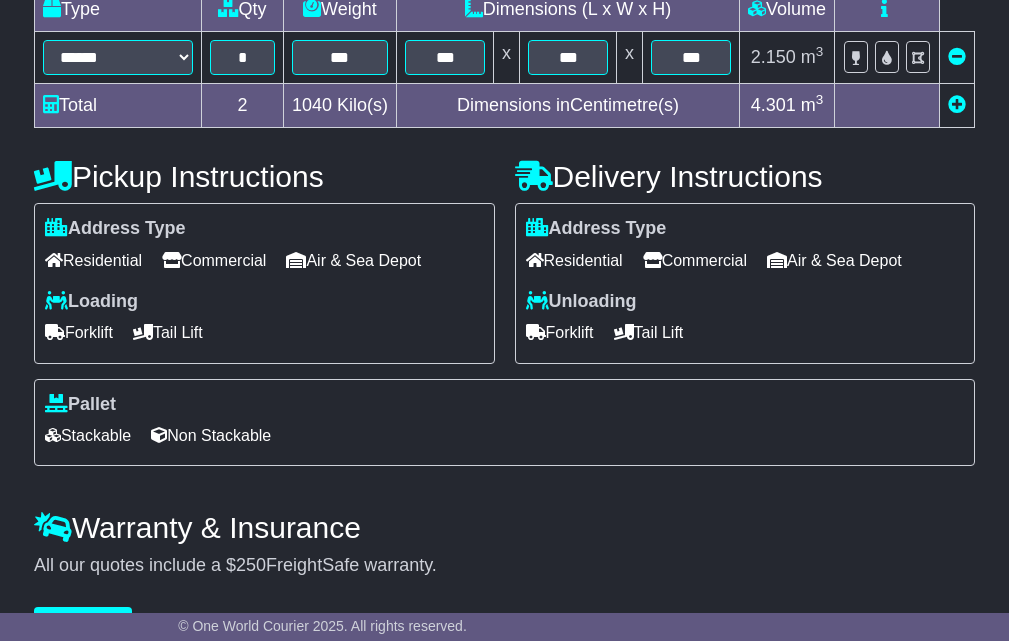 scroll, scrollTop: 632, scrollLeft: 0, axis: vertical 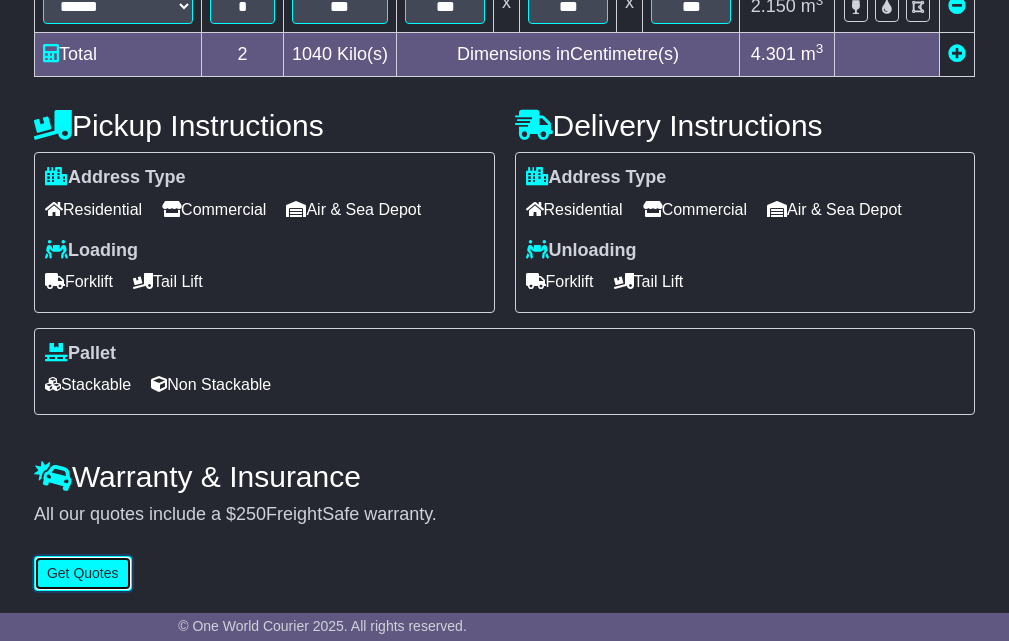 click on "Get Quotes" at bounding box center [83, 573] 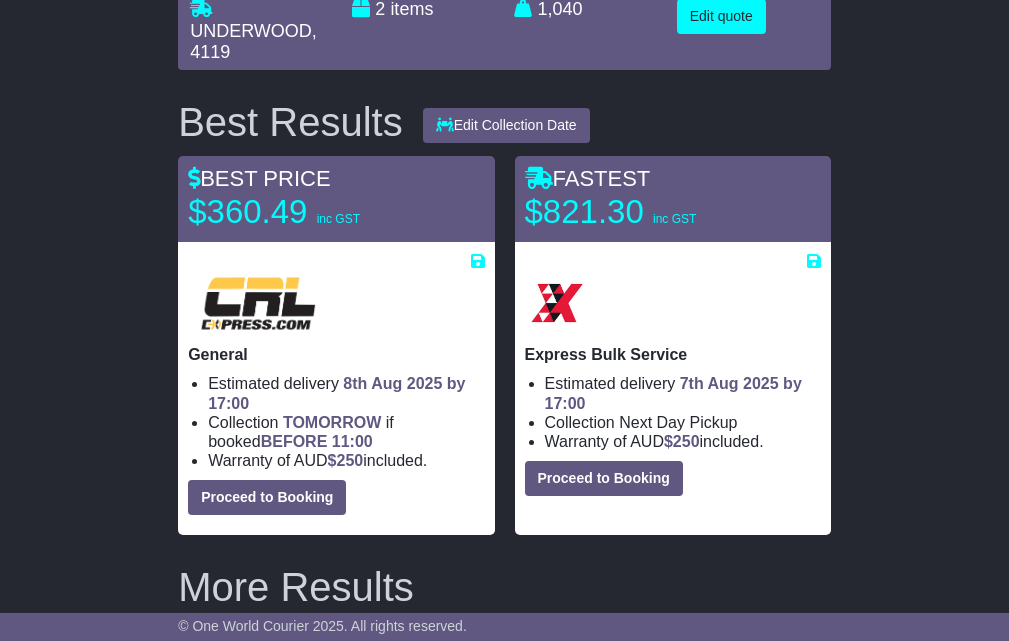 scroll, scrollTop: 0, scrollLeft: 0, axis: both 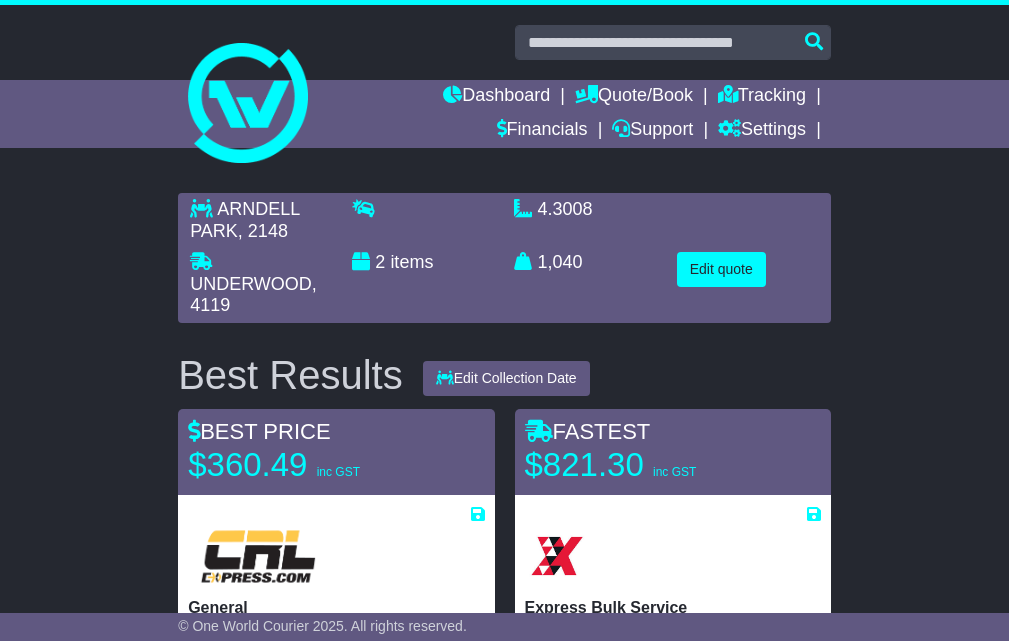 click on "Edit quote" at bounding box center [748, 284] 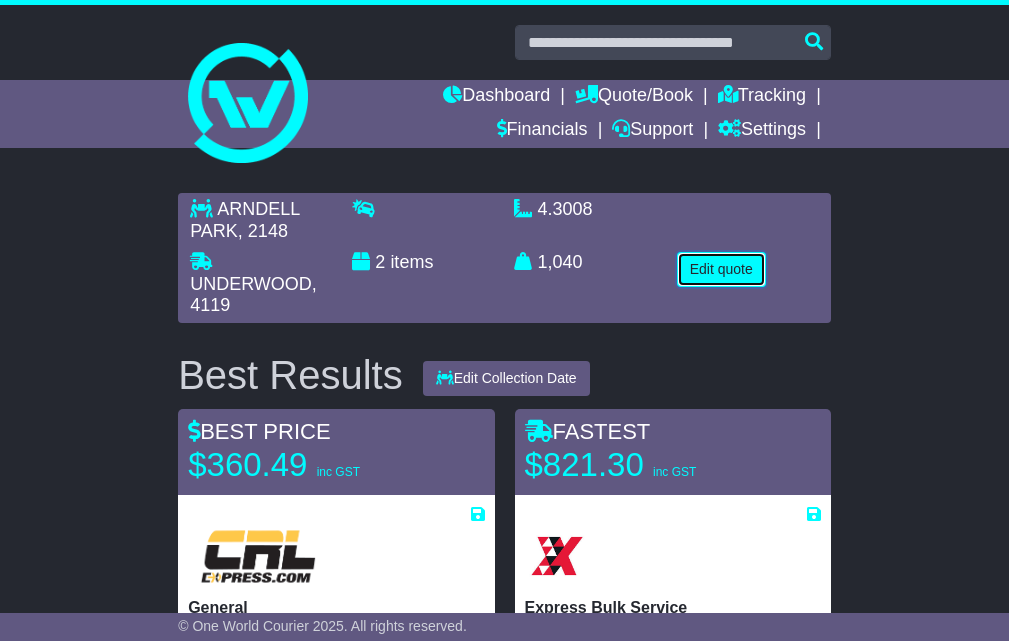 click on "Edit quote" at bounding box center [721, 269] 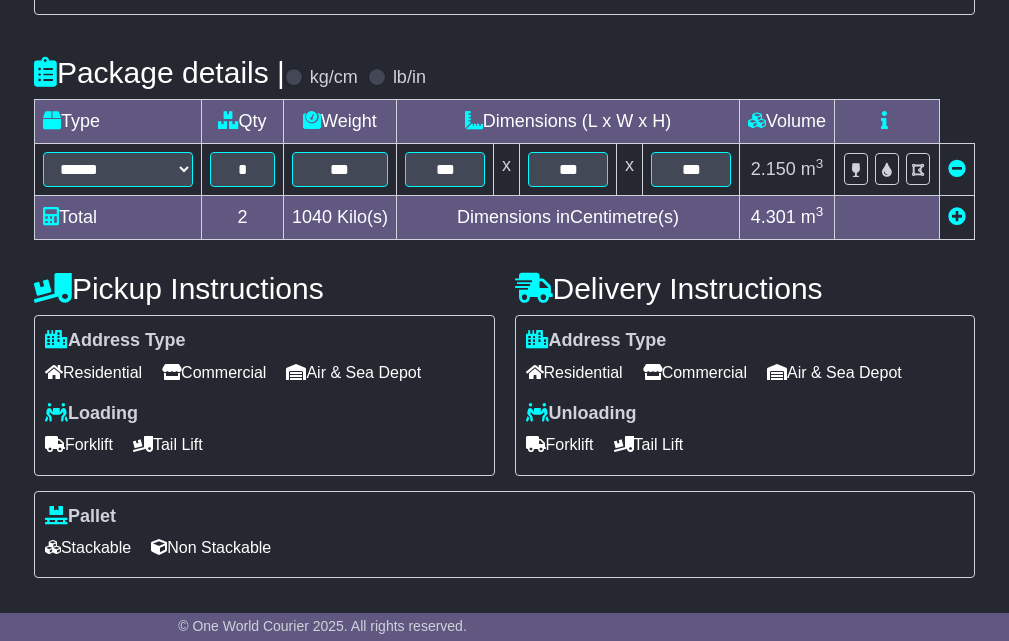 scroll, scrollTop: 632, scrollLeft: 0, axis: vertical 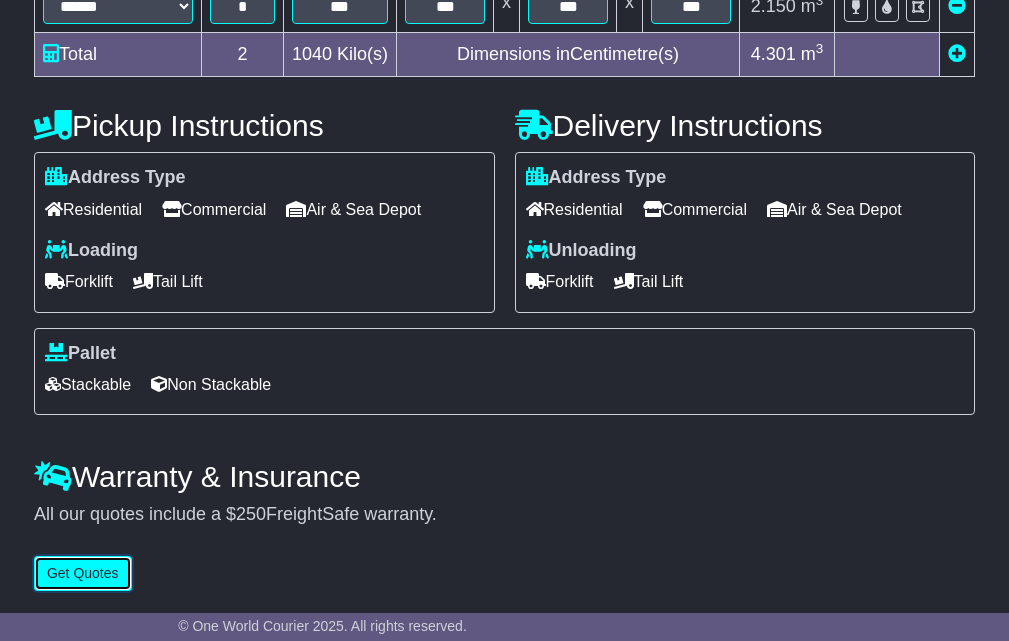 click on "Get Quotes" at bounding box center [83, 573] 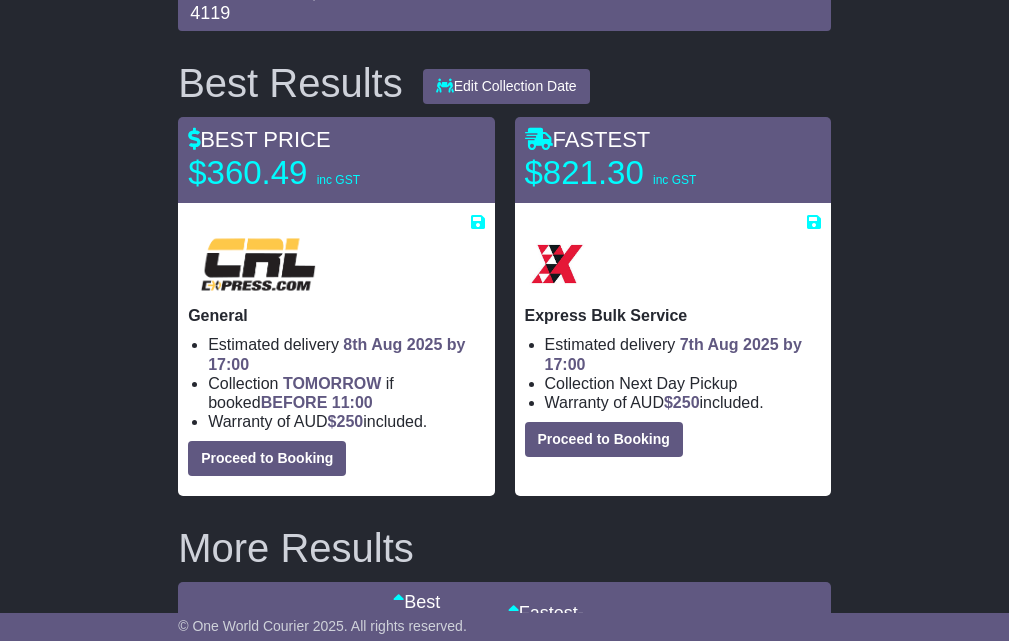 scroll, scrollTop: 291, scrollLeft: 0, axis: vertical 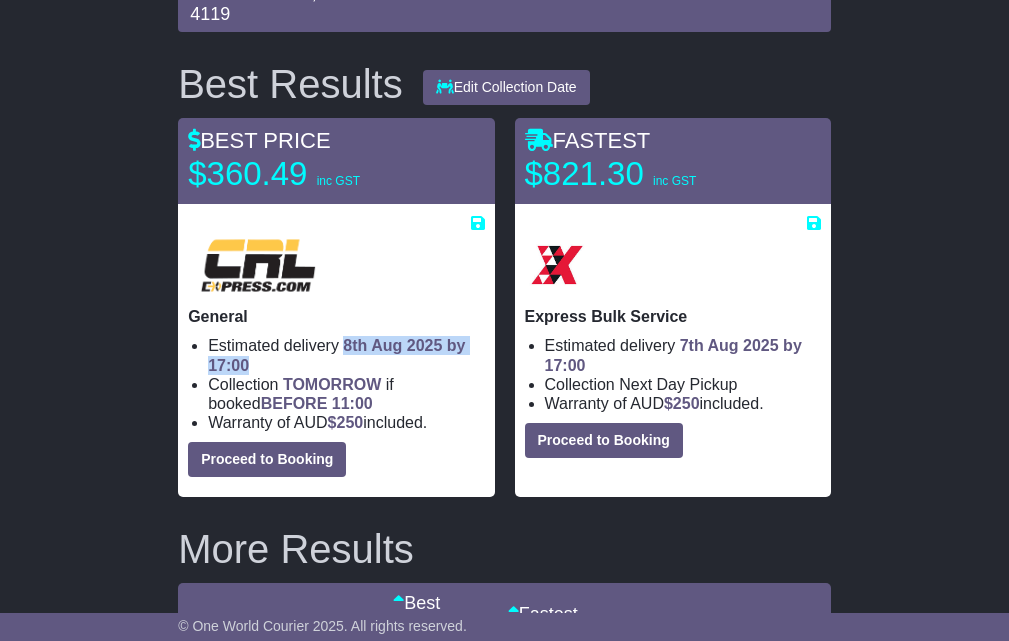 drag, startPoint x: 342, startPoint y: 342, endPoint x: 333, endPoint y: 317, distance: 26.57066 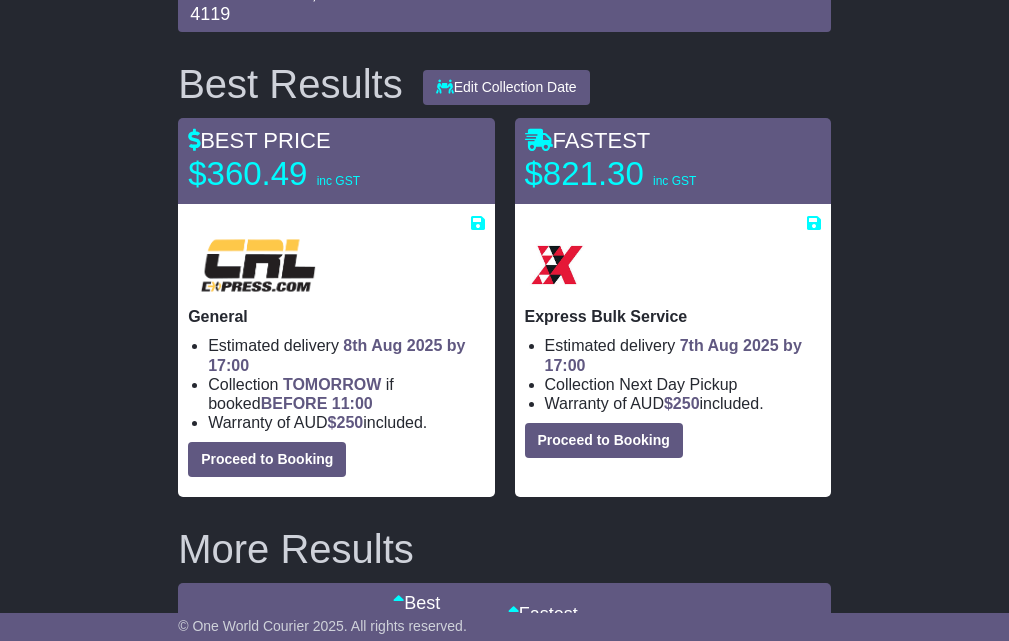 click on "General" at bounding box center [336, 316] 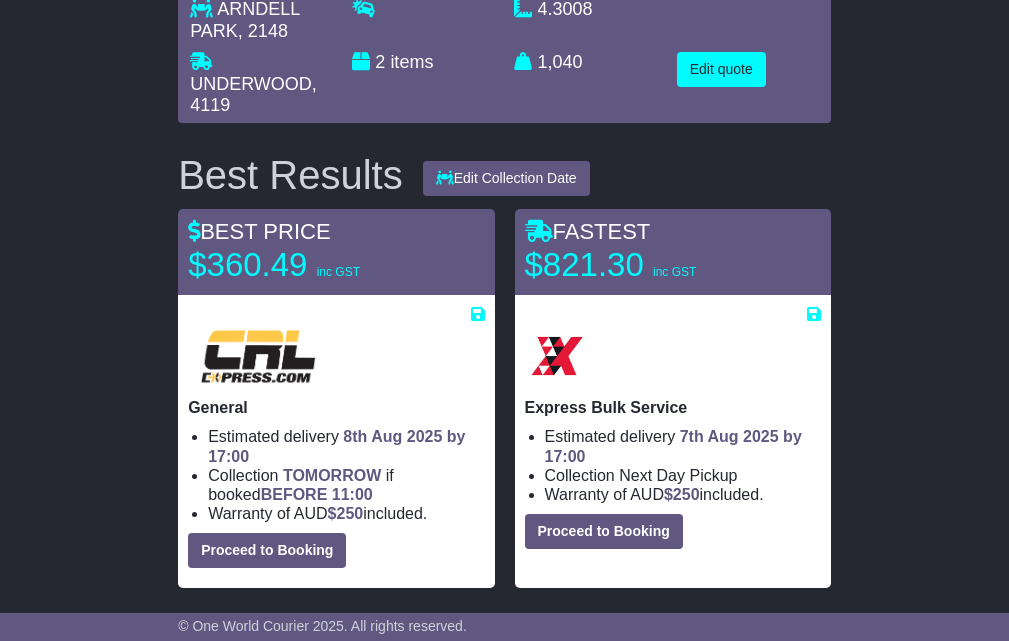 scroll, scrollTop: 0, scrollLeft: 0, axis: both 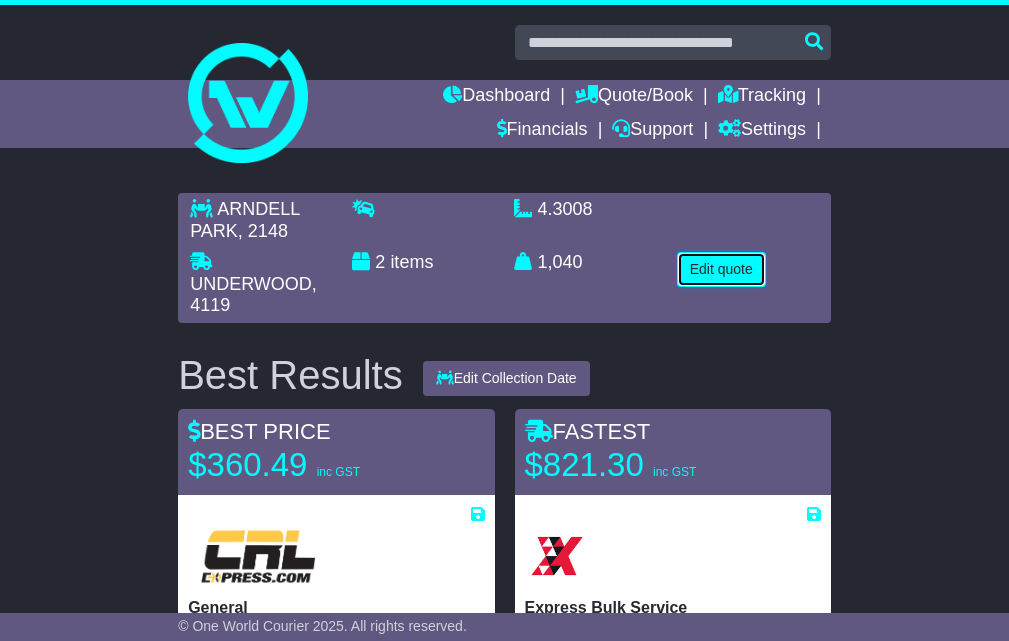 click on "Edit quote" at bounding box center (721, 269) 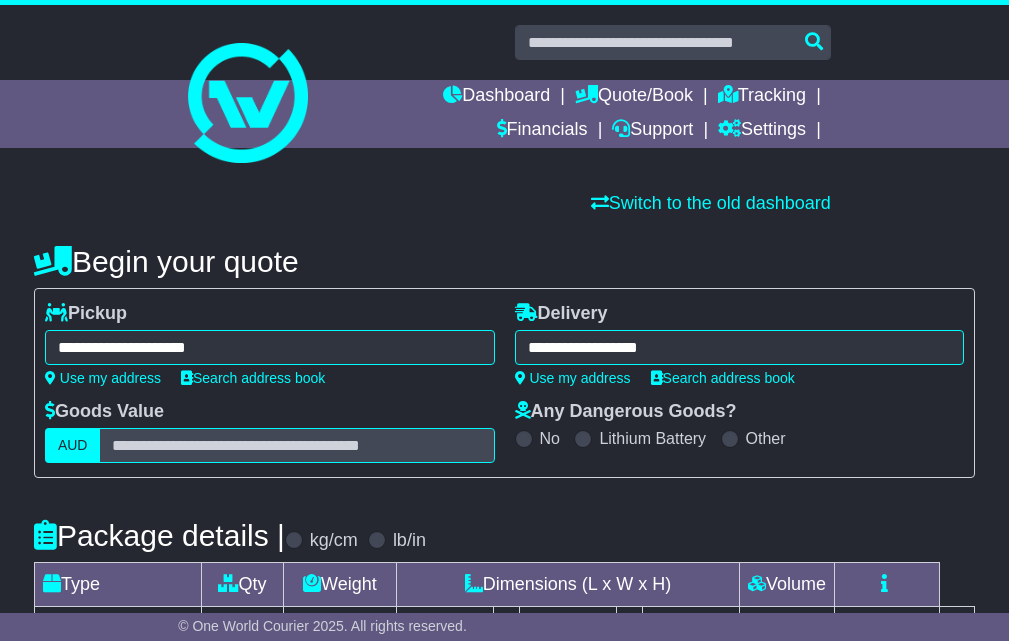click on "**********" at bounding box center [270, 347] 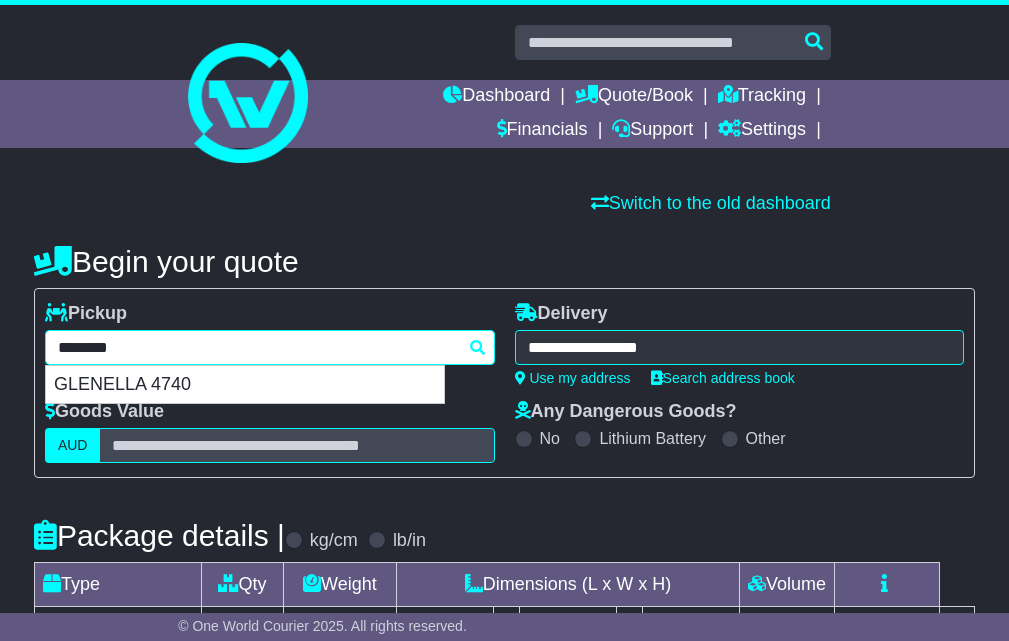 click on "********" at bounding box center (270, 347) 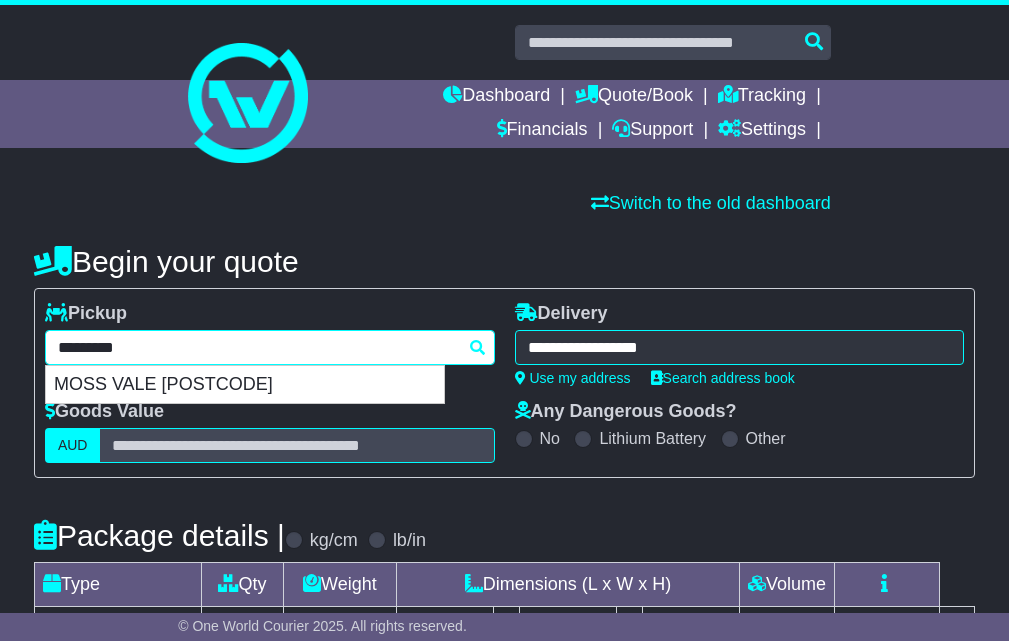 click on "MOSS VALE 2577" at bounding box center [245, 385] 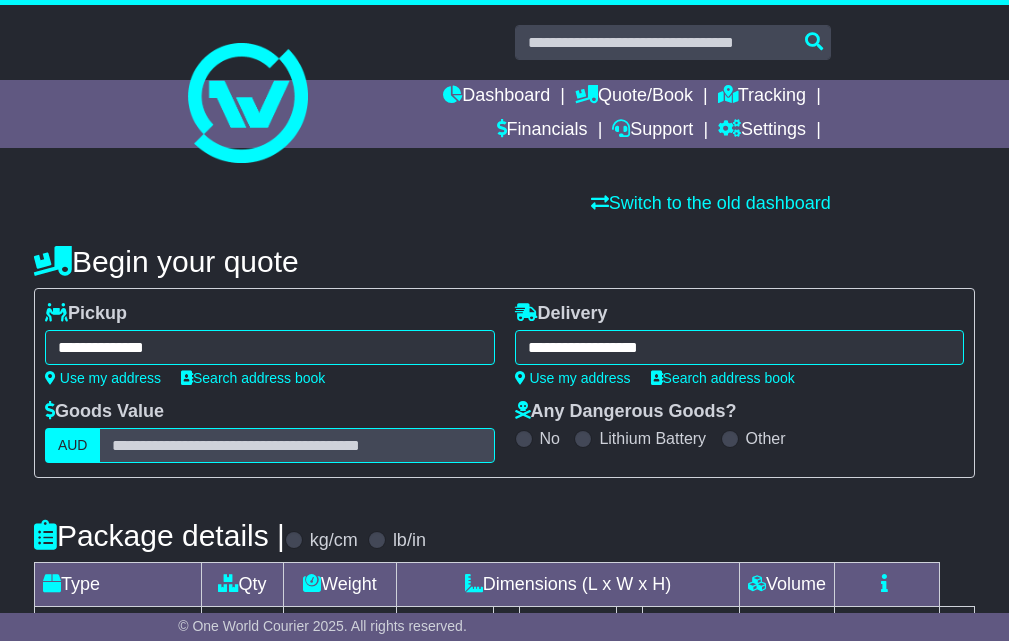 type on "**********" 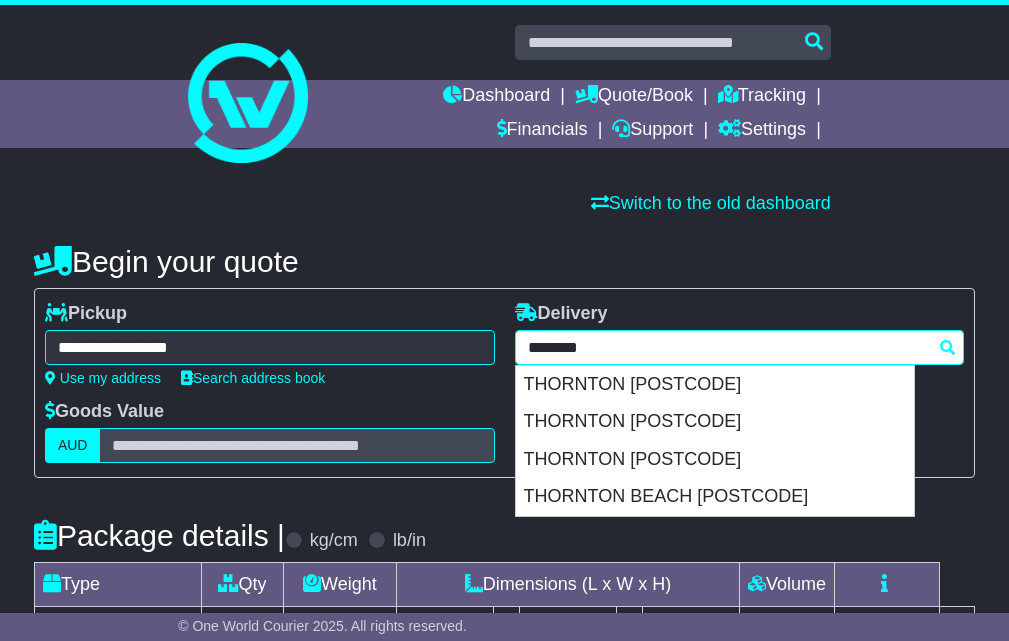 click on "**********" at bounding box center (740, 347) 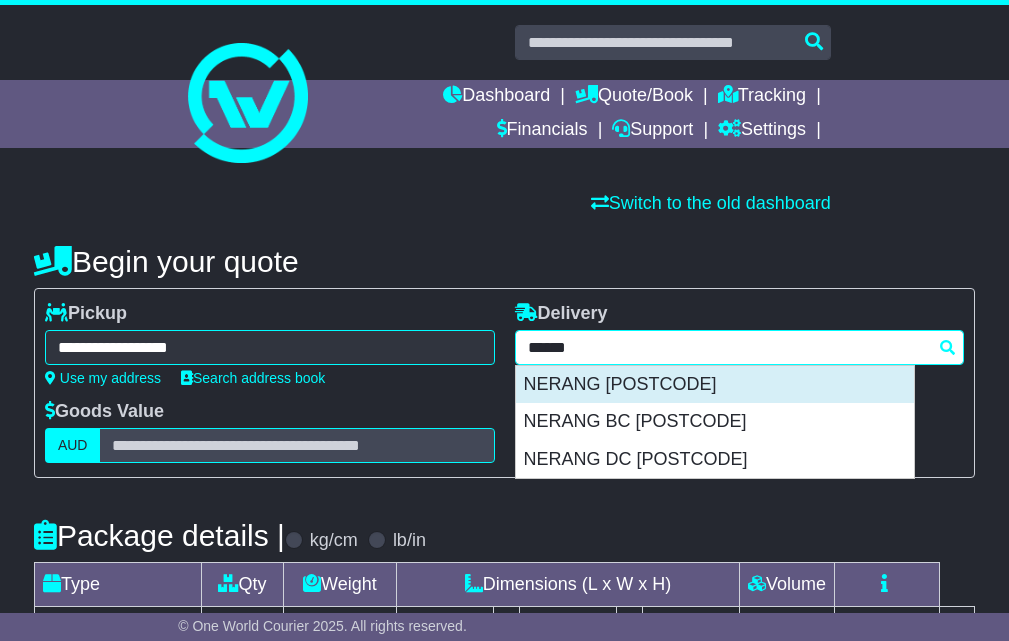 click on "NERANG 4211" at bounding box center (715, 385) 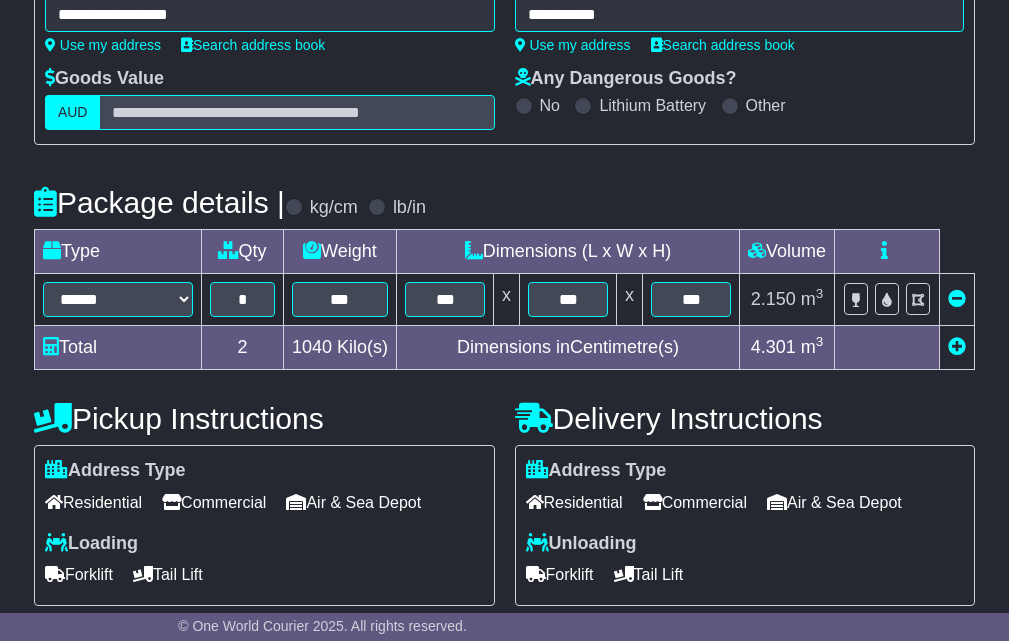 type on "**********" 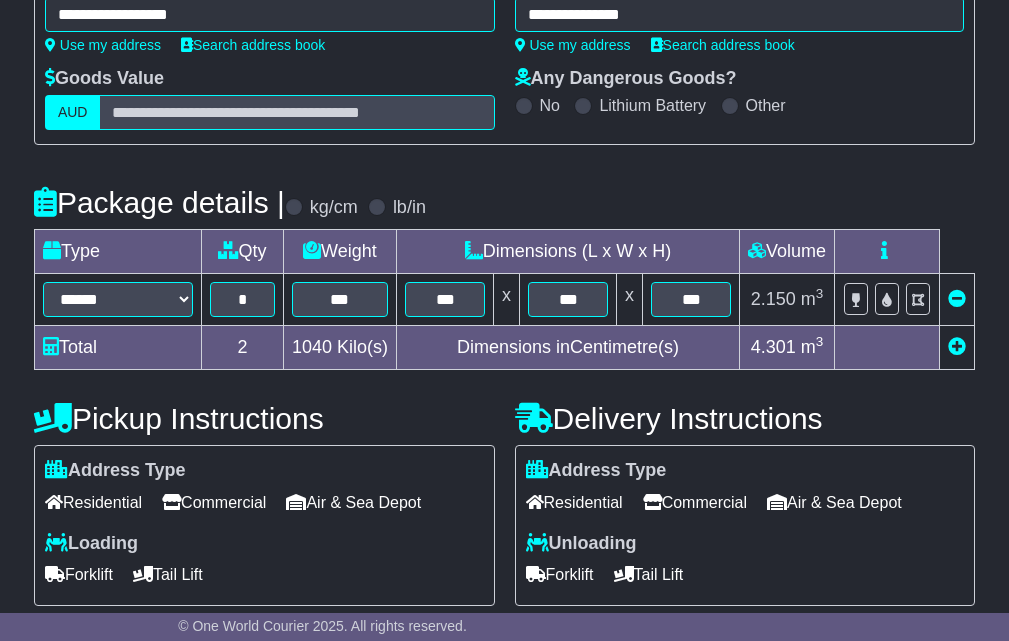 scroll, scrollTop: 167, scrollLeft: 0, axis: vertical 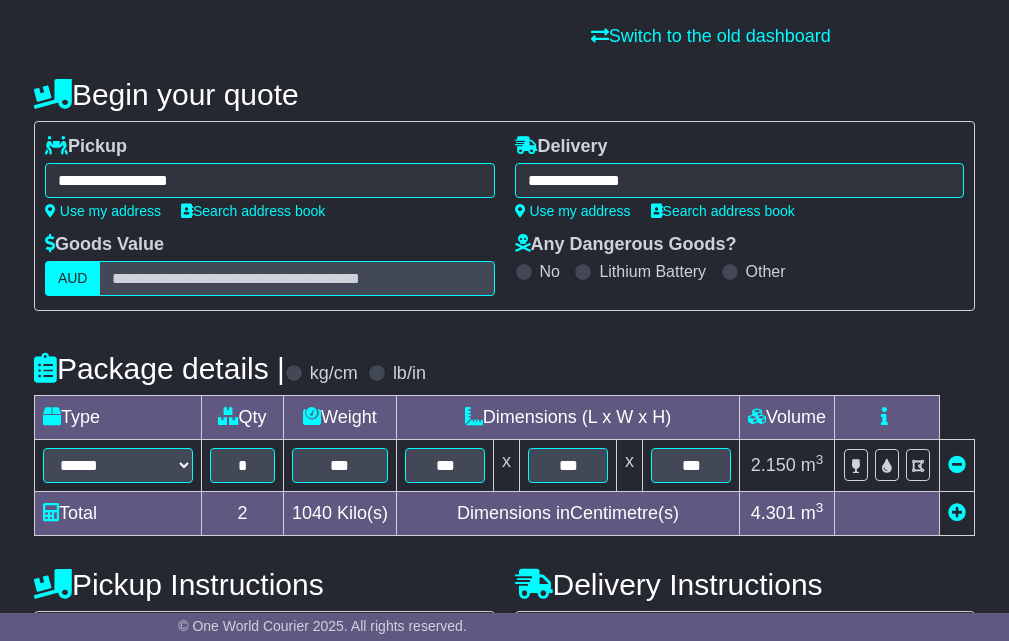 click on "**********" at bounding box center [740, 180] 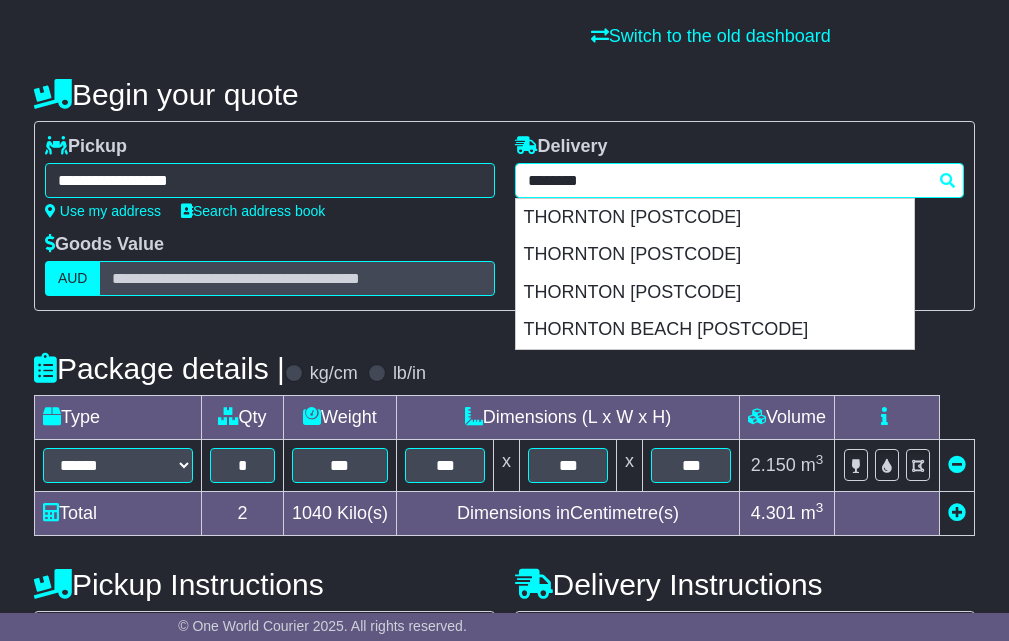 click on "********" at bounding box center (740, 180) 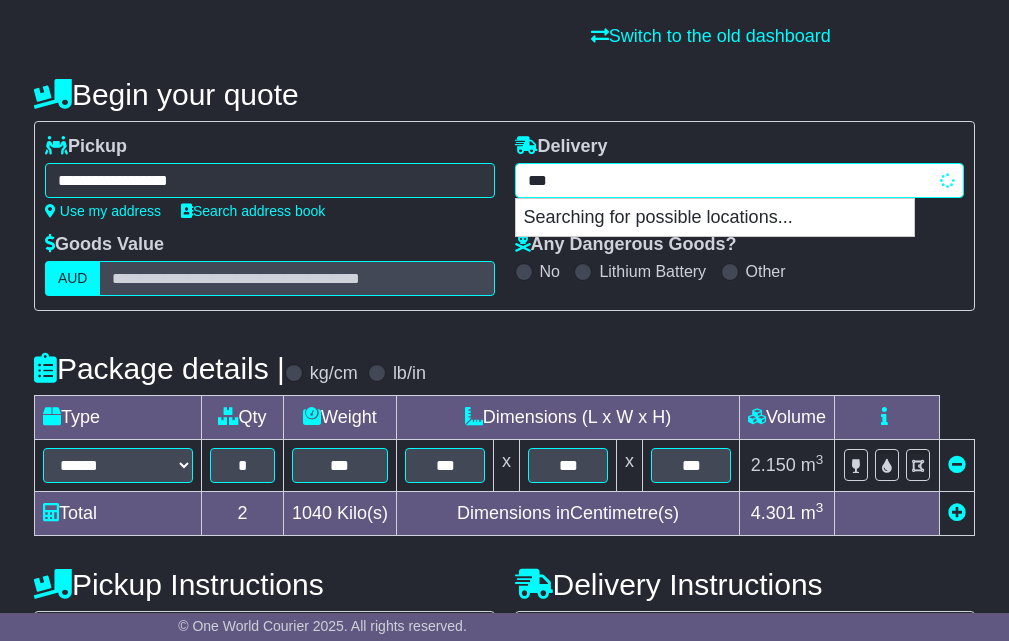 type on "****" 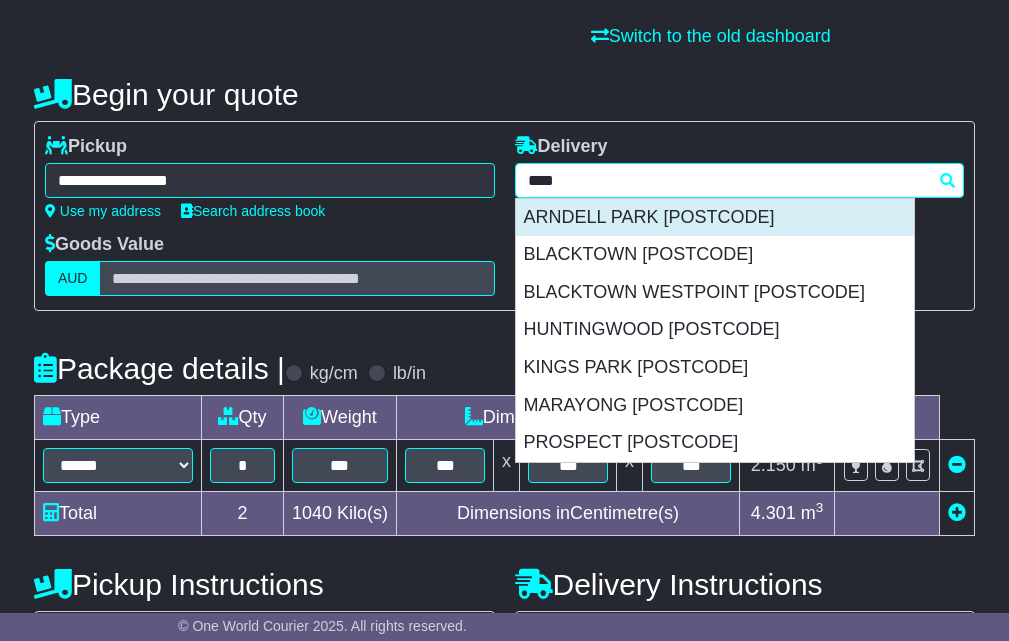 click on "ARNDELL PARK 2148" at bounding box center (715, 218) 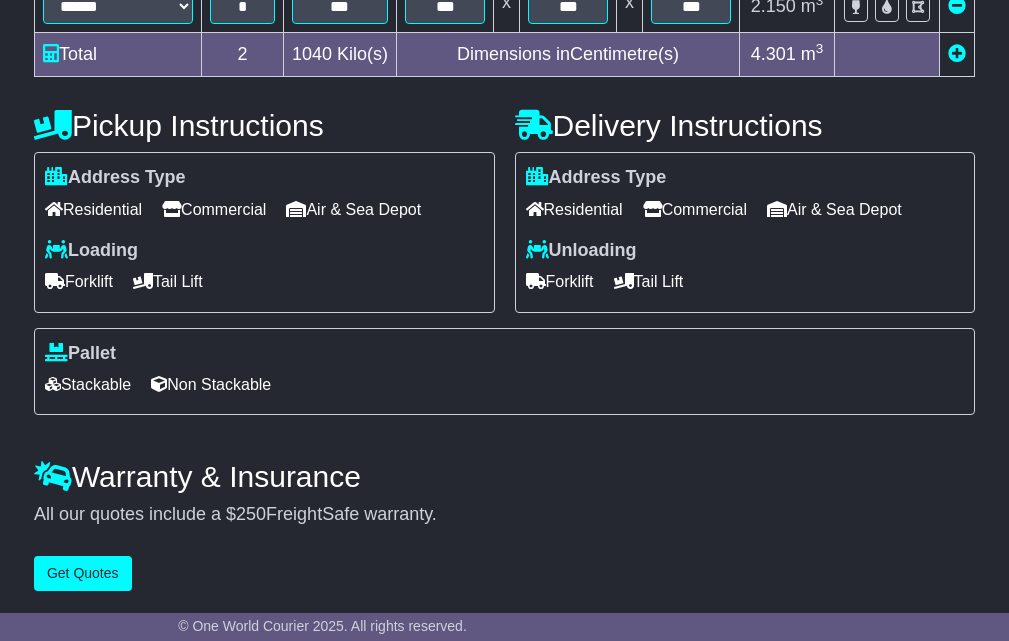 type on "**********" 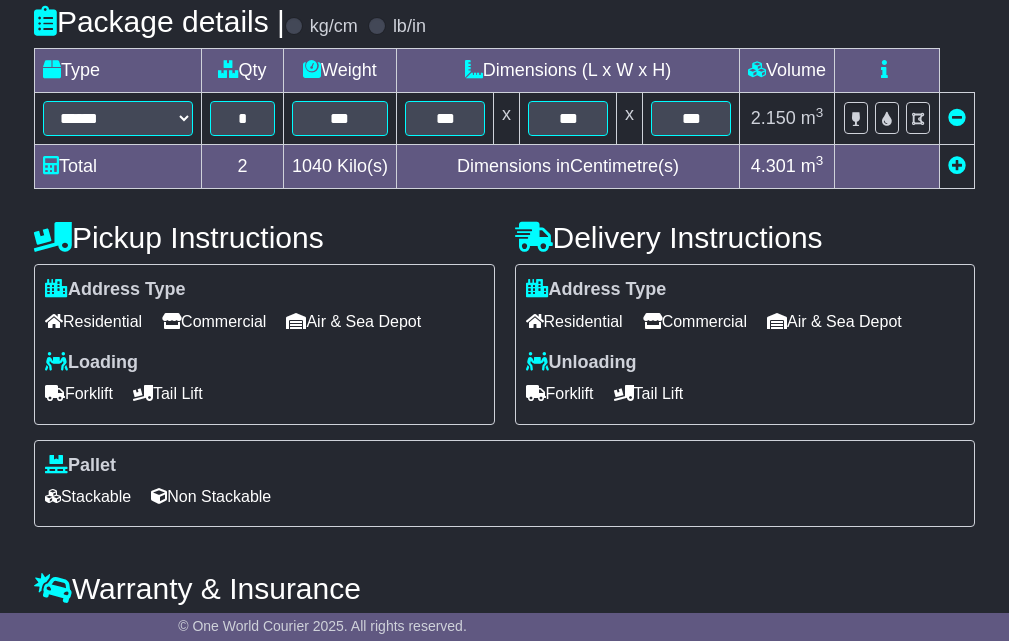 scroll, scrollTop: 465, scrollLeft: 0, axis: vertical 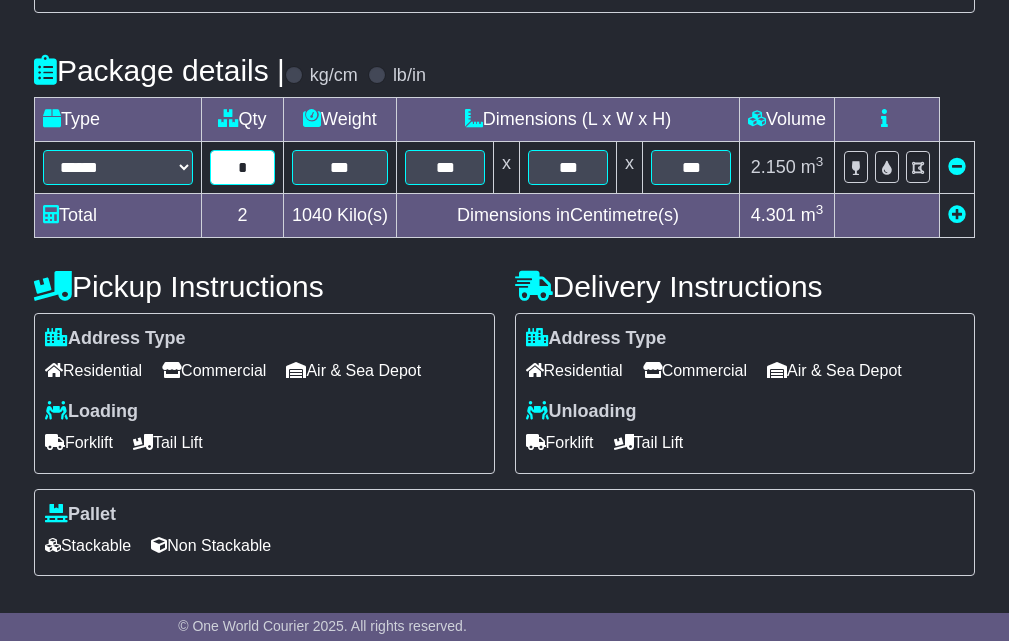 click on "*" at bounding box center (242, 167) 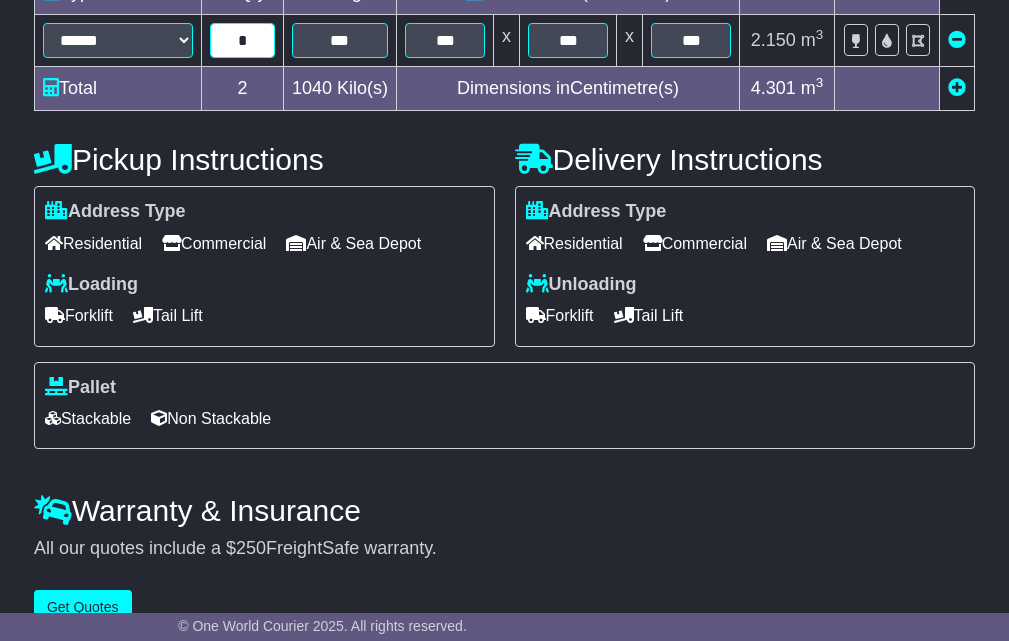 scroll, scrollTop: 632, scrollLeft: 0, axis: vertical 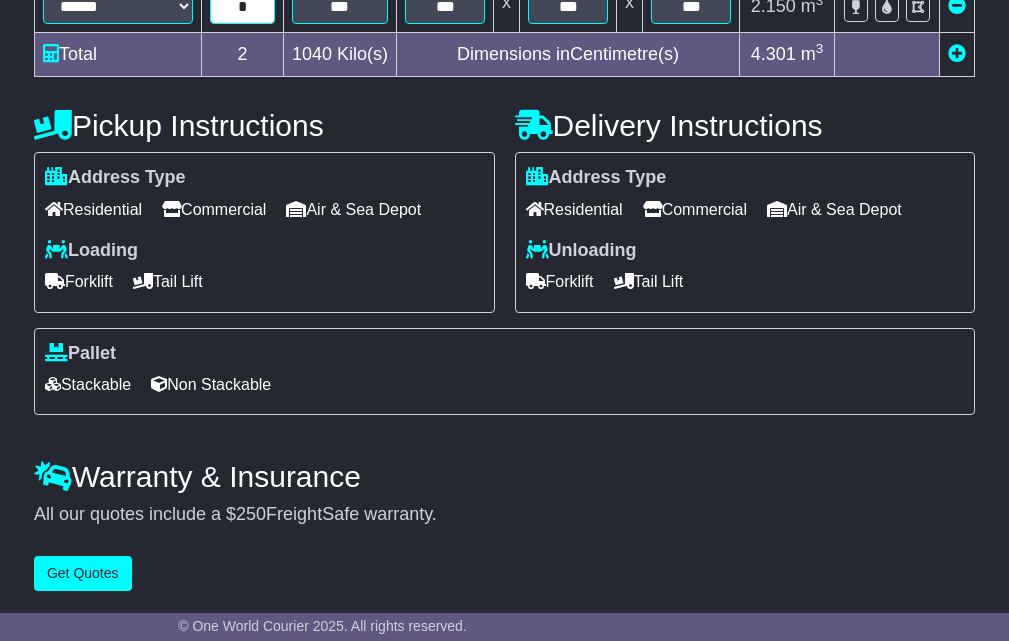 type on "*" 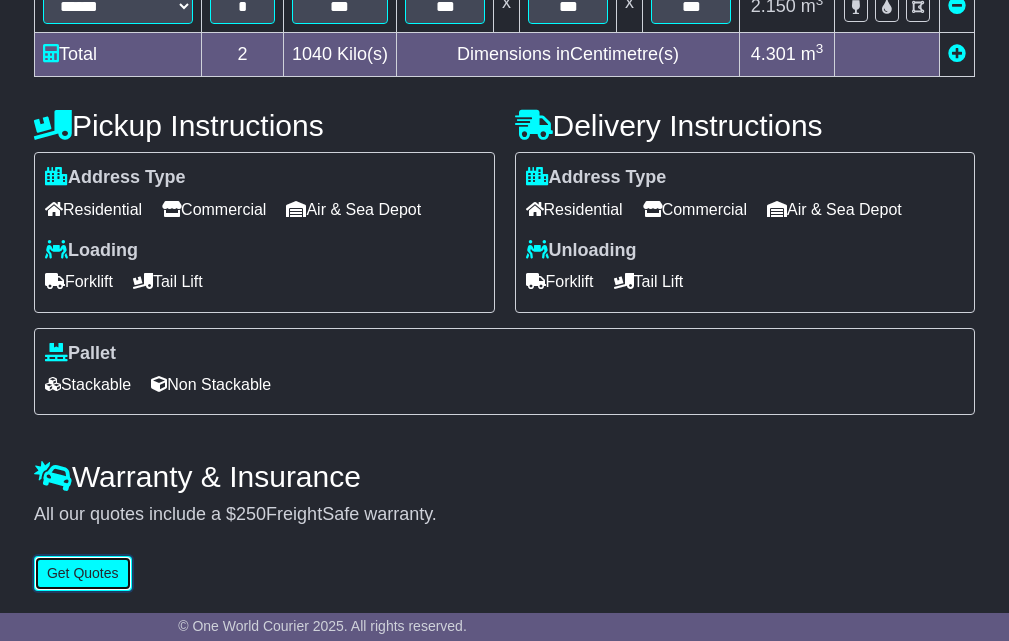 click on "Get Quotes" at bounding box center [83, 573] 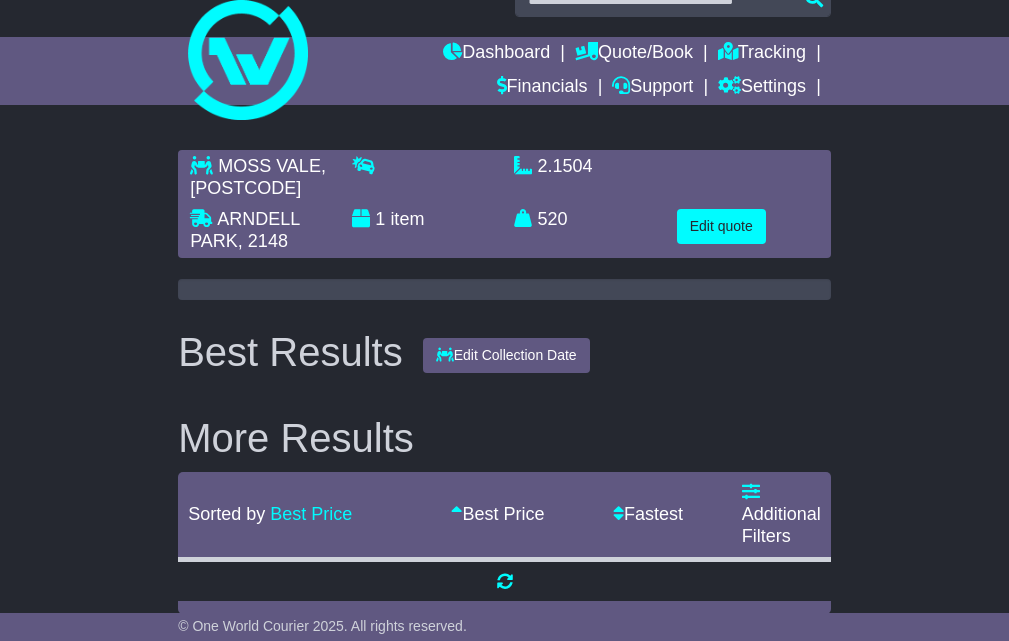 scroll, scrollTop: 66, scrollLeft: 0, axis: vertical 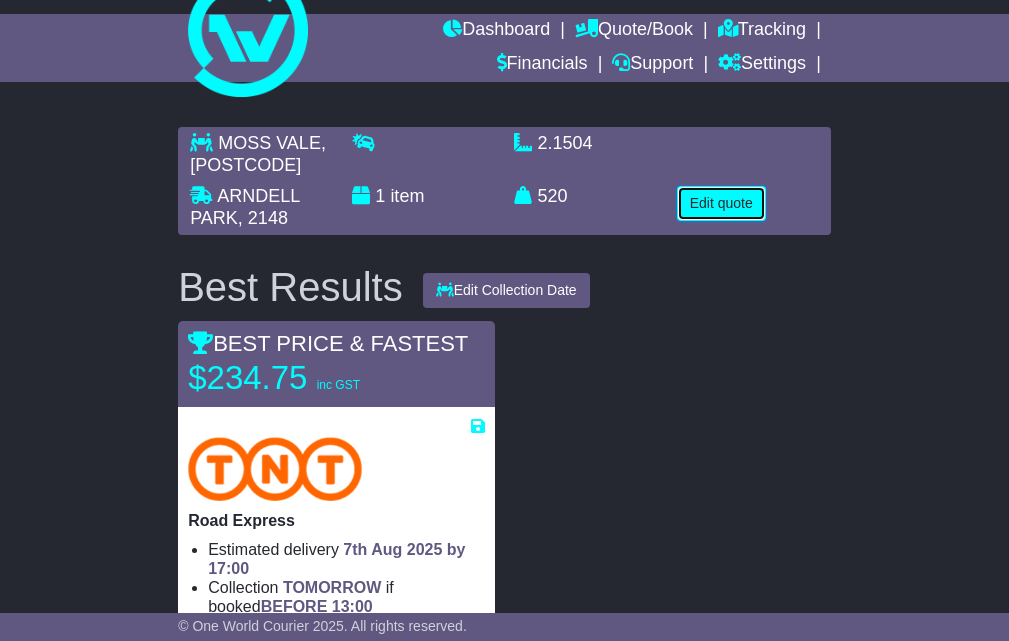 click on "Edit quote" at bounding box center [721, 203] 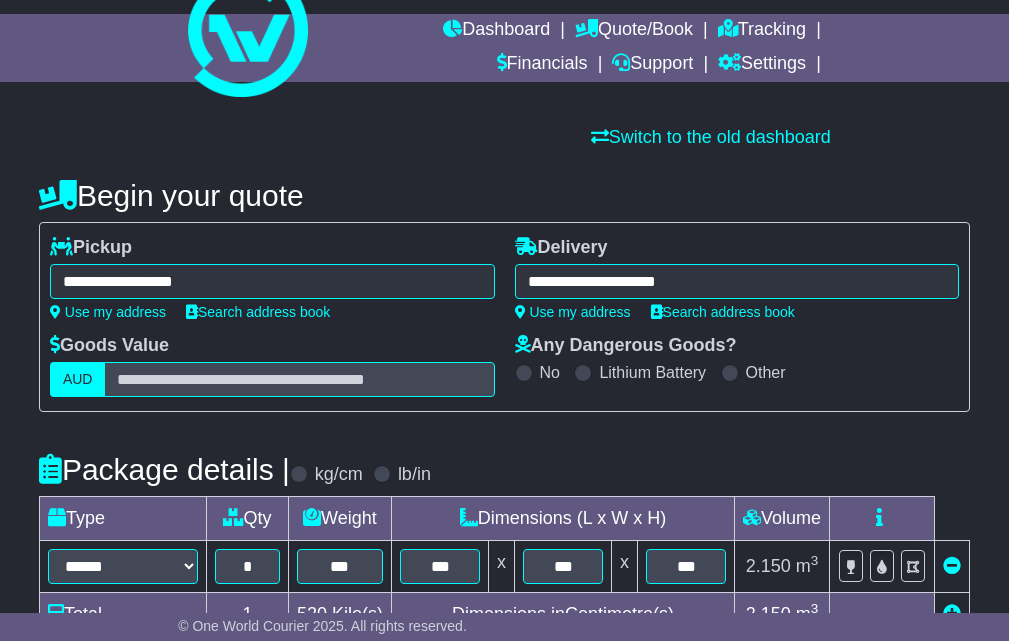click on "**********" at bounding box center [272, 278] 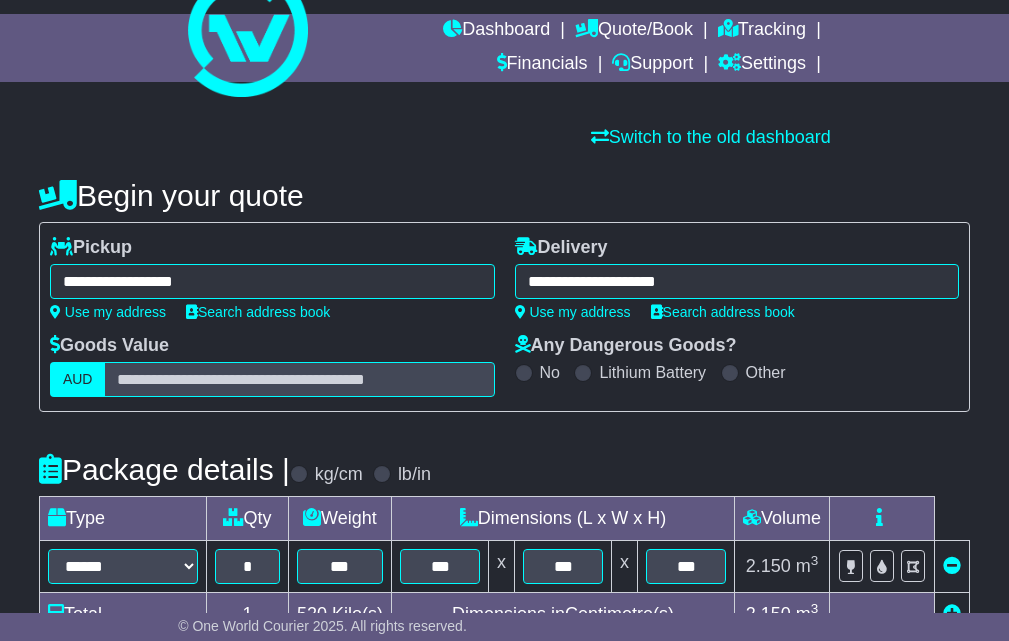 click on "**********" at bounding box center [272, 281] 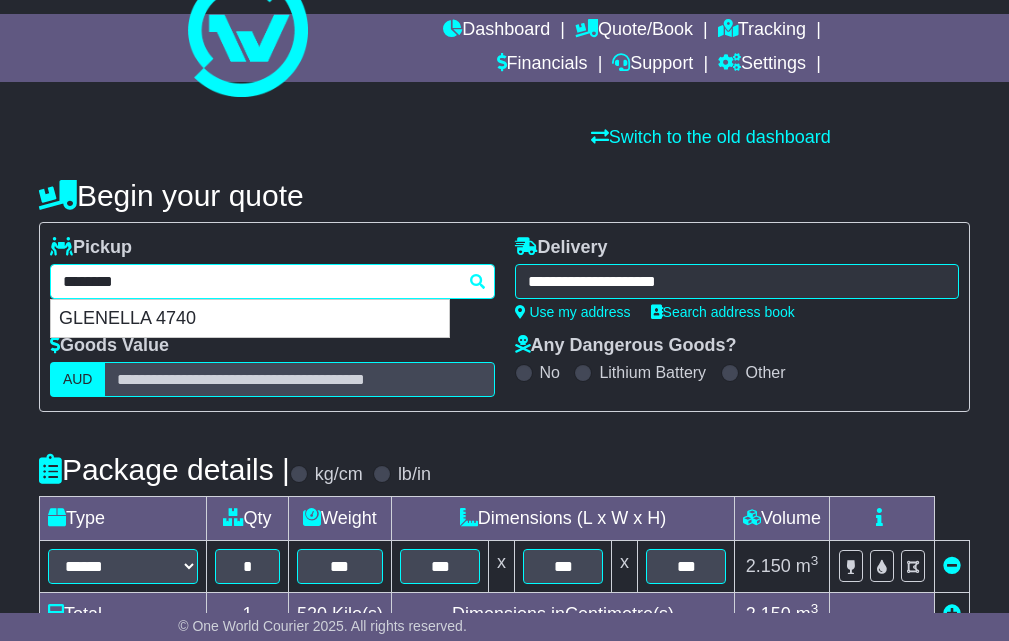 click on "********" at bounding box center (272, 281) 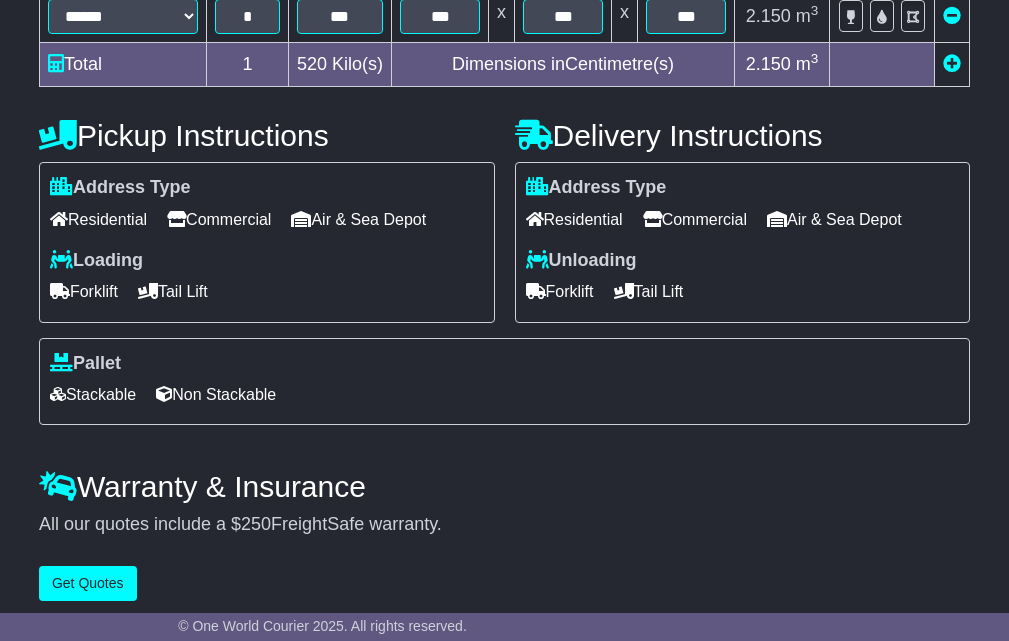 scroll, scrollTop: 632, scrollLeft: 0, axis: vertical 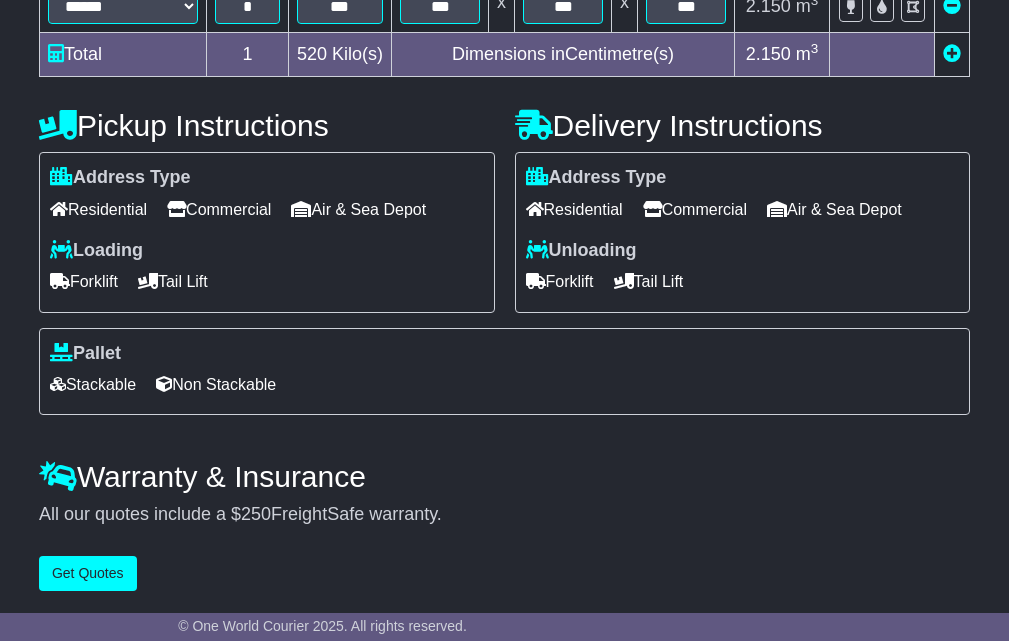 click on "**********" at bounding box center (504, 100) 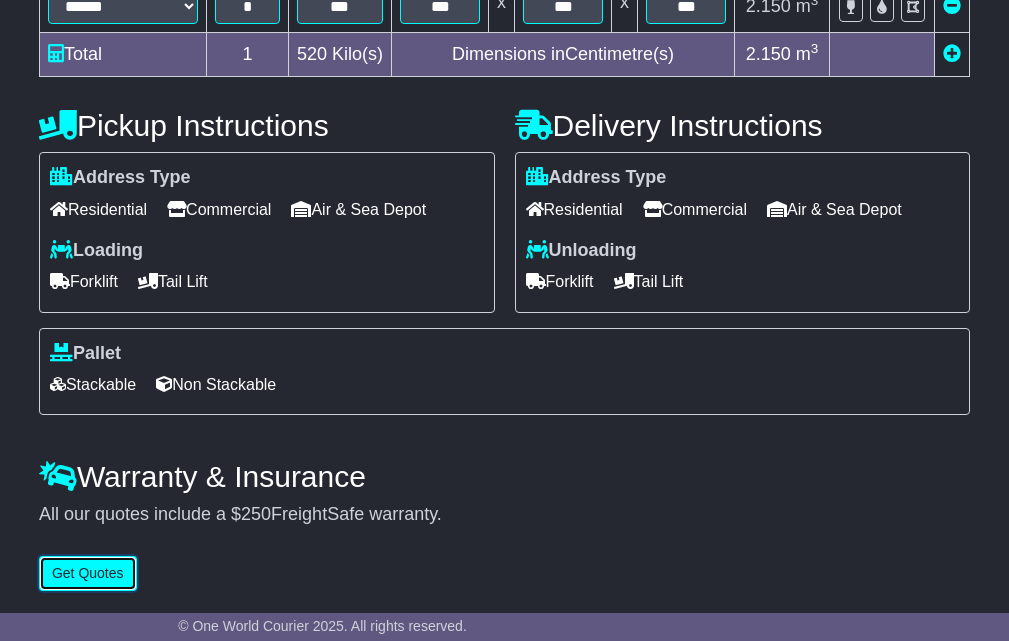 click on "Get Quotes" at bounding box center [88, 573] 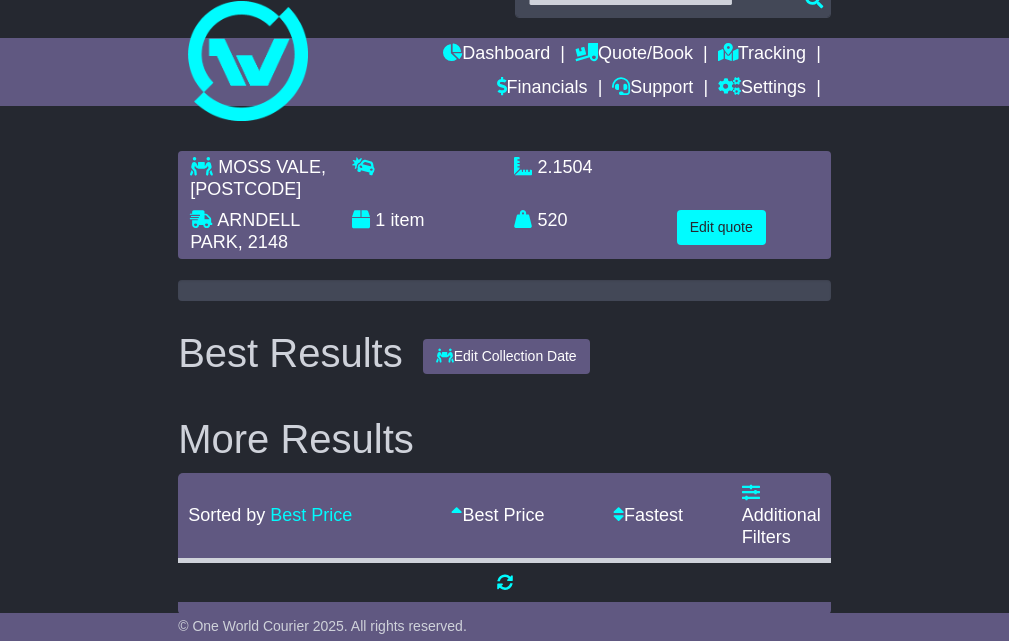 scroll, scrollTop: 66, scrollLeft: 0, axis: vertical 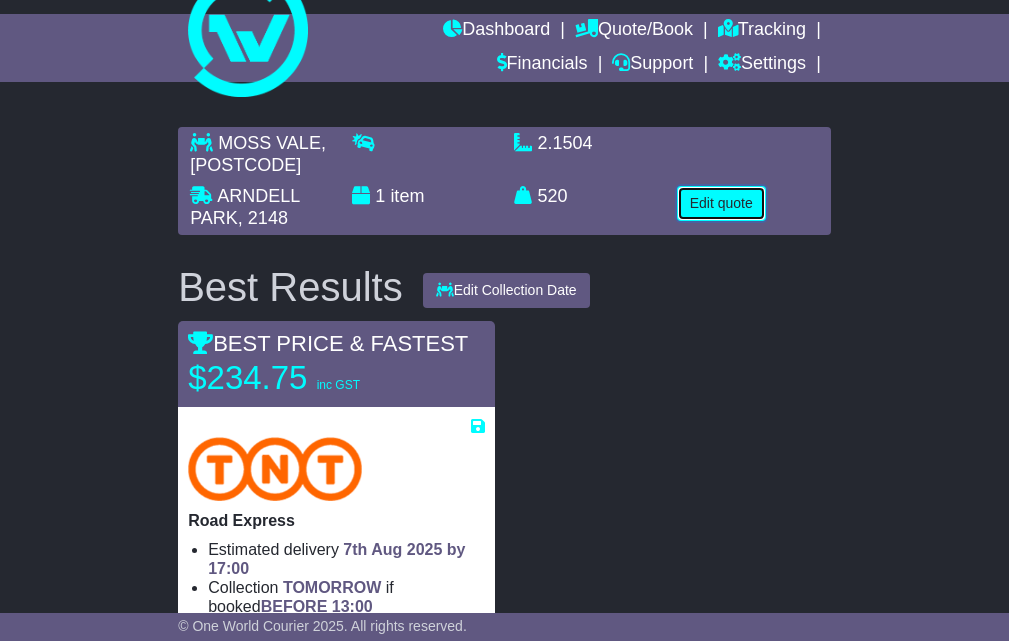 drag, startPoint x: 718, startPoint y: 208, endPoint x: 661, endPoint y: 252, distance: 72.00694 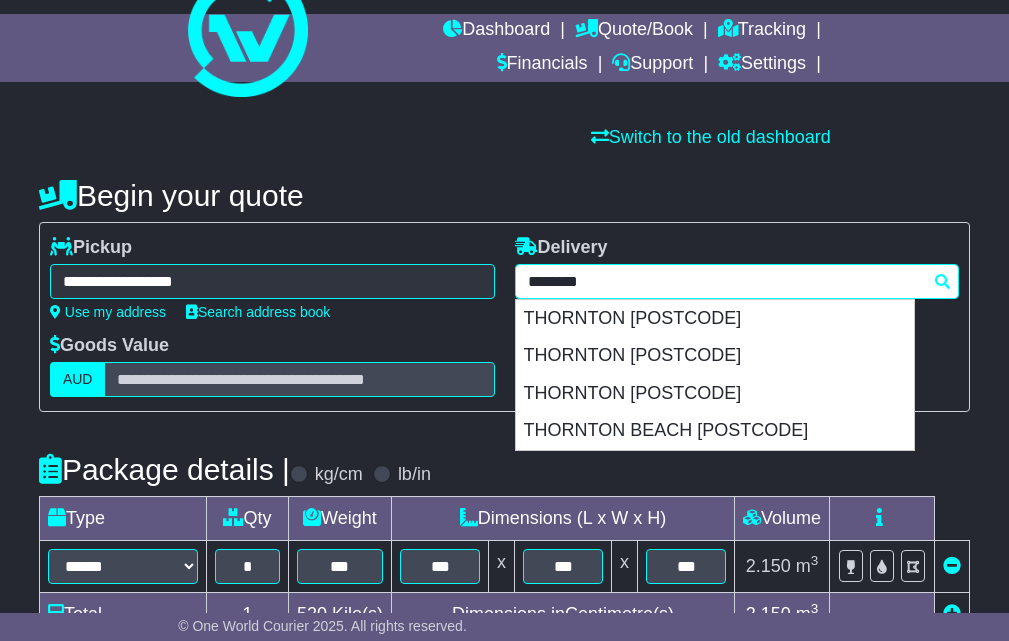 click on "**********" at bounding box center [737, 281] 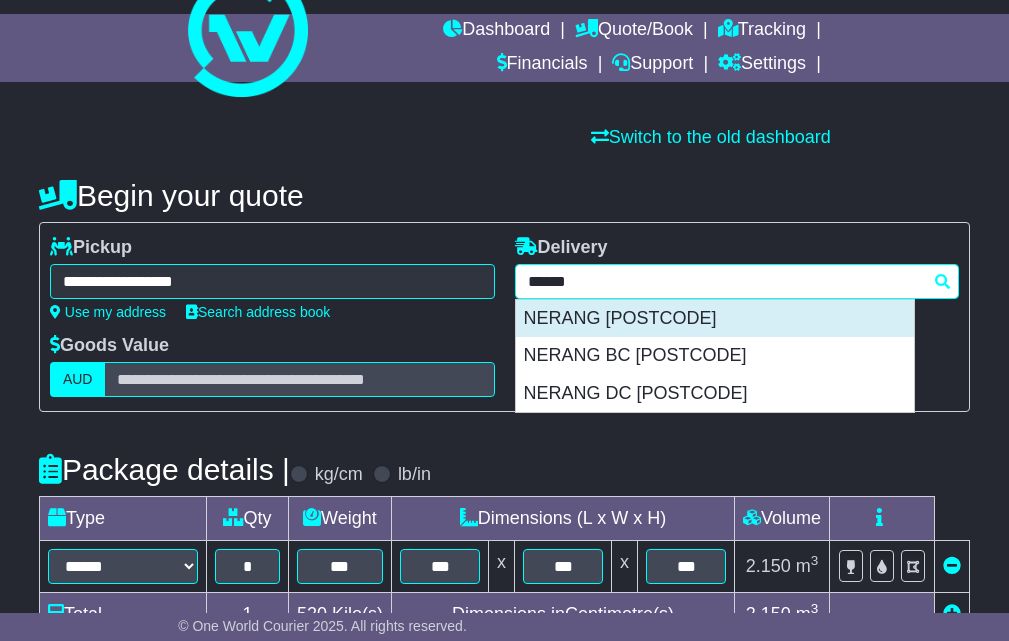 click on "NERANG 4211" at bounding box center (715, 319) 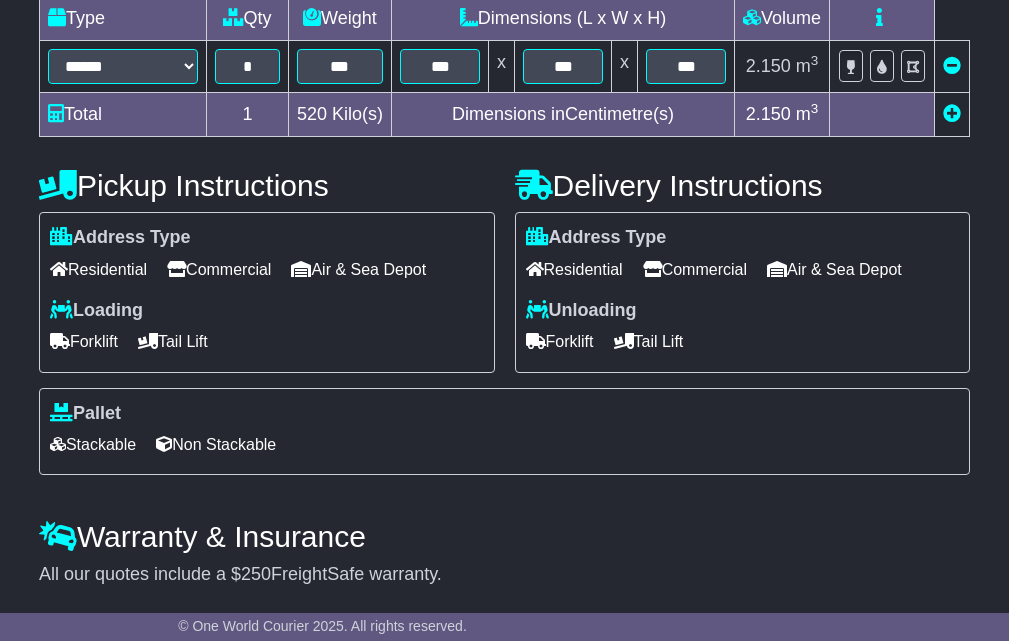 type on "**********" 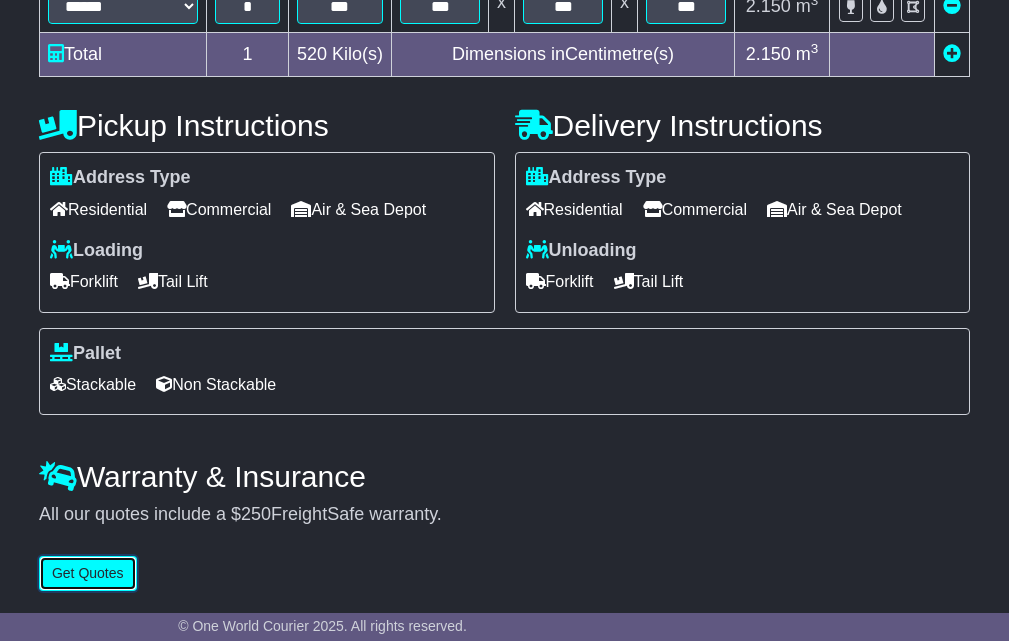 click on "Get Quotes" at bounding box center (88, 573) 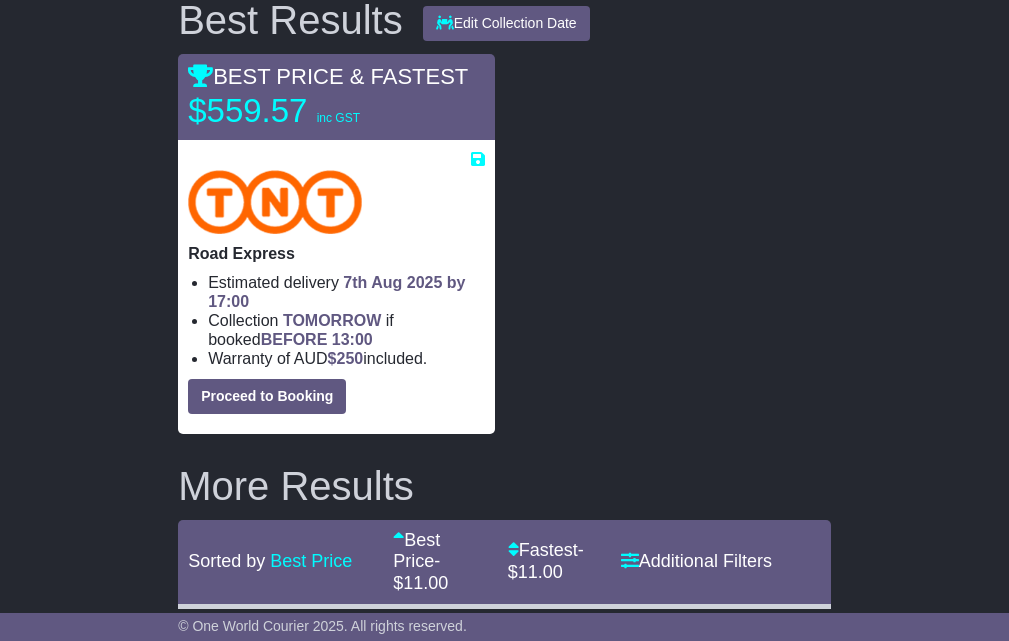 scroll, scrollTop: 833, scrollLeft: 0, axis: vertical 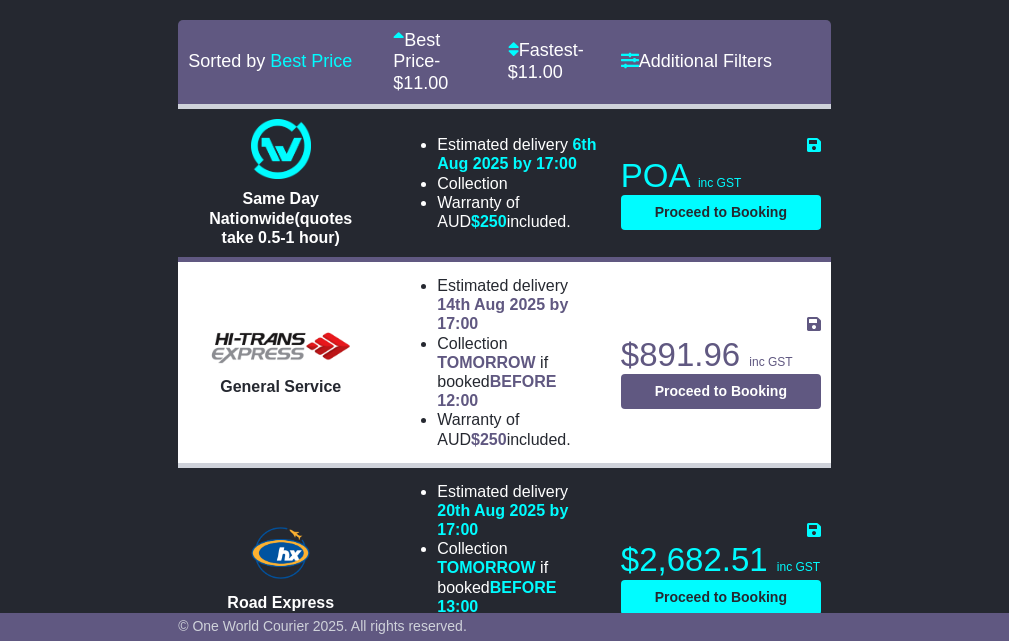 click on "MOSS VALE , 2577
NERANG , 4211
1   item
2.1504
m 3
in 3
520" at bounding box center [504, 123] 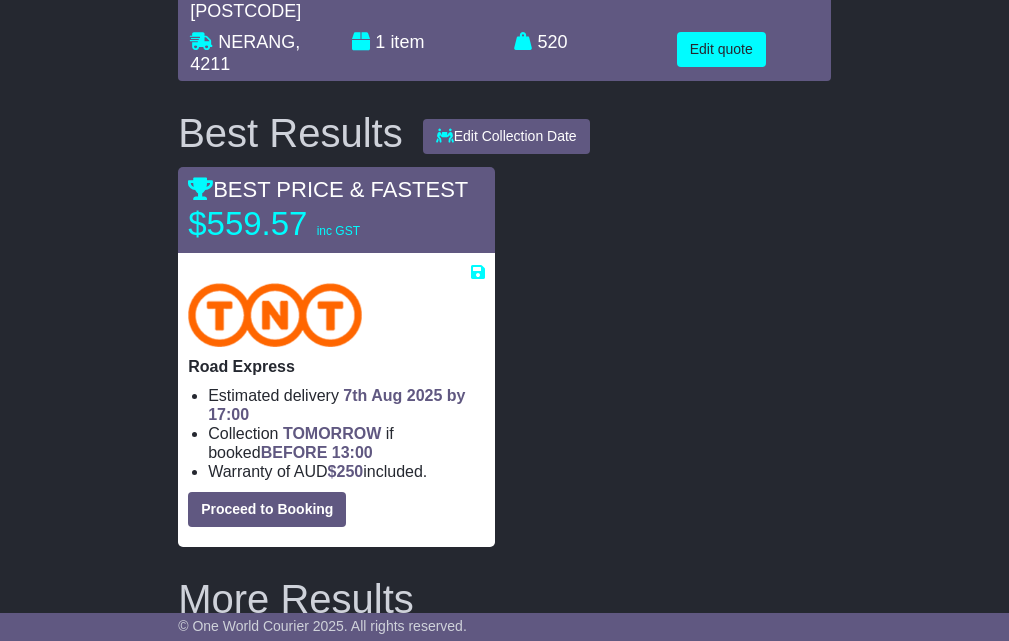 scroll, scrollTop: 0, scrollLeft: 0, axis: both 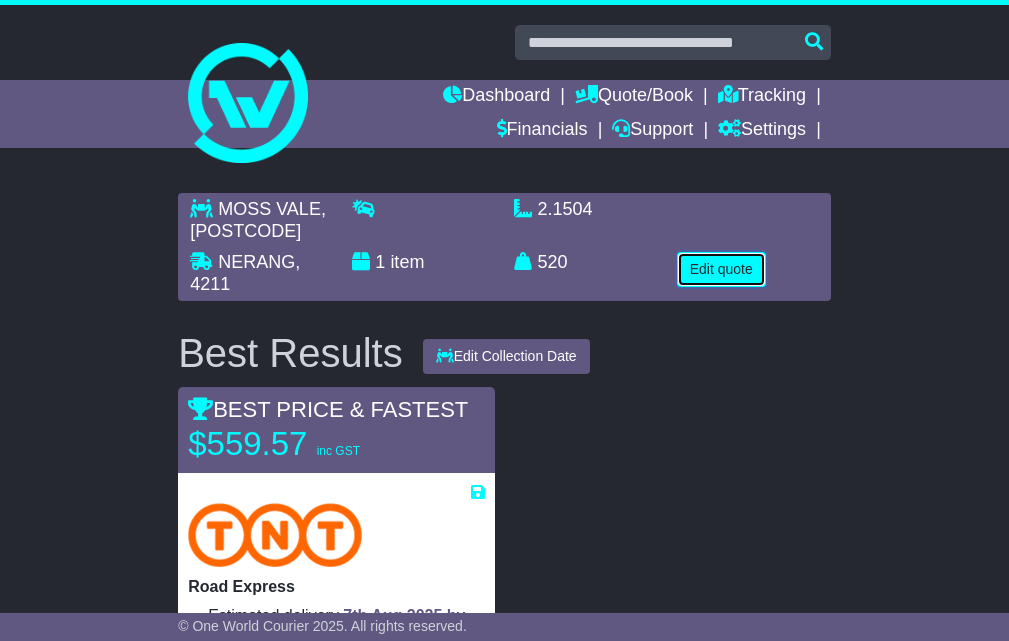 click on "Edit quote" at bounding box center (721, 269) 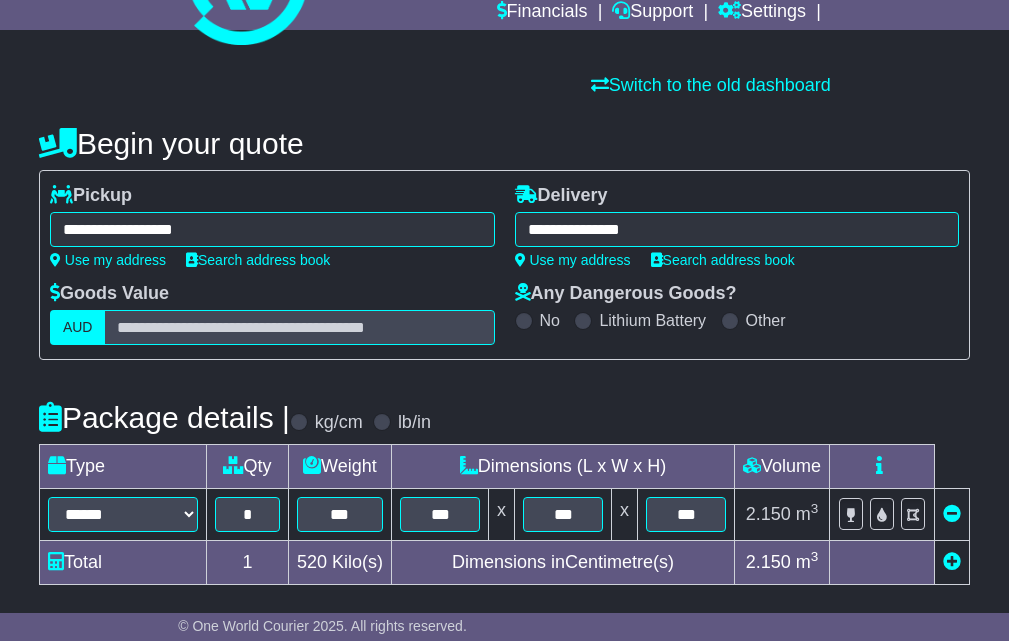 scroll, scrollTop: 167, scrollLeft: 0, axis: vertical 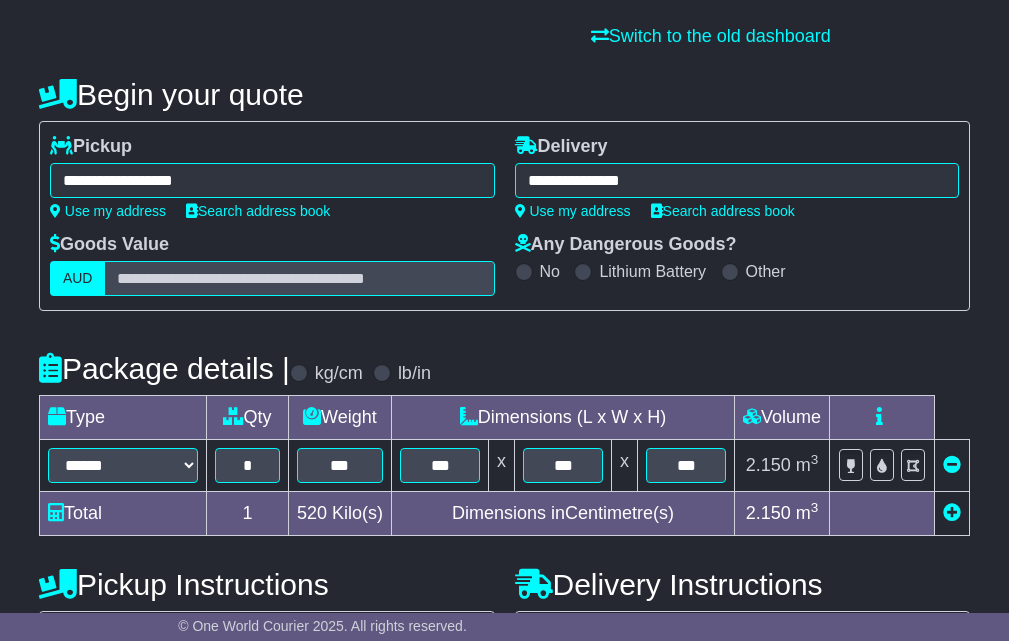click on "**********" at bounding box center (272, 180) 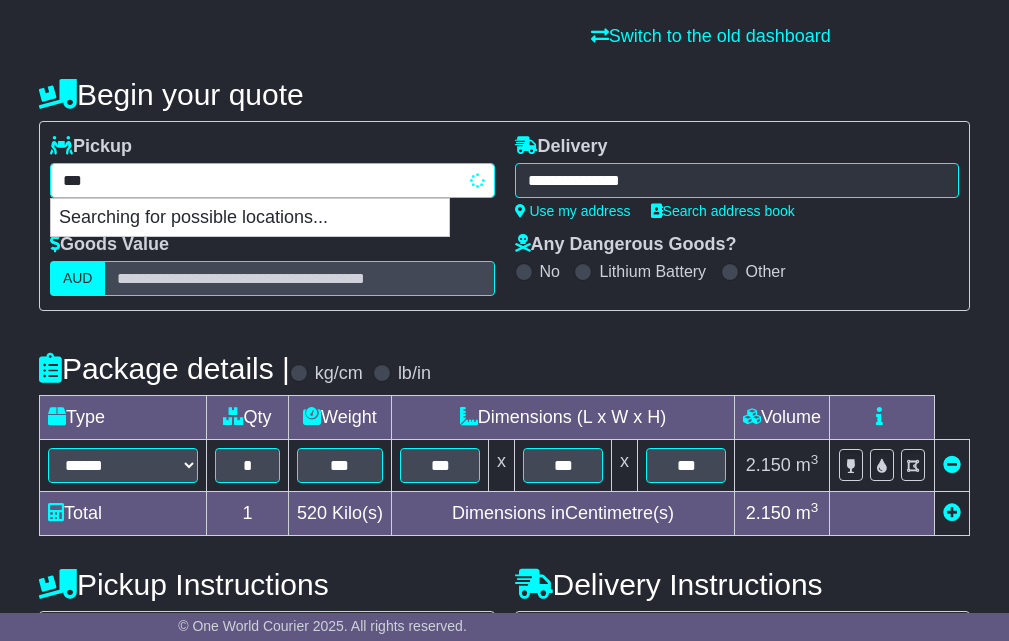 type on "****" 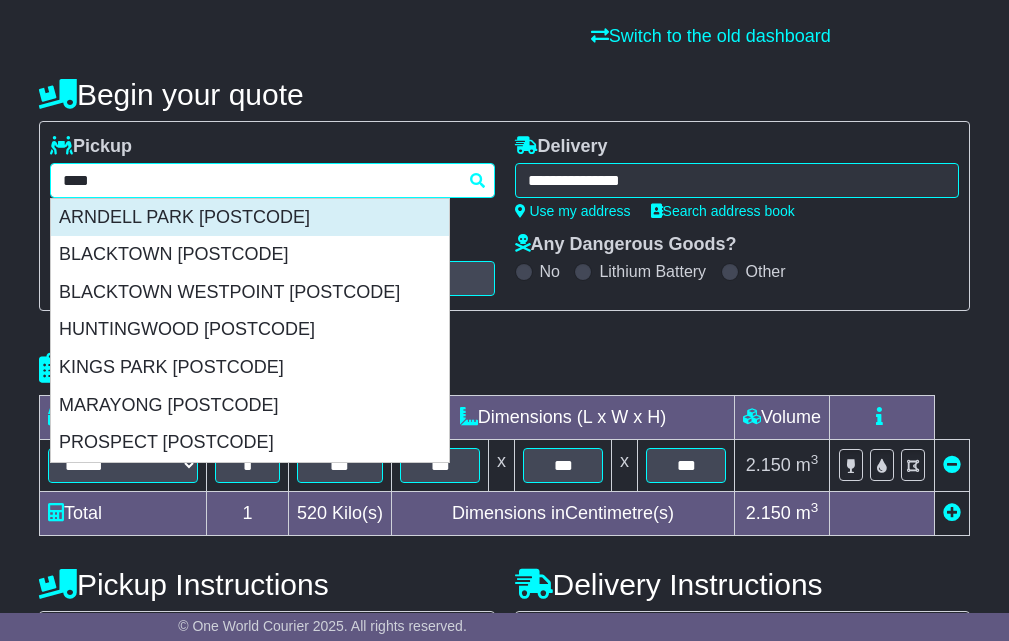 click on "ARNDELL PARK 2148" at bounding box center [250, 218] 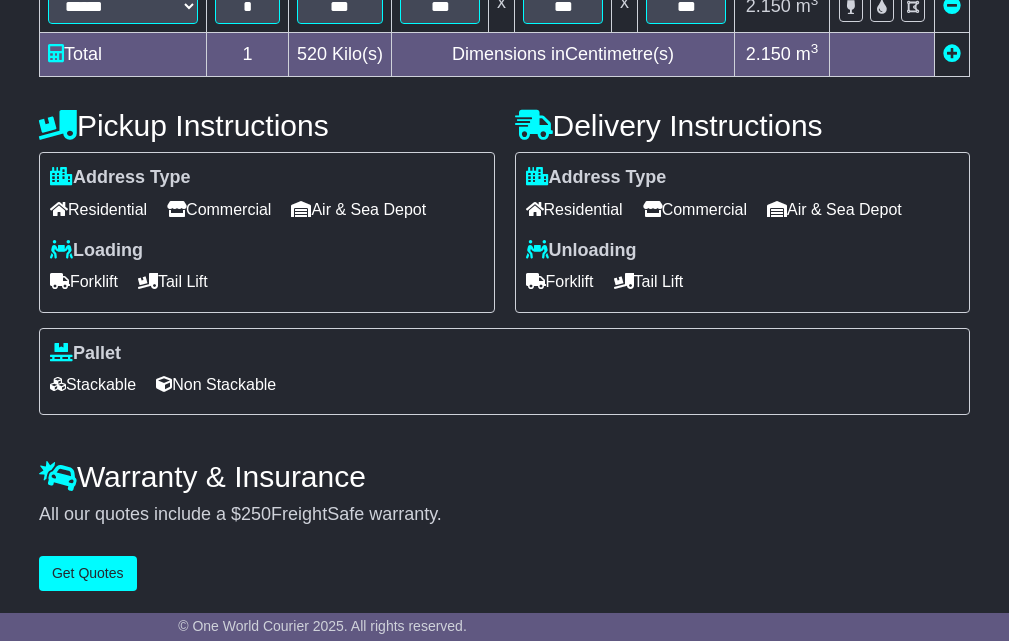 type on "**********" 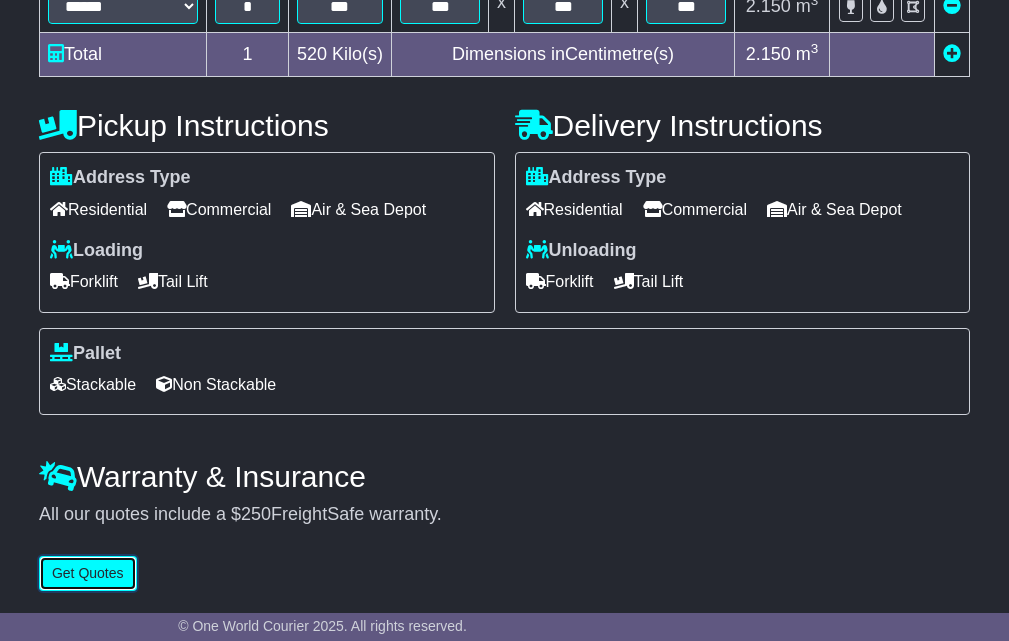 click on "Get Quotes" at bounding box center (88, 573) 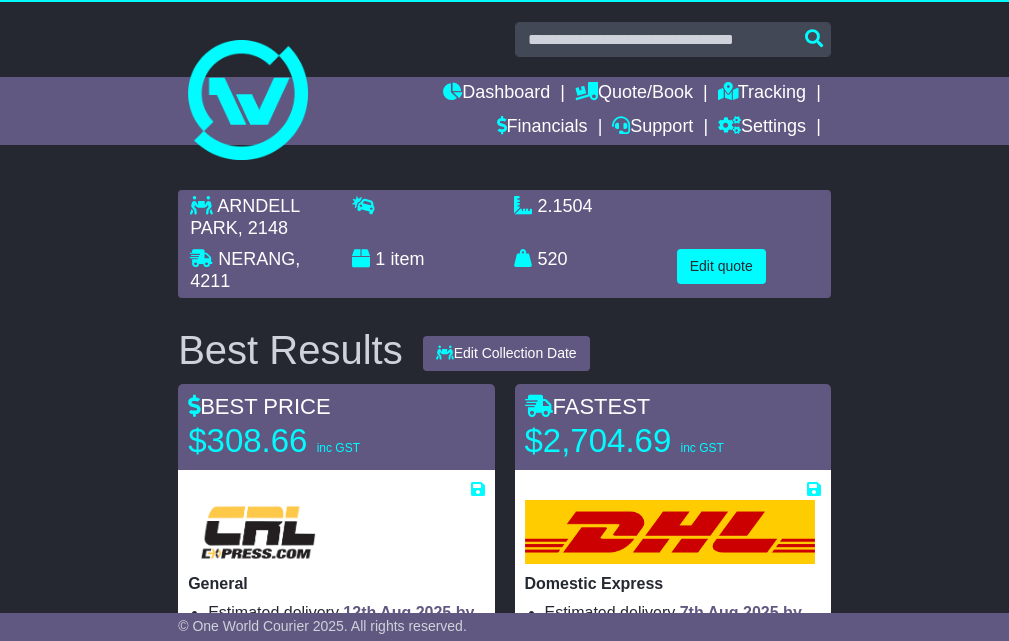scroll, scrollTop: 0, scrollLeft: 0, axis: both 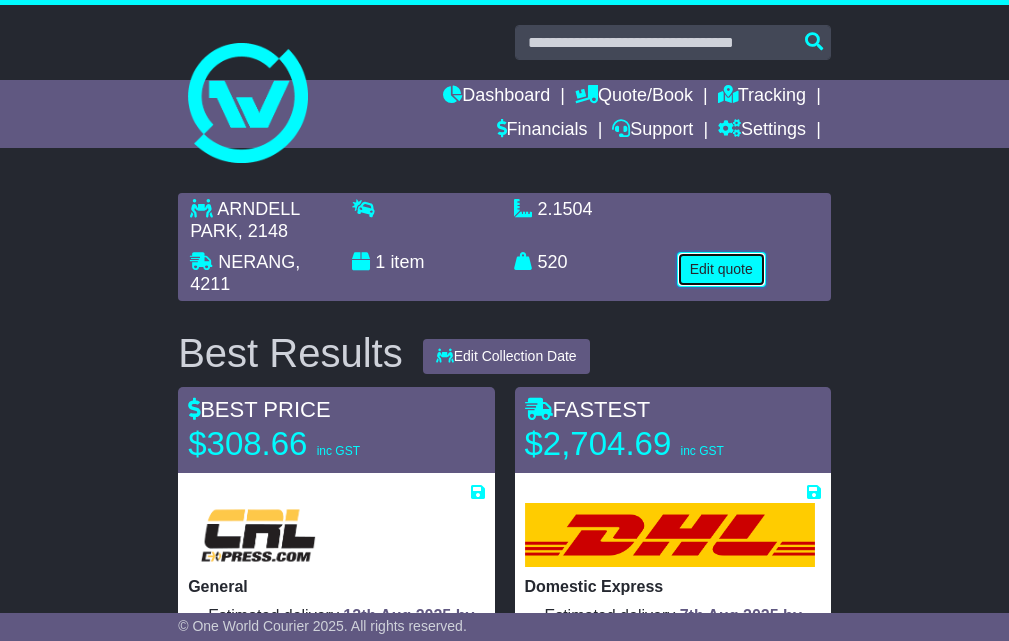 drag, startPoint x: 694, startPoint y: 258, endPoint x: 695, endPoint y: 299, distance: 41.01219 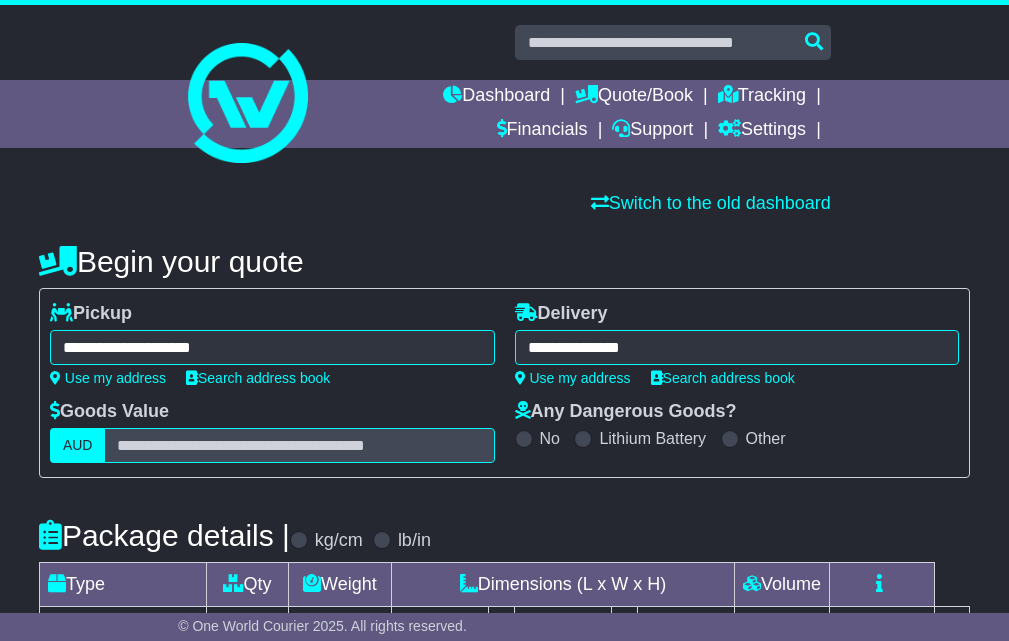 click on "**********" at bounding box center [272, 347] 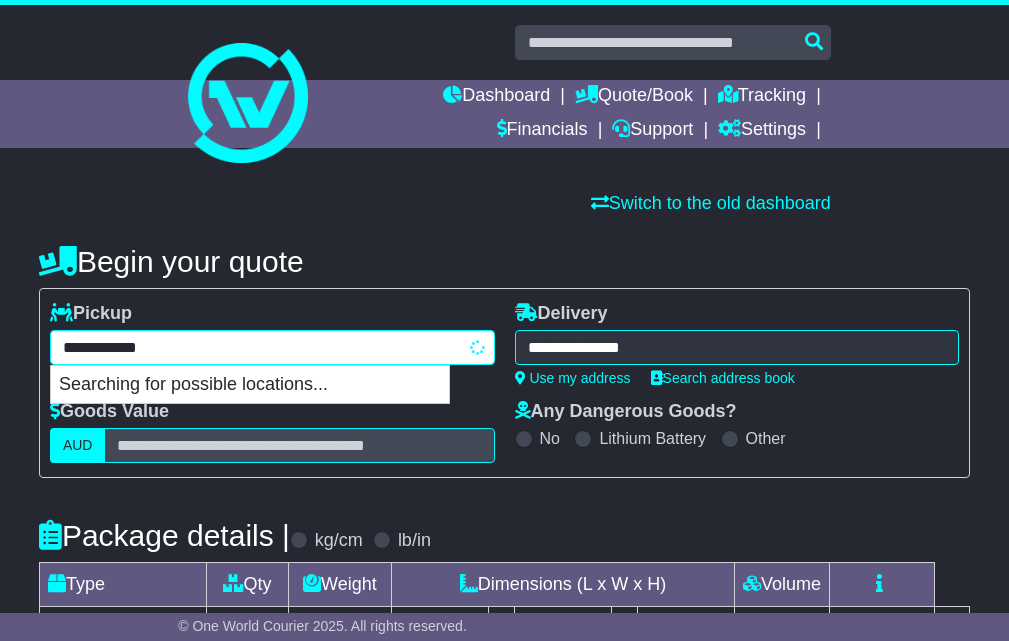 click on "**********" at bounding box center [272, 347] 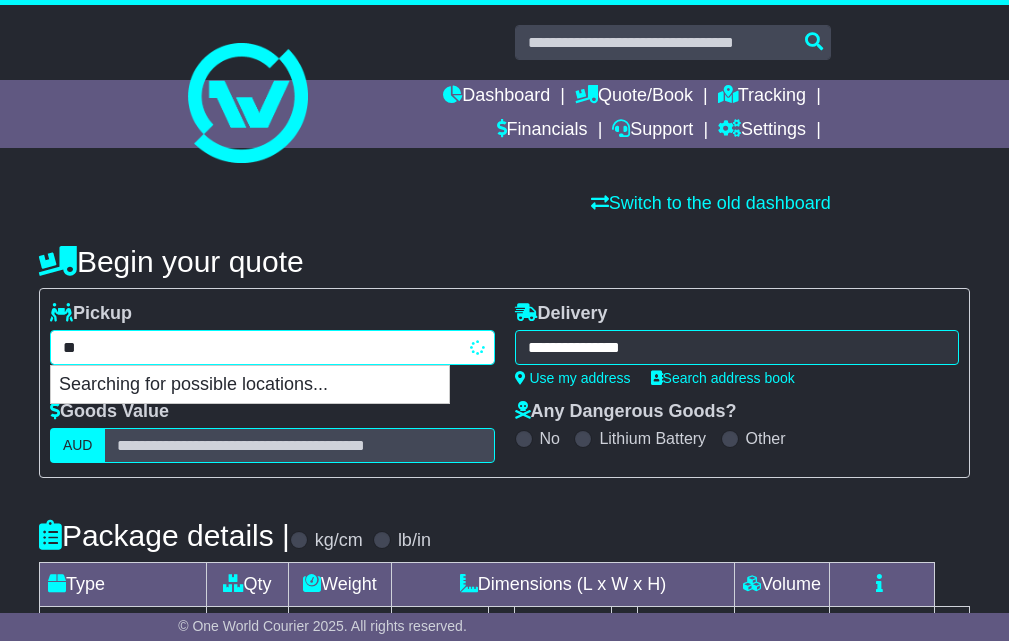 type on "*" 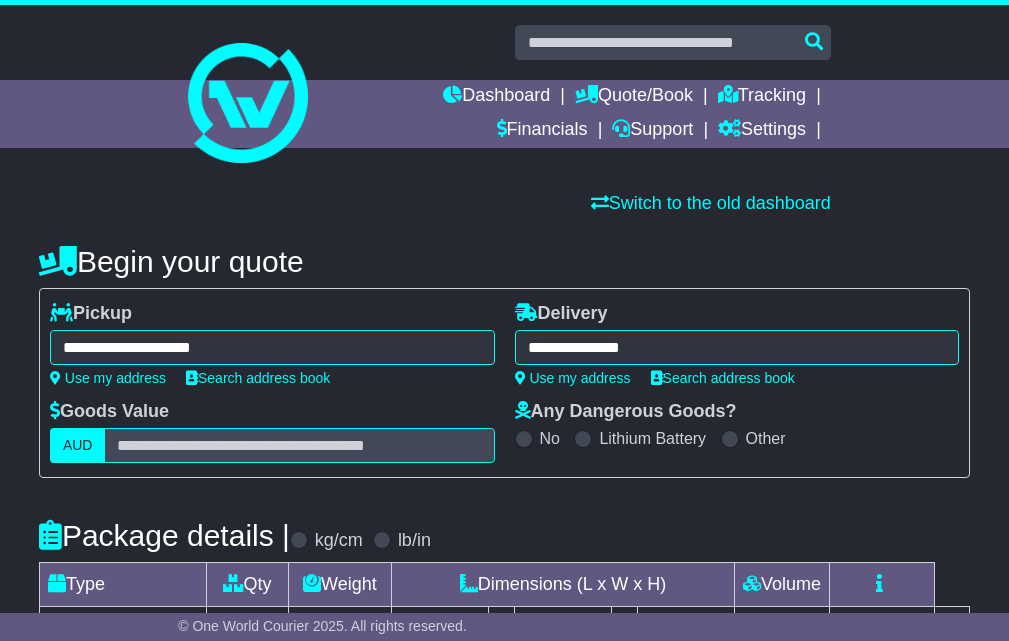 click on "**********" at bounding box center [272, 347] 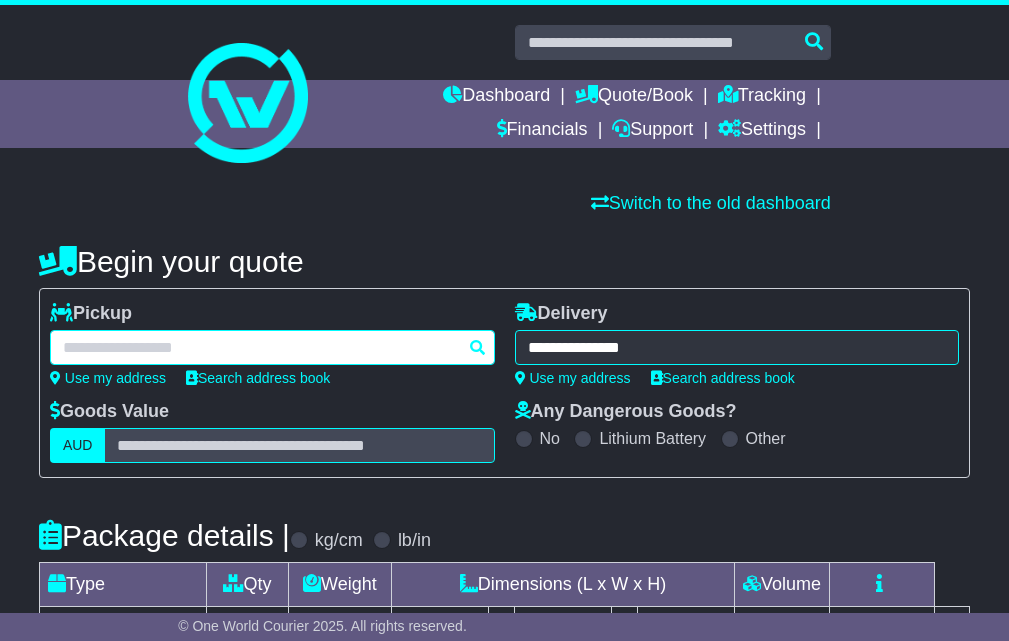 click at bounding box center [272, 347] 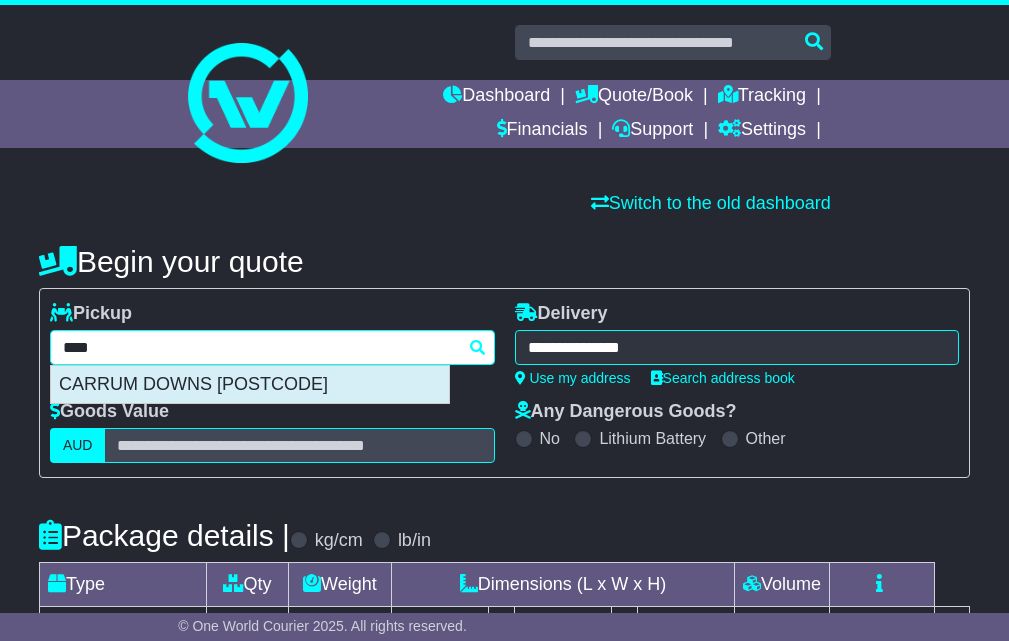 click on "CARRUM DOWNS 3201" at bounding box center [250, 385] 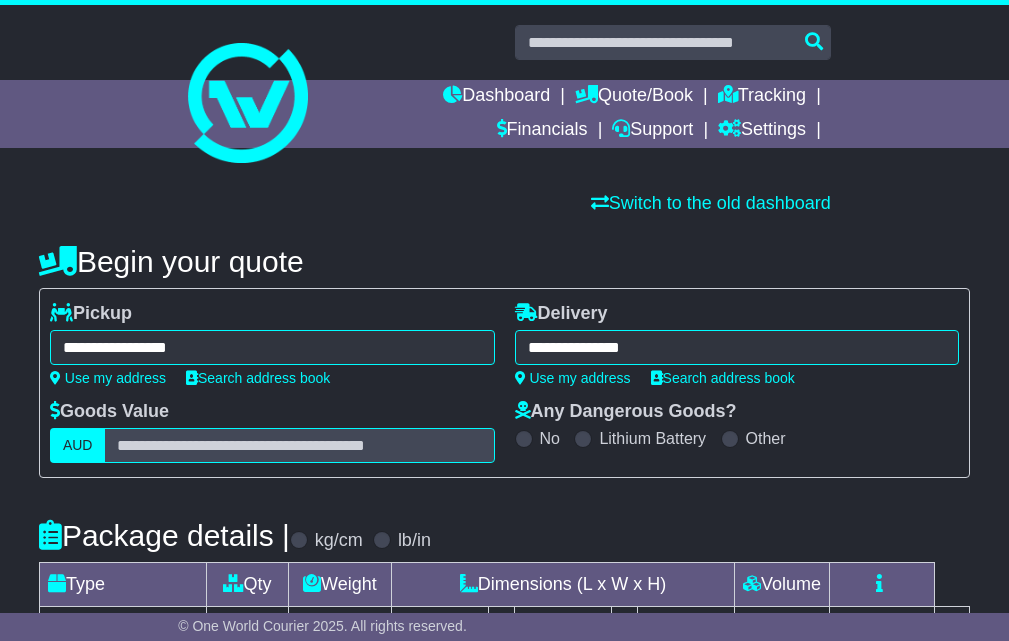 type on "**********" 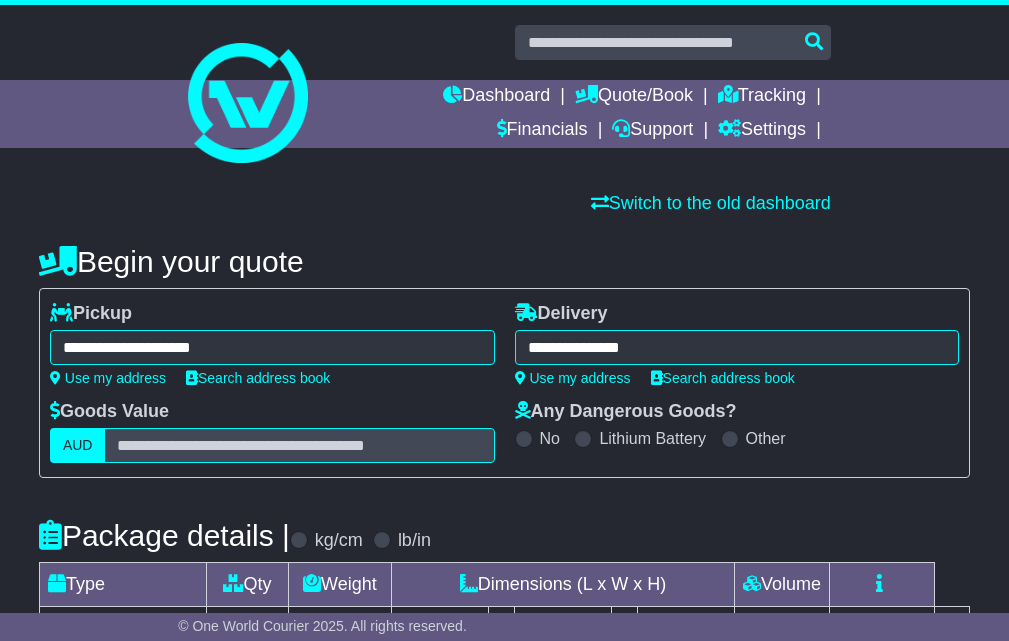 click on "**********" at bounding box center (737, 347) 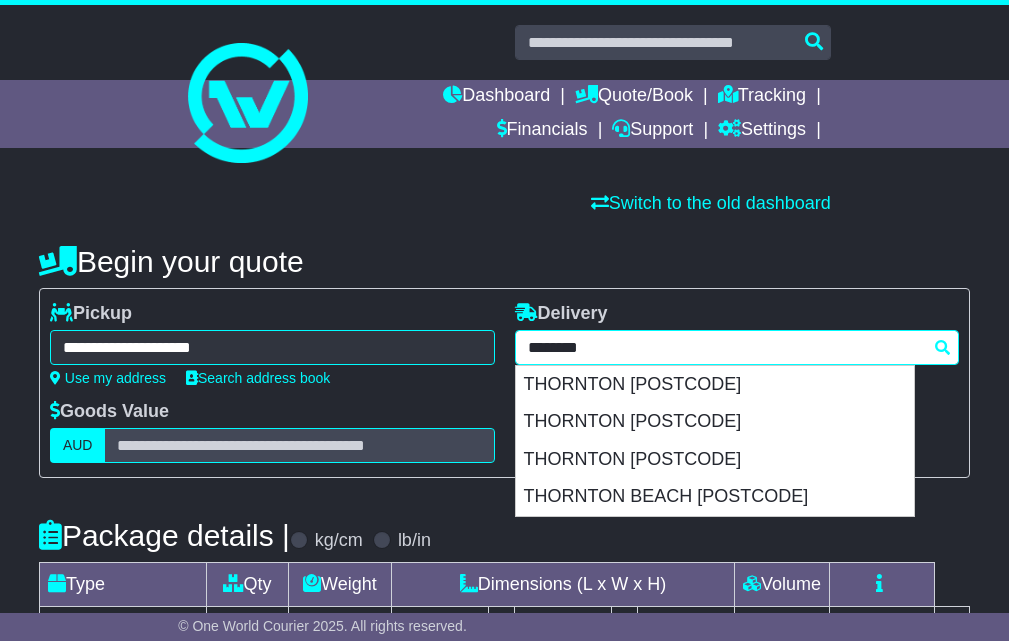 click on "********" at bounding box center [737, 347] 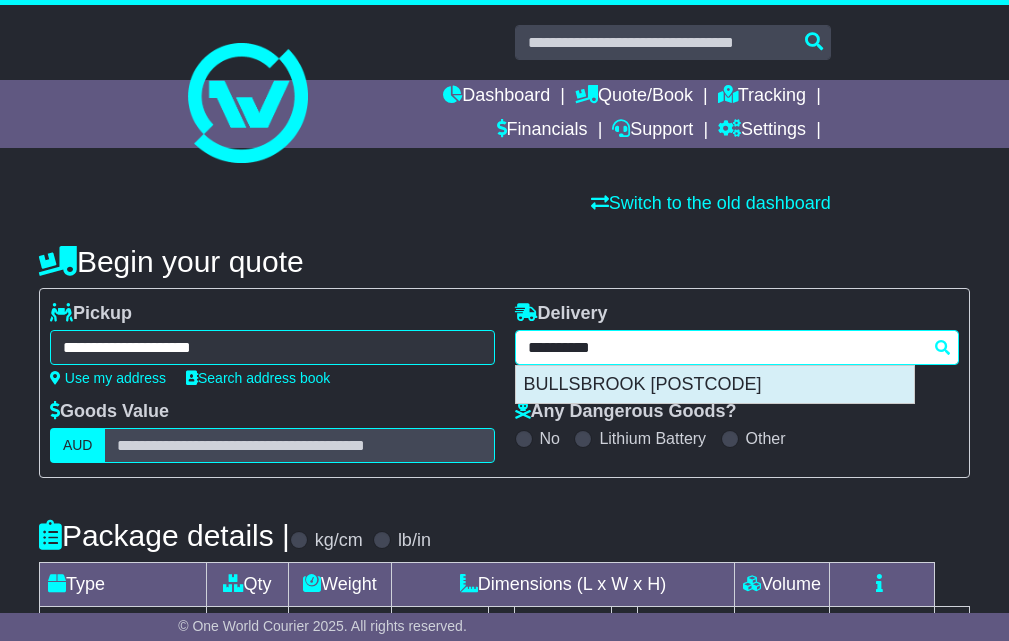 click on "BULLSBROOK 6084" at bounding box center [715, 385] 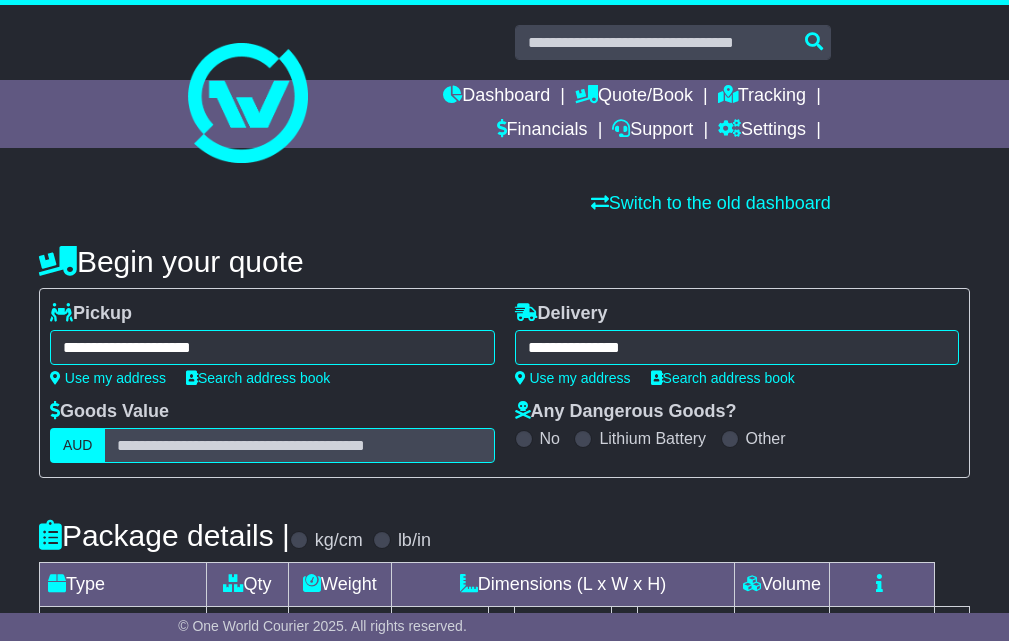 scroll, scrollTop: 333, scrollLeft: 0, axis: vertical 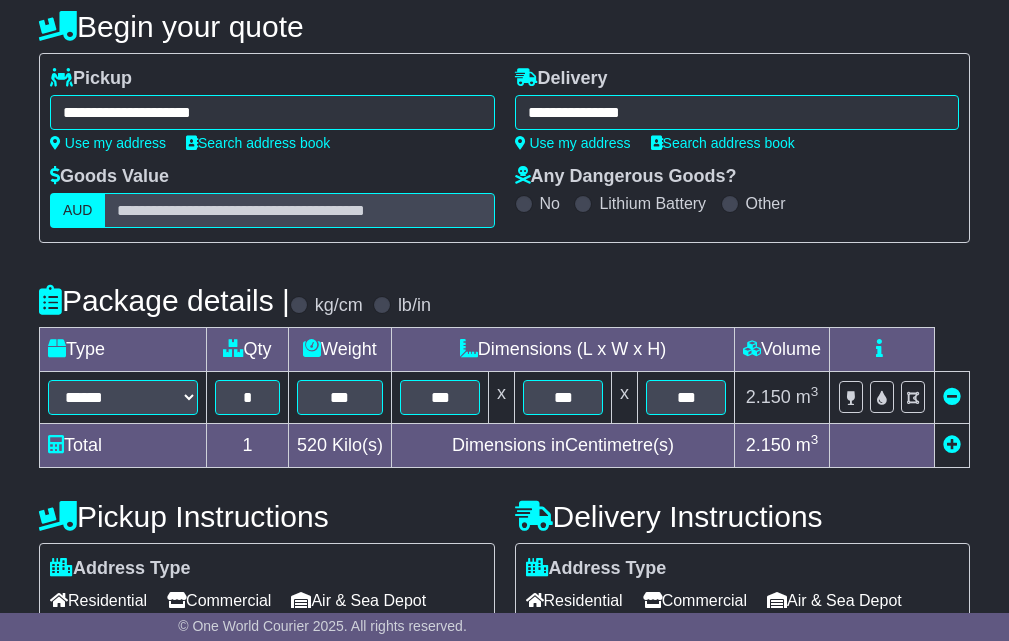type on "**********" 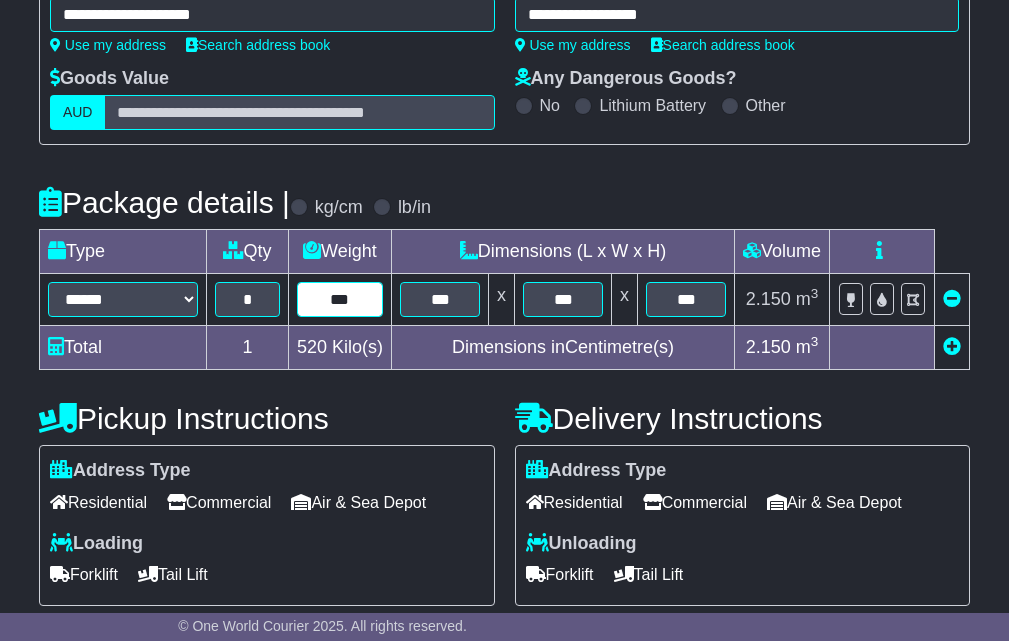 click on "***" at bounding box center (340, 299) 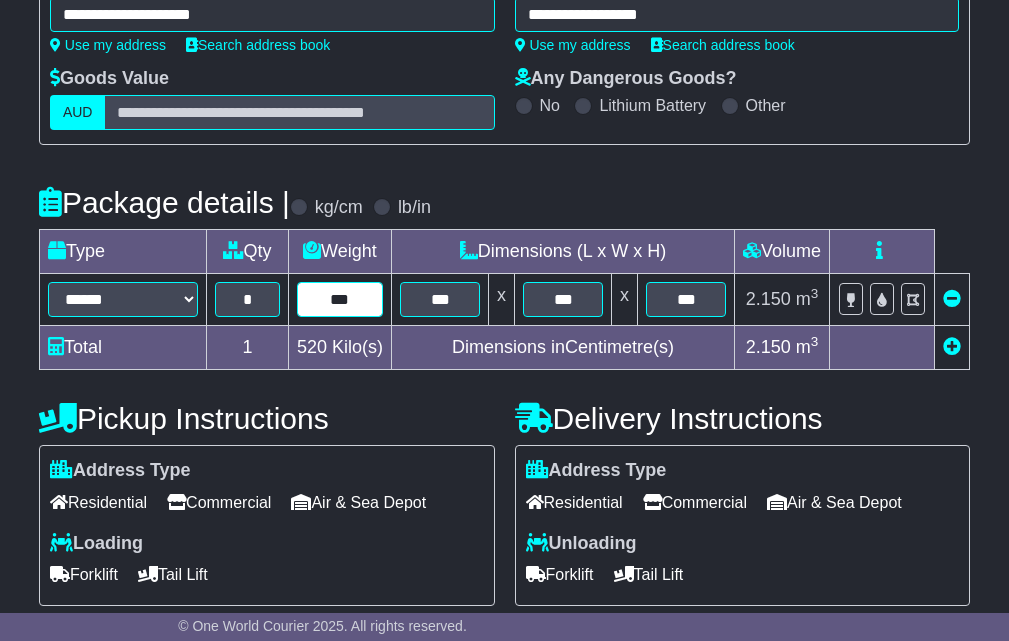 type on "***" 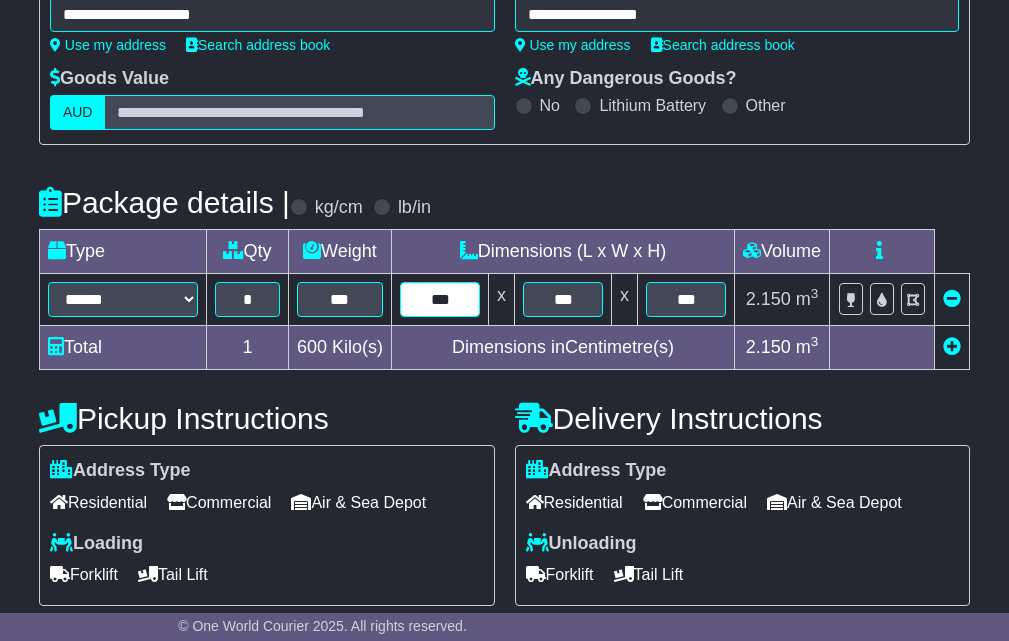 type on "***" 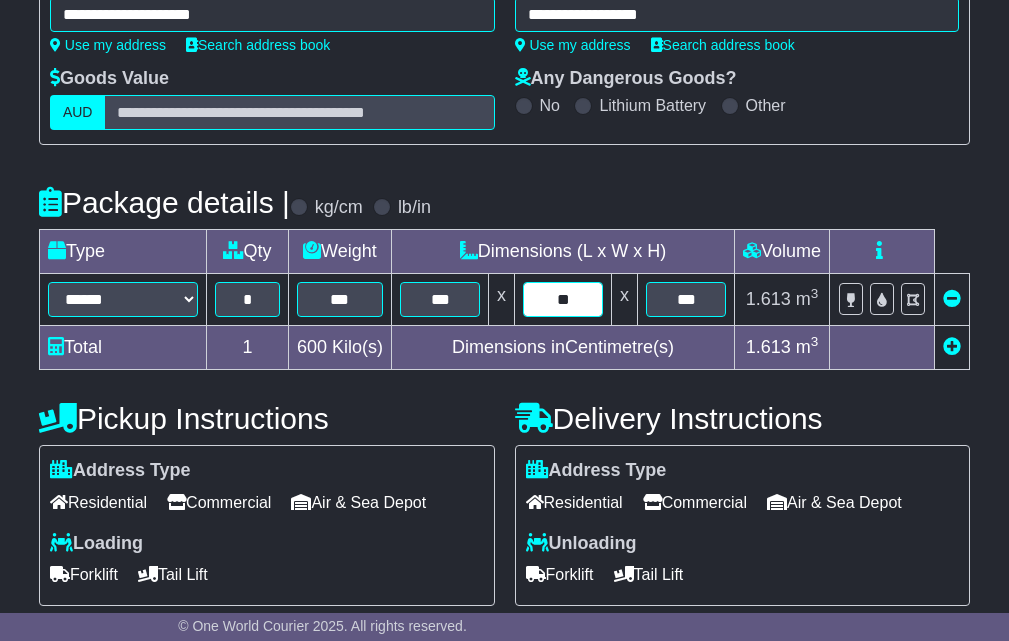 type on "***" 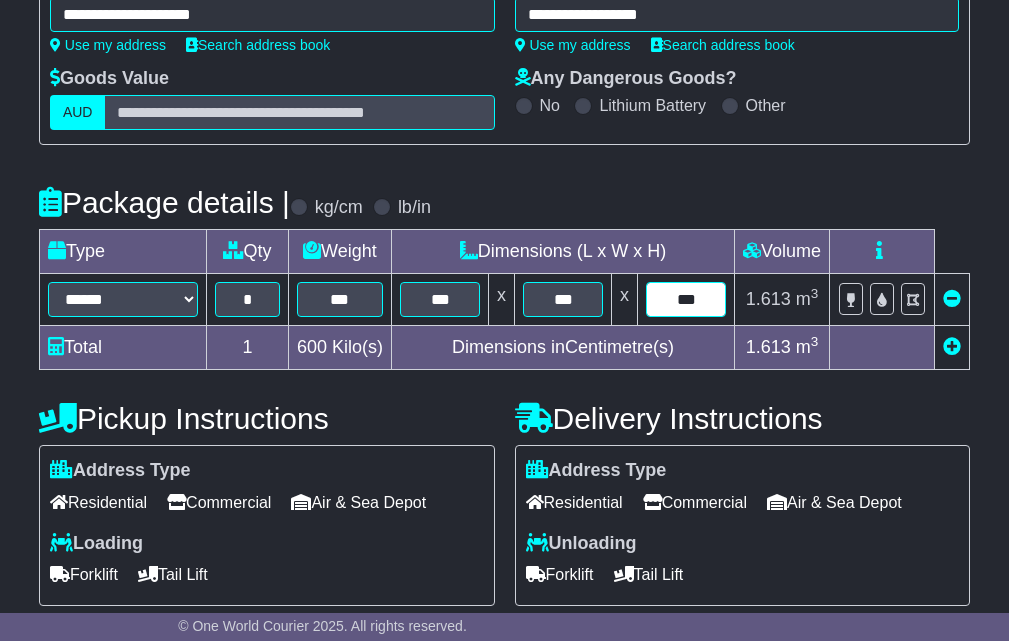 type on "***" 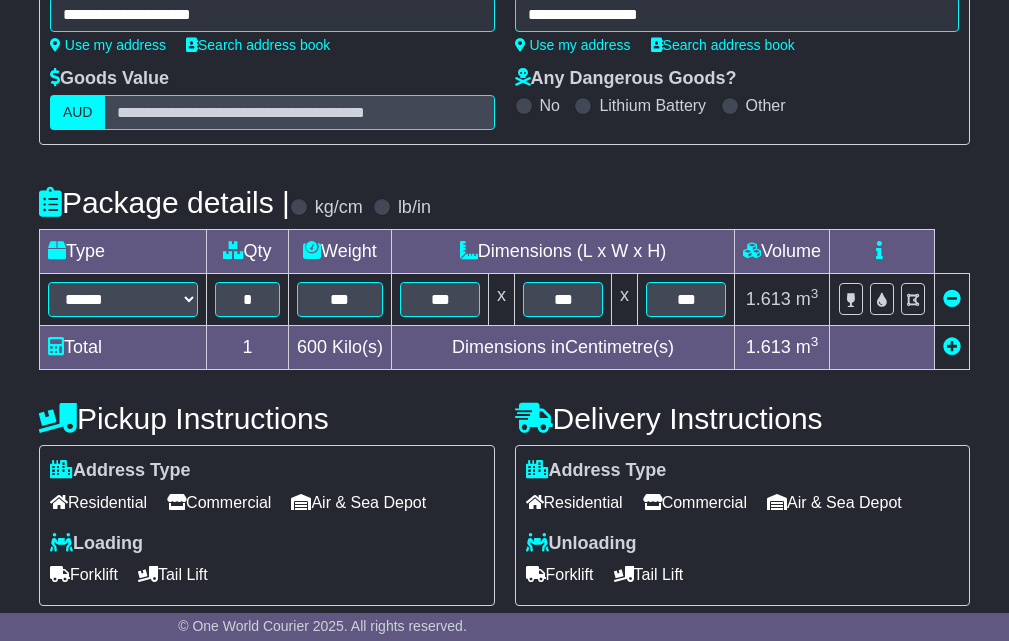 scroll, scrollTop: 632, scrollLeft: 0, axis: vertical 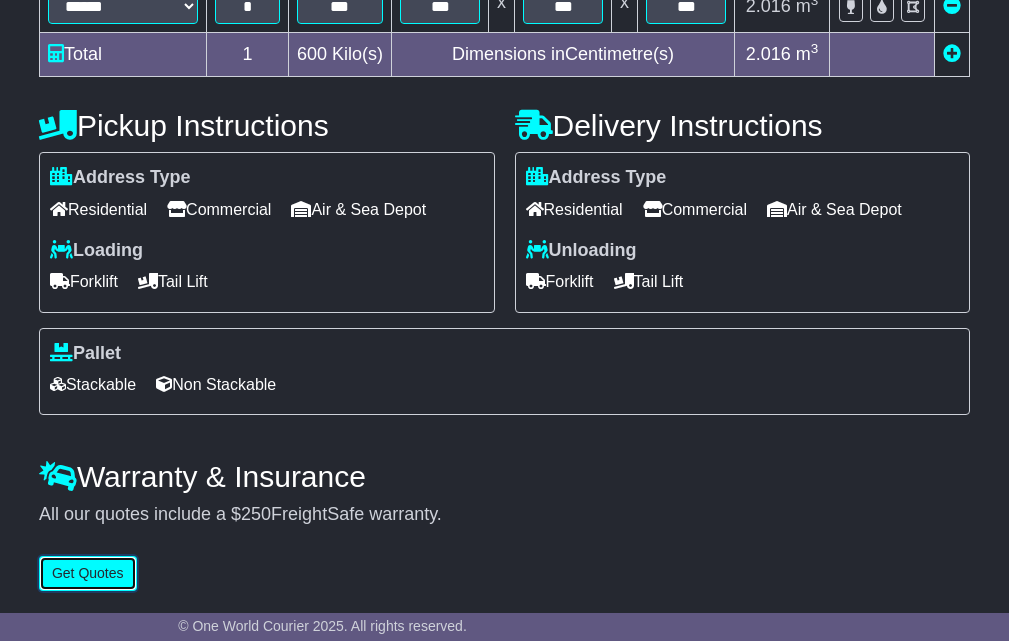 click on "Get Quotes" at bounding box center (88, 573) 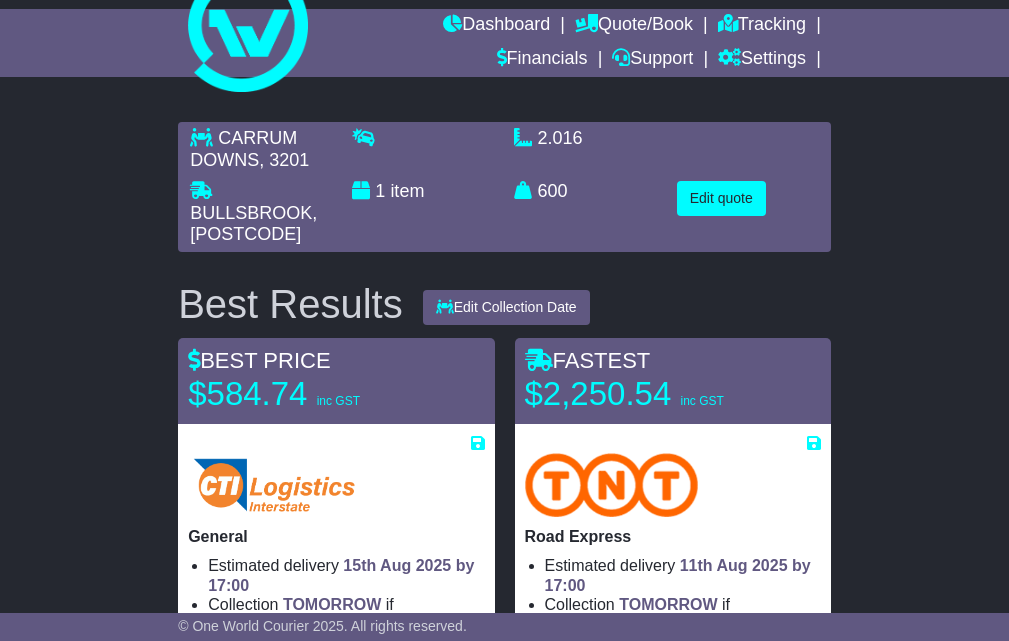 scroll, scrollTop: 167, scrollLeft: 0, axis: vertical 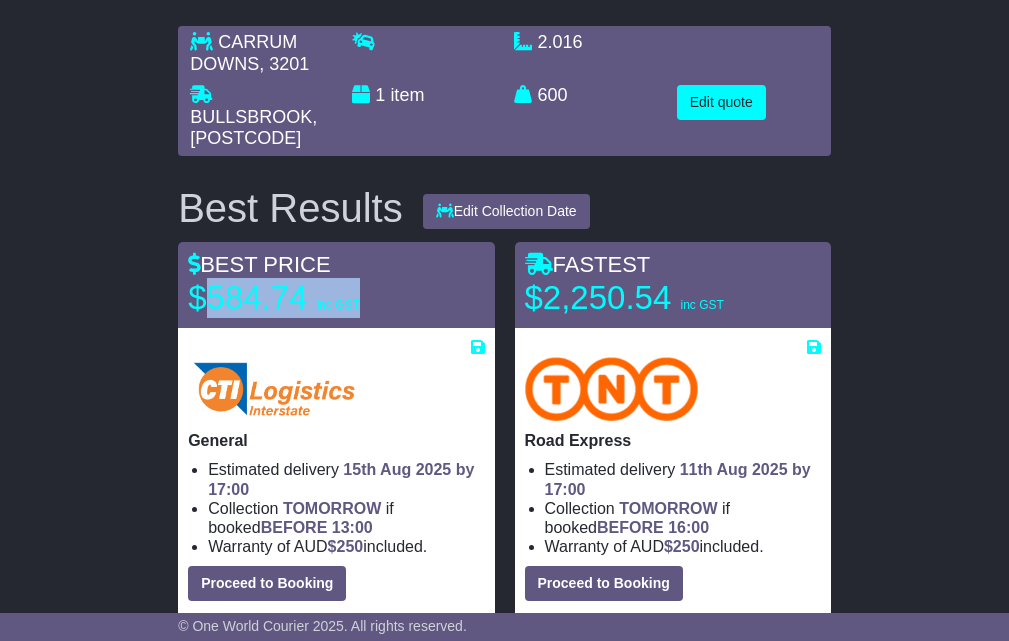 drag, startPoint x: 370, startPoint y: 302, endPoint x: 213, endPoint y: 290, distance: 157.45793 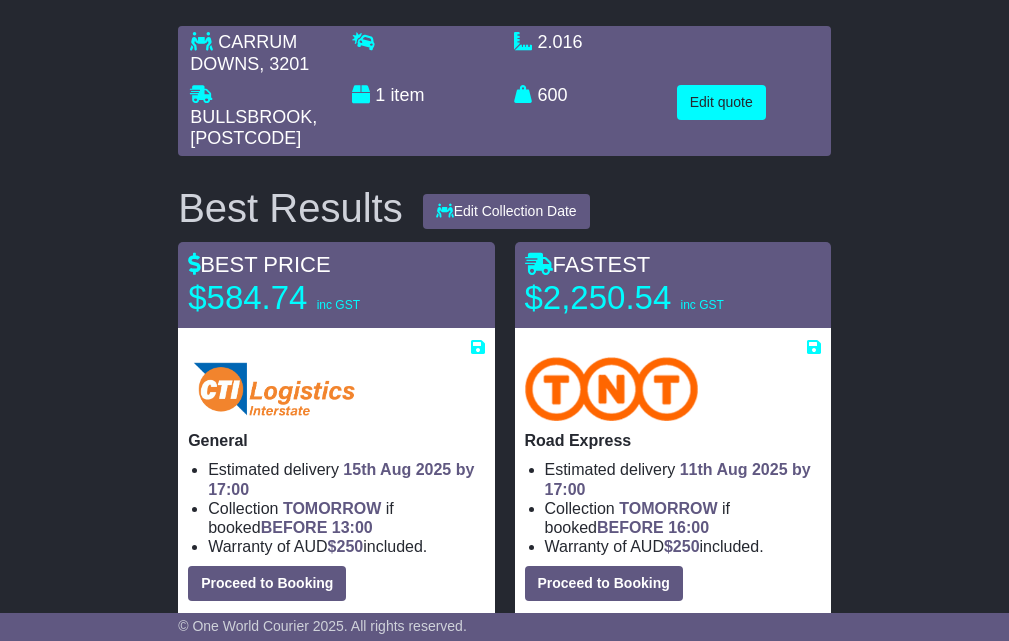 click on "CARRUM DOWNS , 3201
BULLSBROOK , 6084
1   item
2.016
m 3
in 3
600  kg(s)  lb(s) Edit quote" at bounding box center (504, 1089) 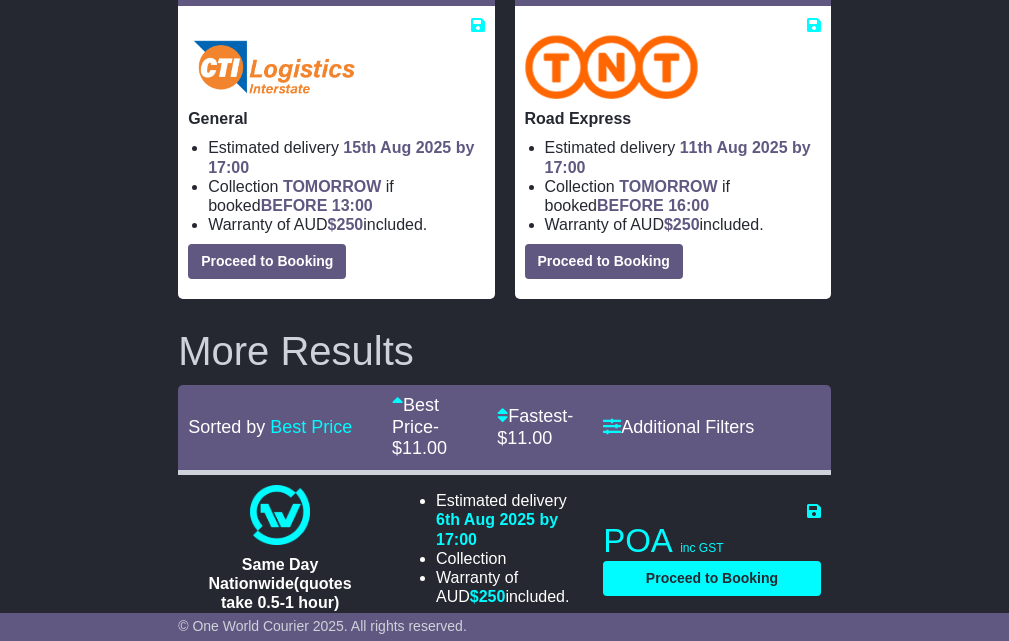 scroll, scrollTop: 0, scrollLeft: 0, axis: both 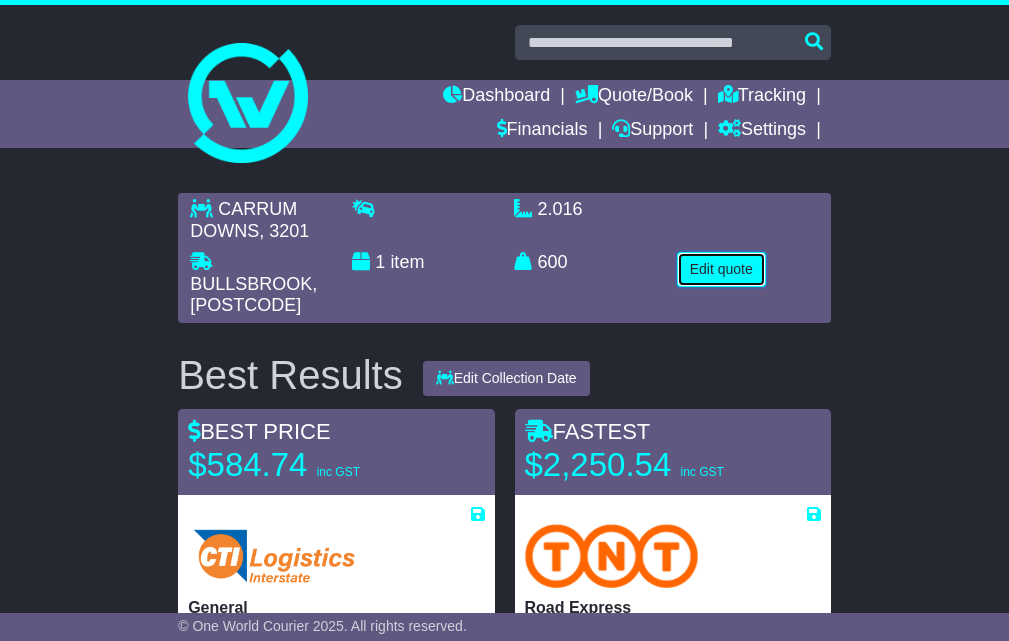 click on "Edit quote" at bounding box center [721, 269] 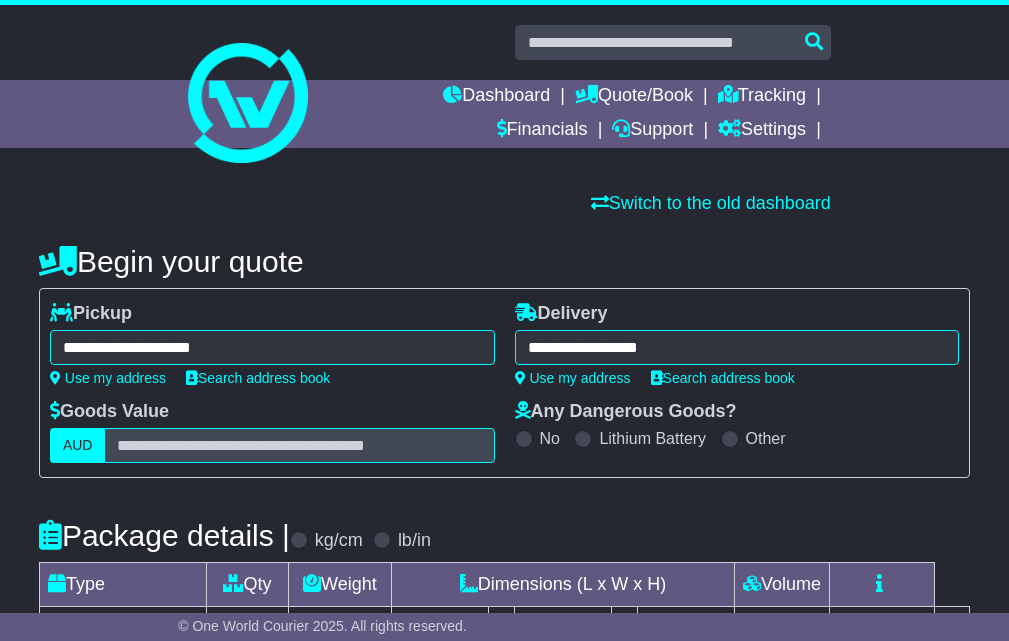 click on "**********" at bounding box center (272, 347) 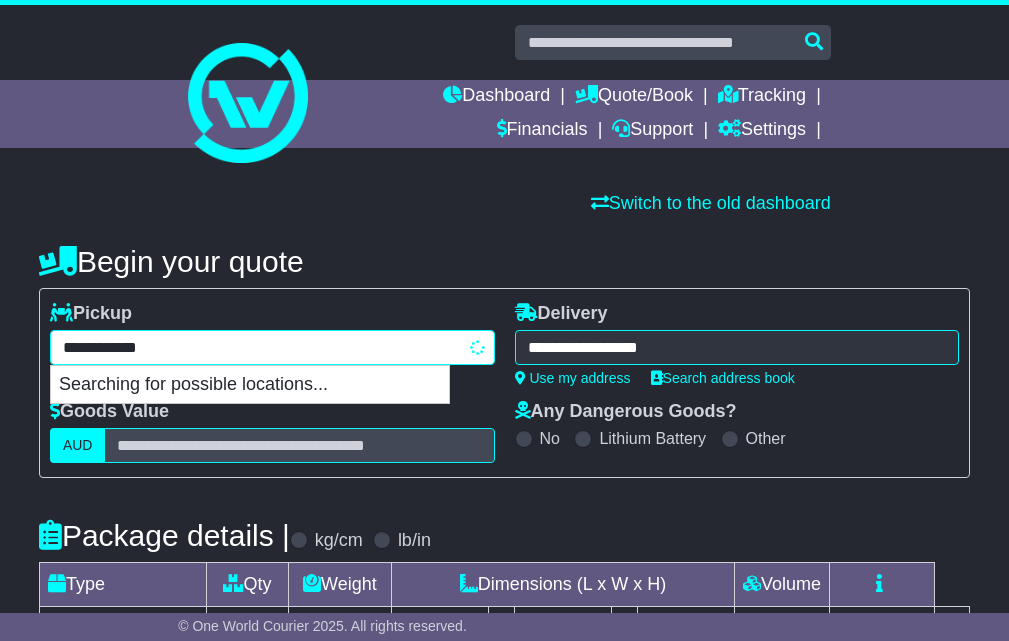 click on "**********" at bounding box center [272, 347] 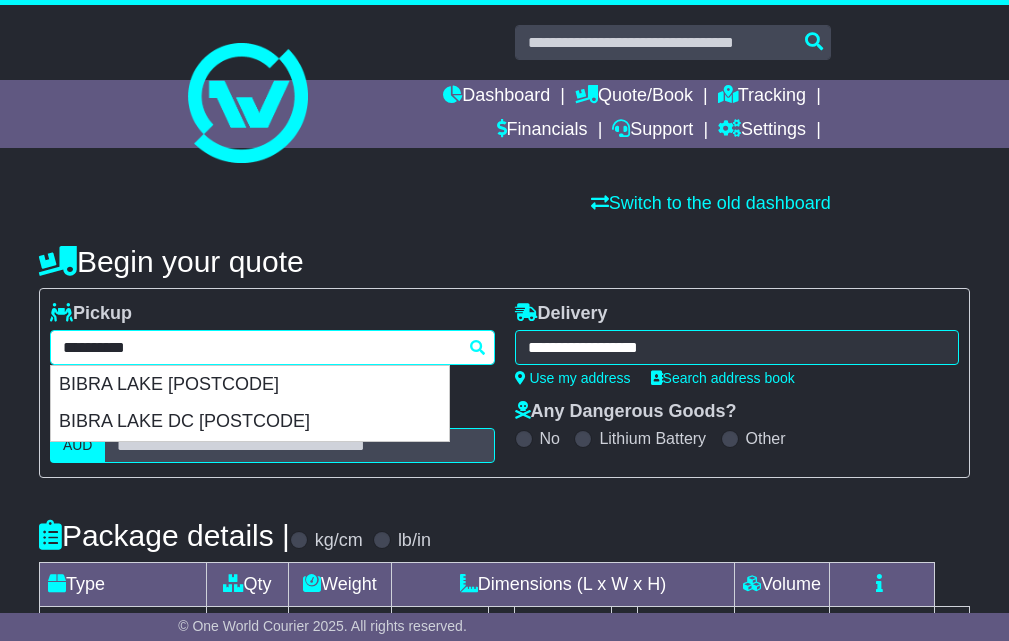 click on "BIBRA LAKE 6163" at bounding box center [250, 385] 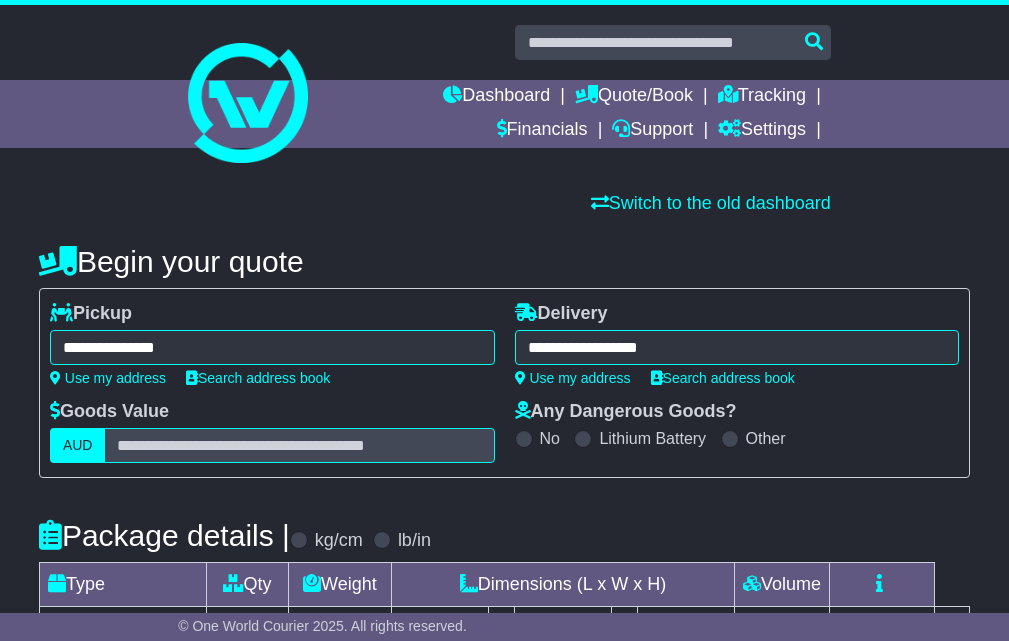 type on "**********" 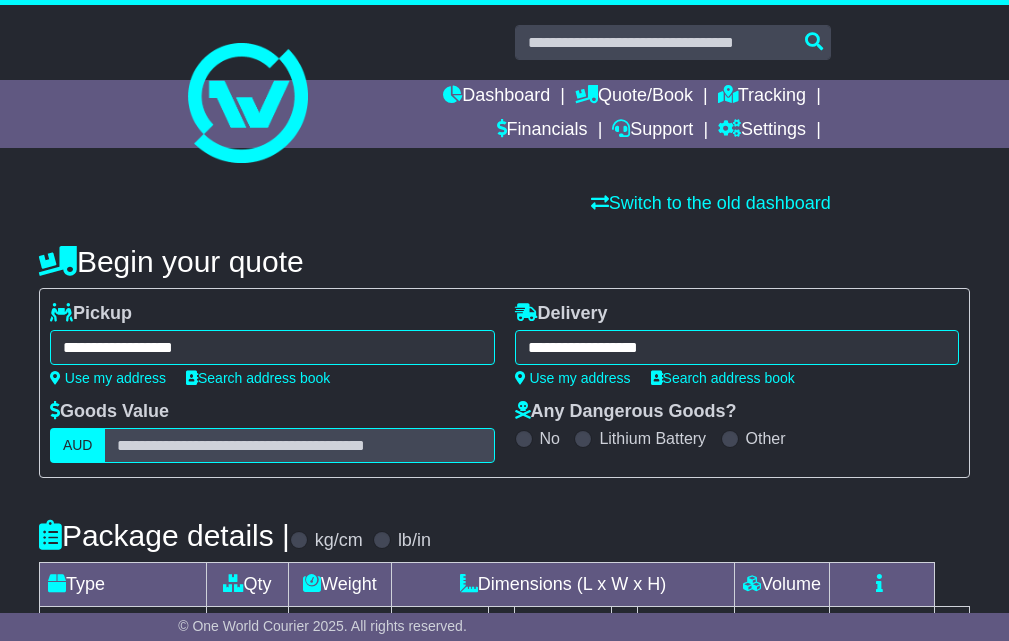 click on "**********" at bounding box center (737, 347) 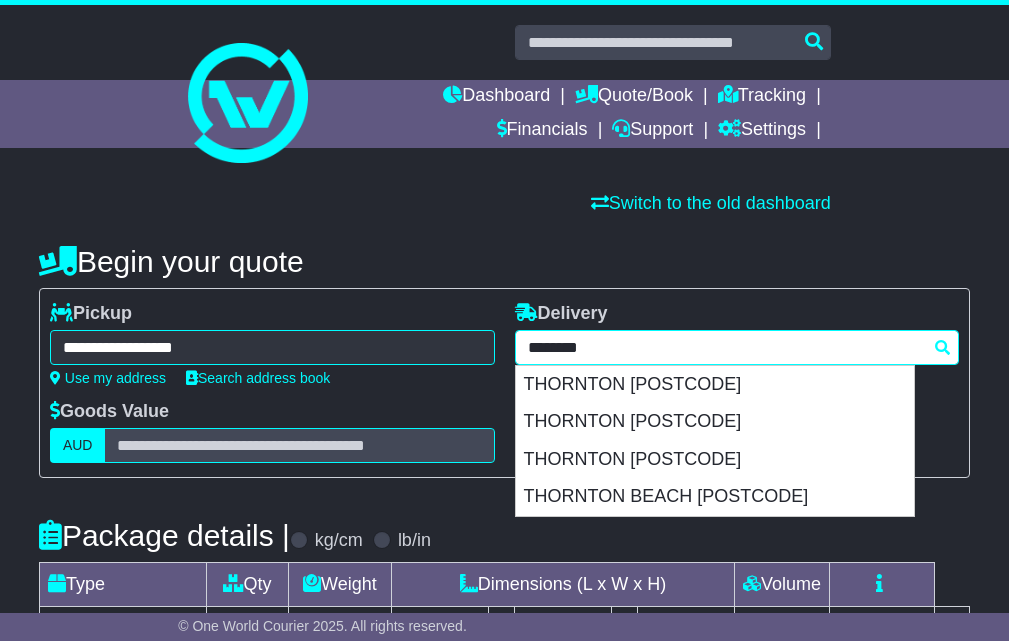 click on "********" at bounding box center [737, 347] 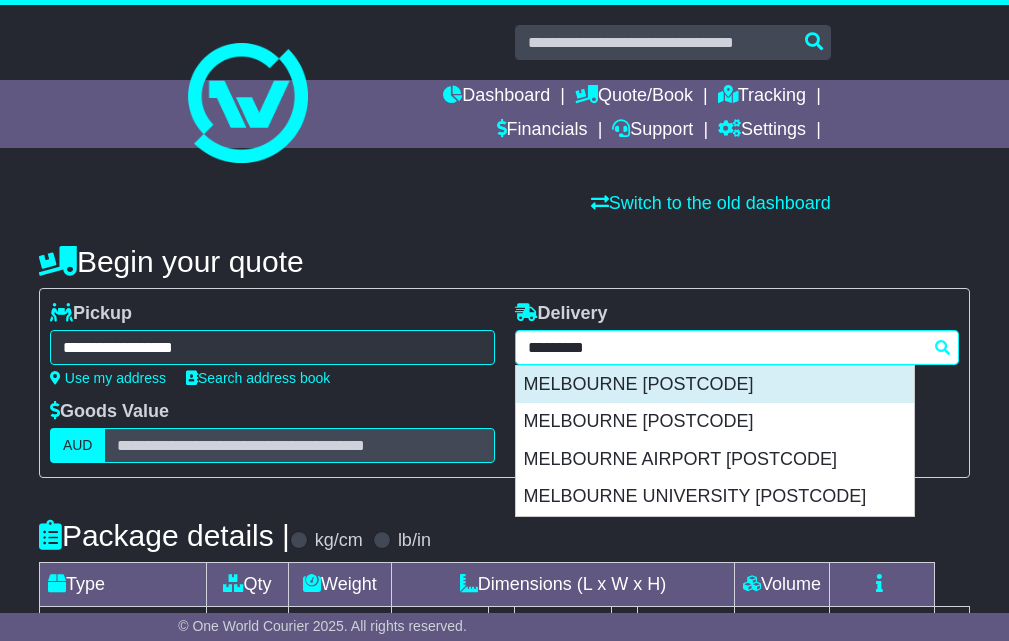click on "MELBOURNE 3000" at bounding box center (715, 385) 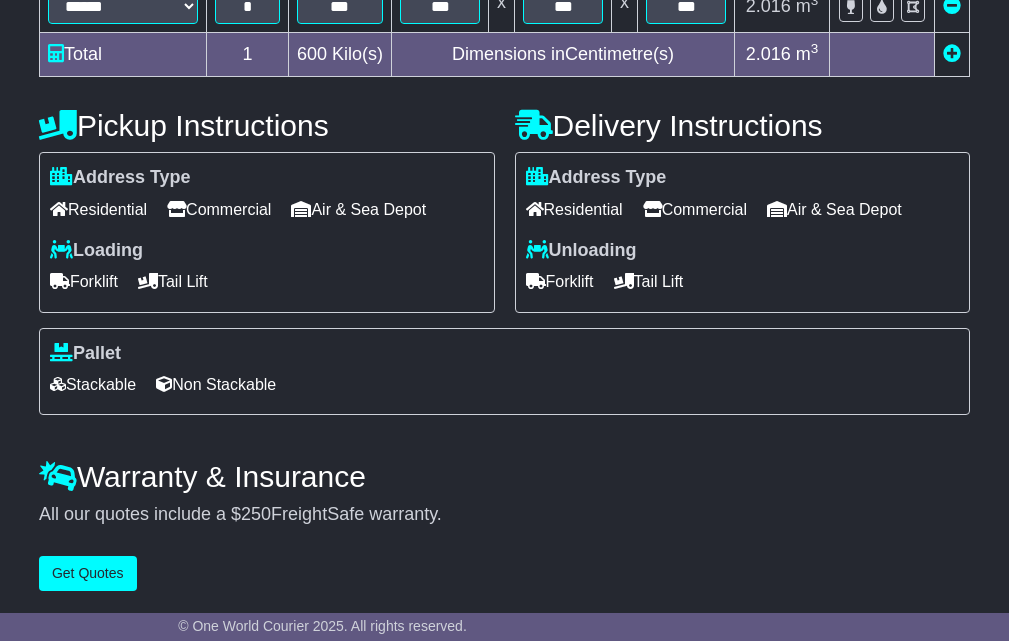 type on "**********" 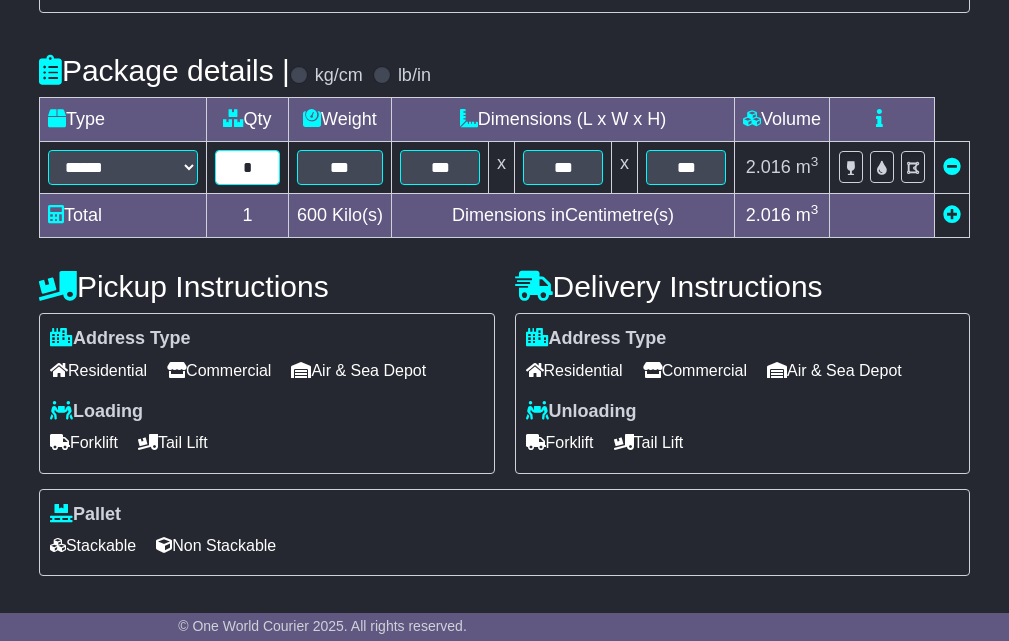 click on "*" at bounding box center [247, 167] 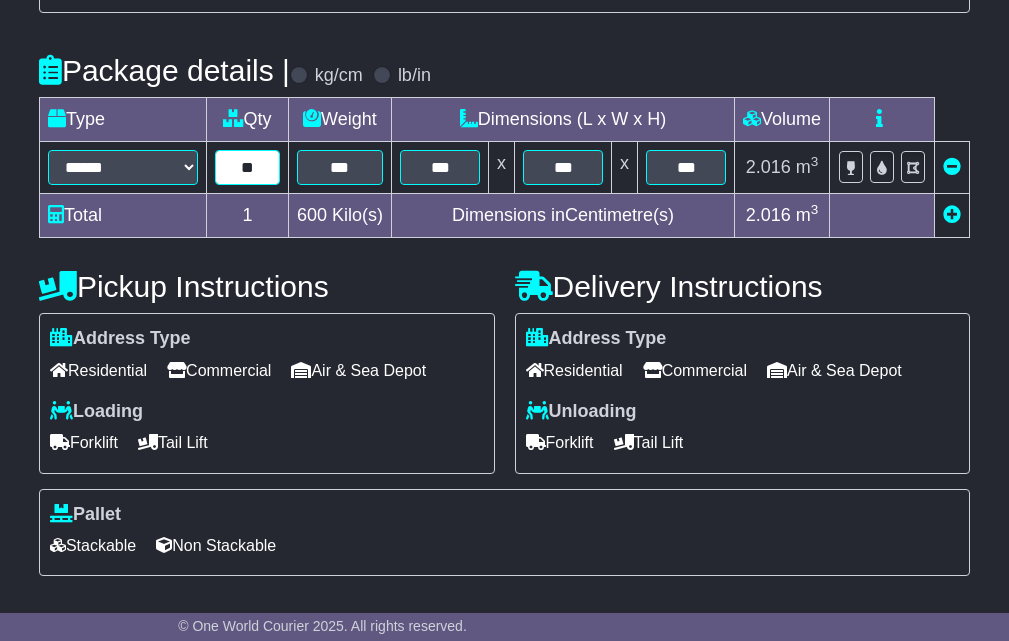 type on "**" 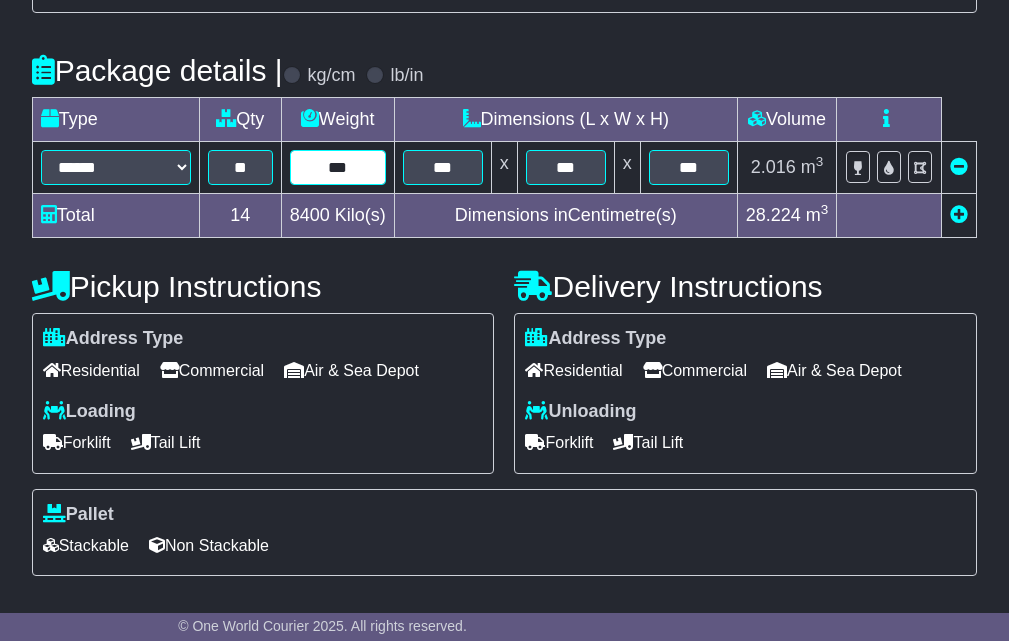 type on "***" 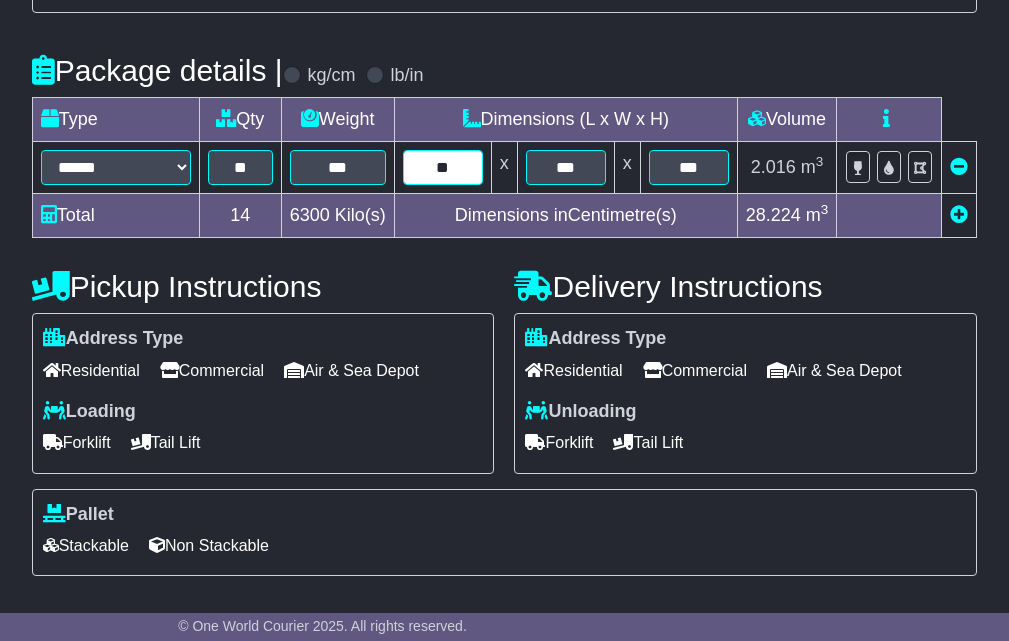 type on "***" 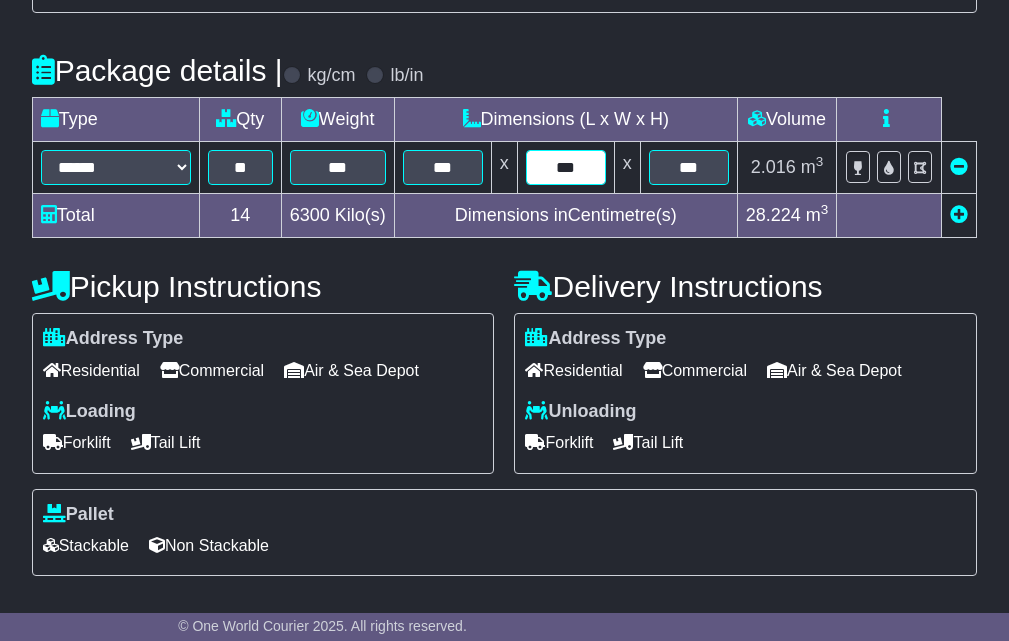type on "***" 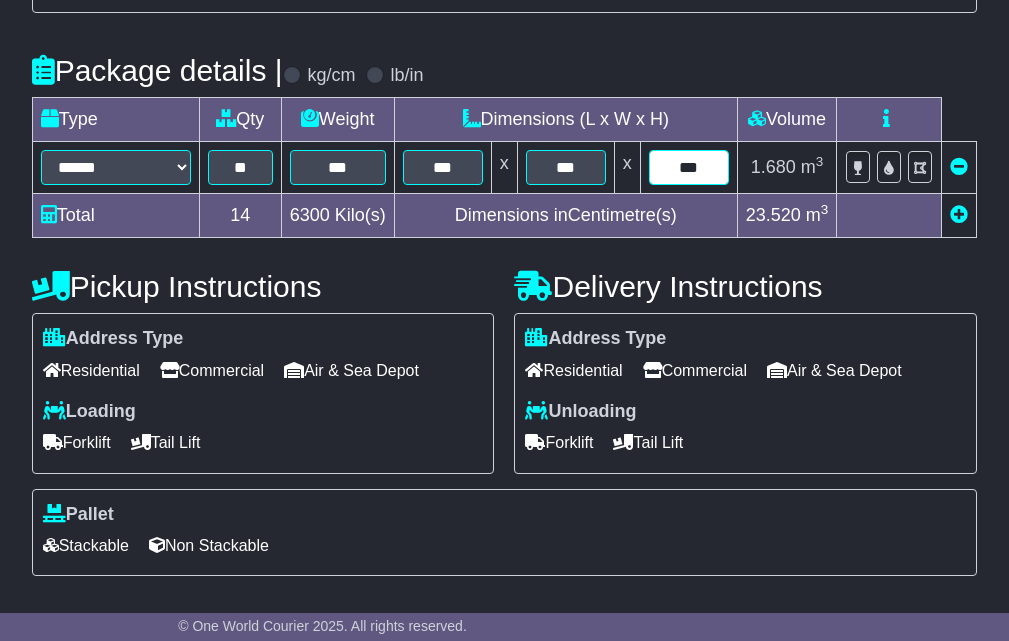 type on "***" 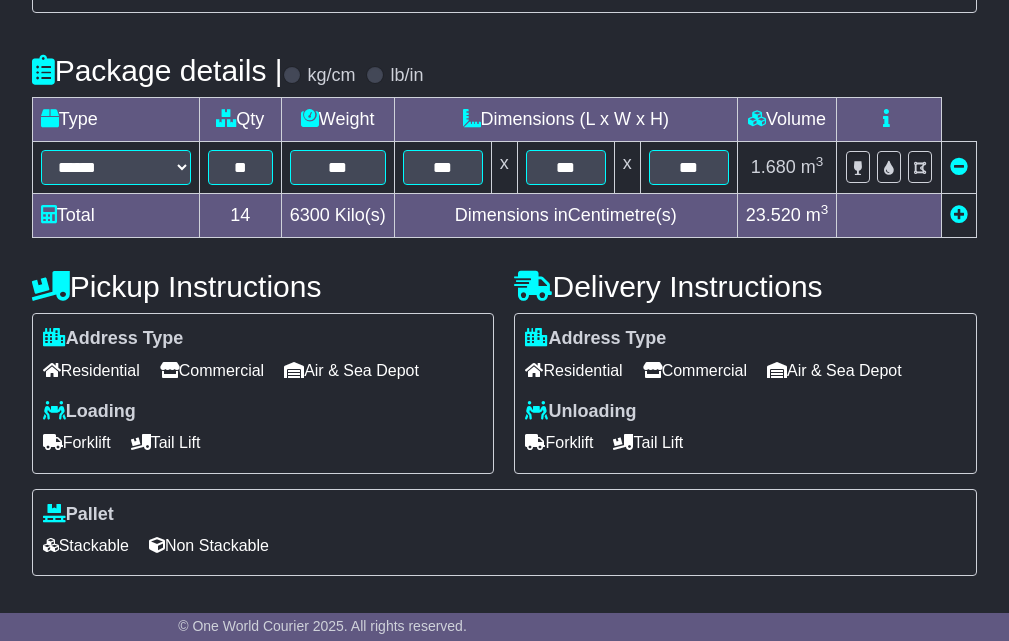 scroll, scrollTop: 632, scrollLeft: 0, axis: vertical 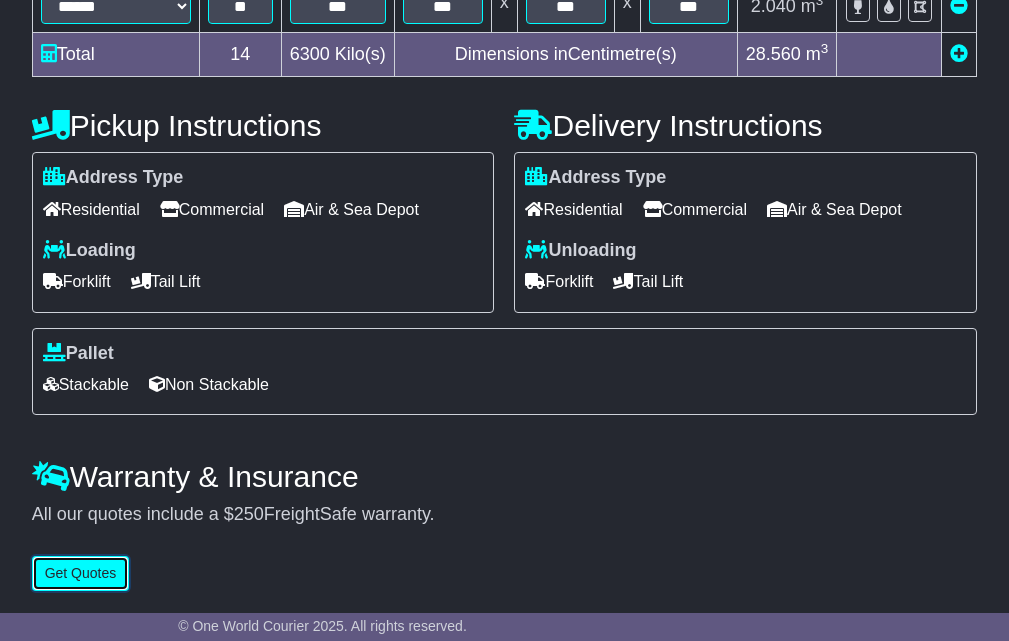 click on "Get Quotes" at bounding box center (81, 573) 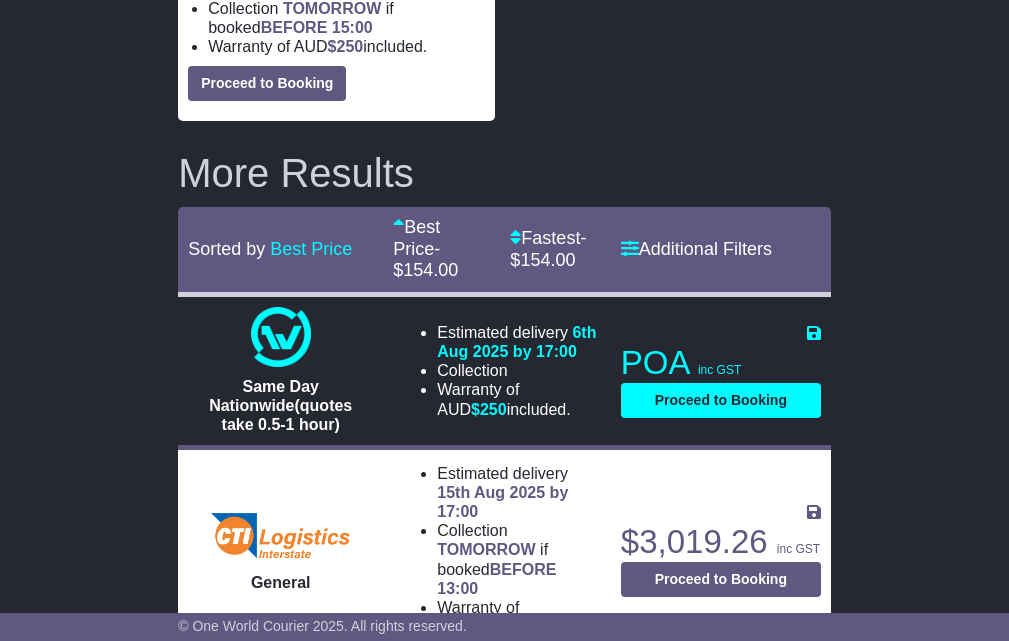 scroll, scrollTop: 833, scrollLeft: 0, axis: vertical 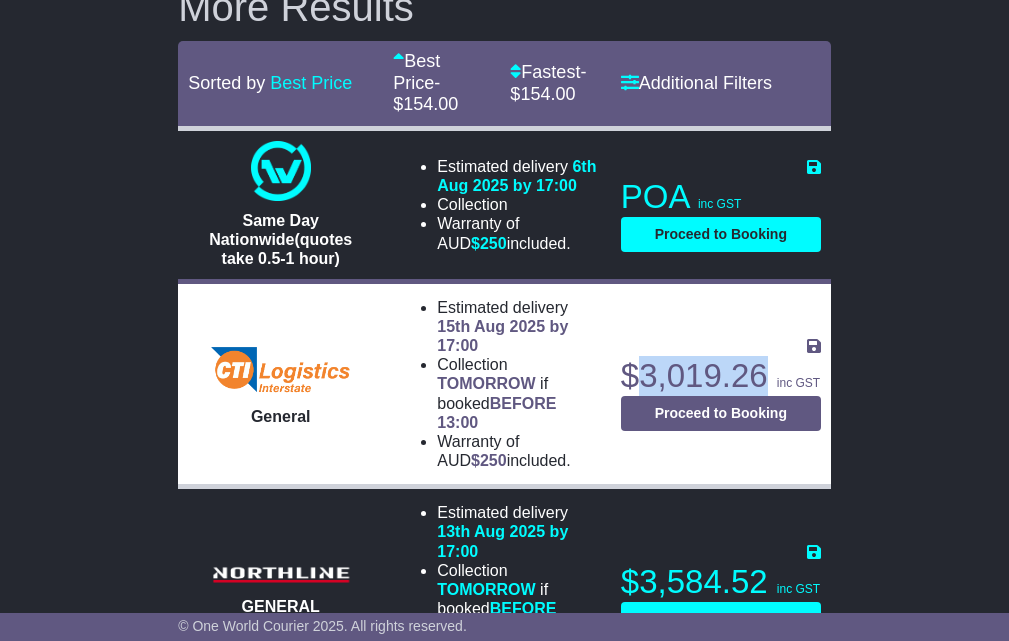 drag, startPoint x: 642, startPoint y: 375, endPoint x: 761, endPoint y: 374, distance: 119.0042 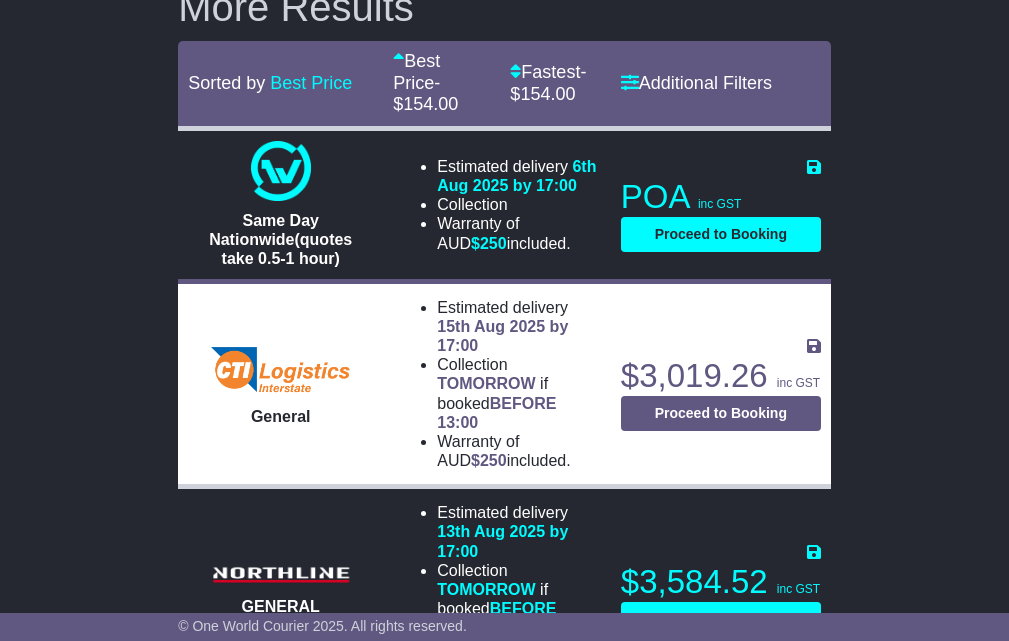 click on "BIBRA LAKE , 6163
MELBOURNE , 3000
14   items
28.56
m 3
in 3" at bounding box center (504, 590) 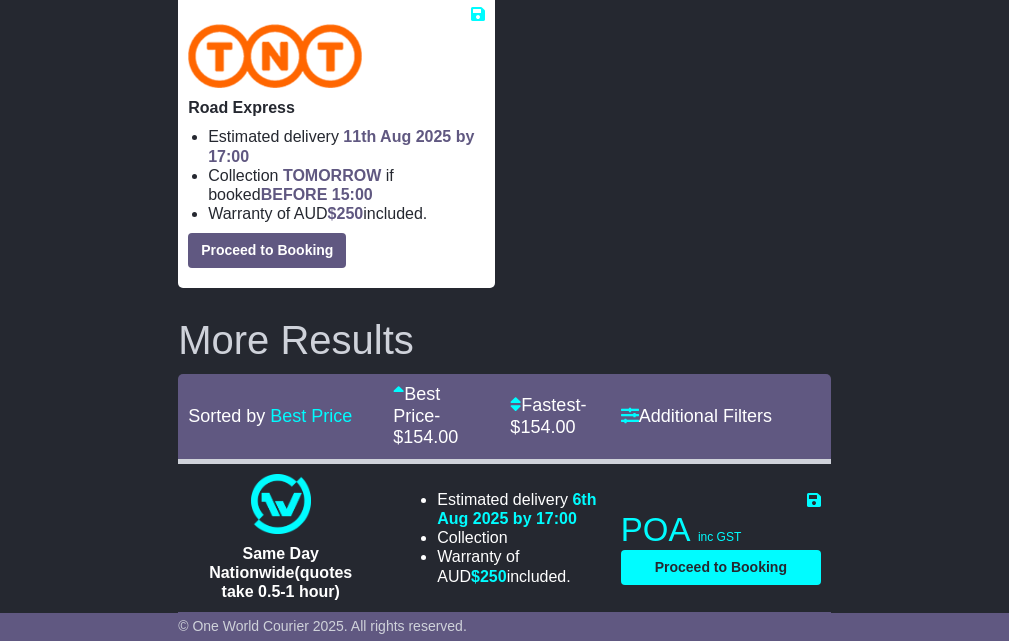 scroll, scrollTop: 0, scrollLeft: 0, axis: both 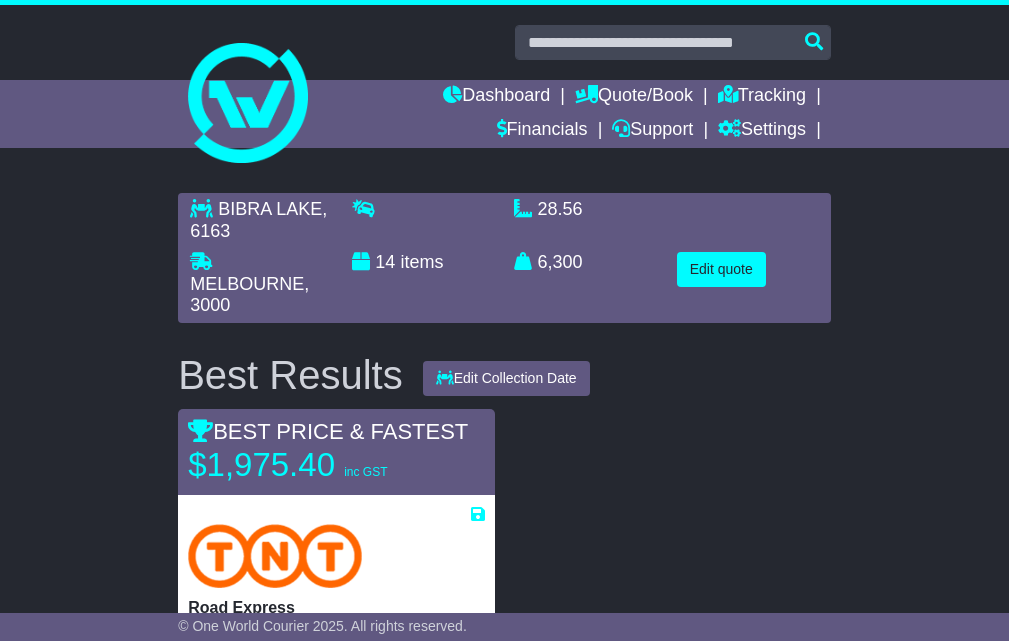 drag, startPoint x: 228, startPoint y: 432, endPoint x: 479, endPoint y: 426, distance: 251.0717 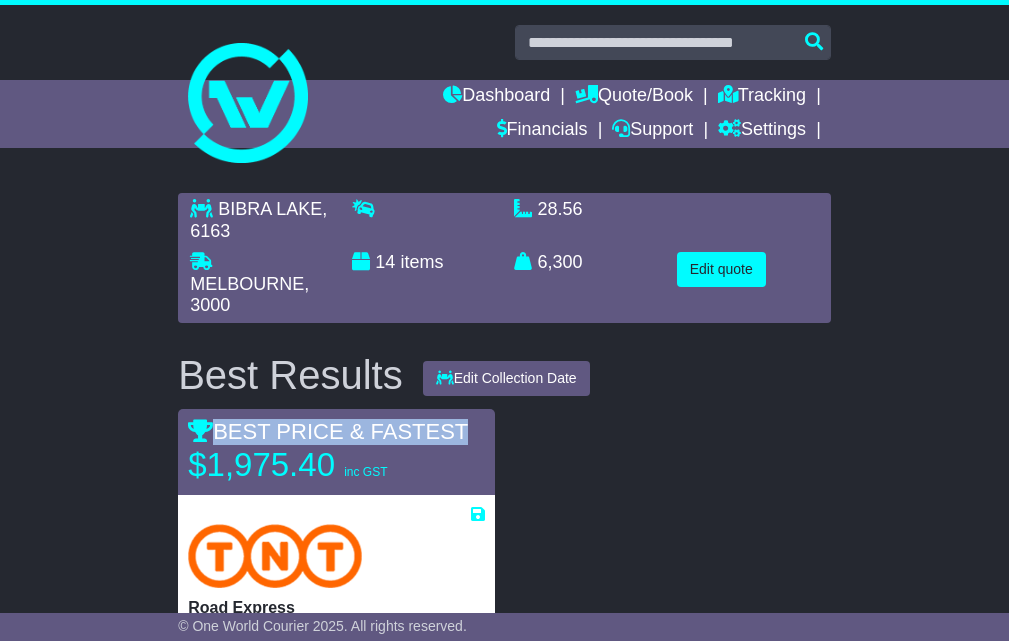 drag, startPoint x: 481, startPoint y: 426, endPoint x: 184, endPoint y: 418, distance: 297.10773 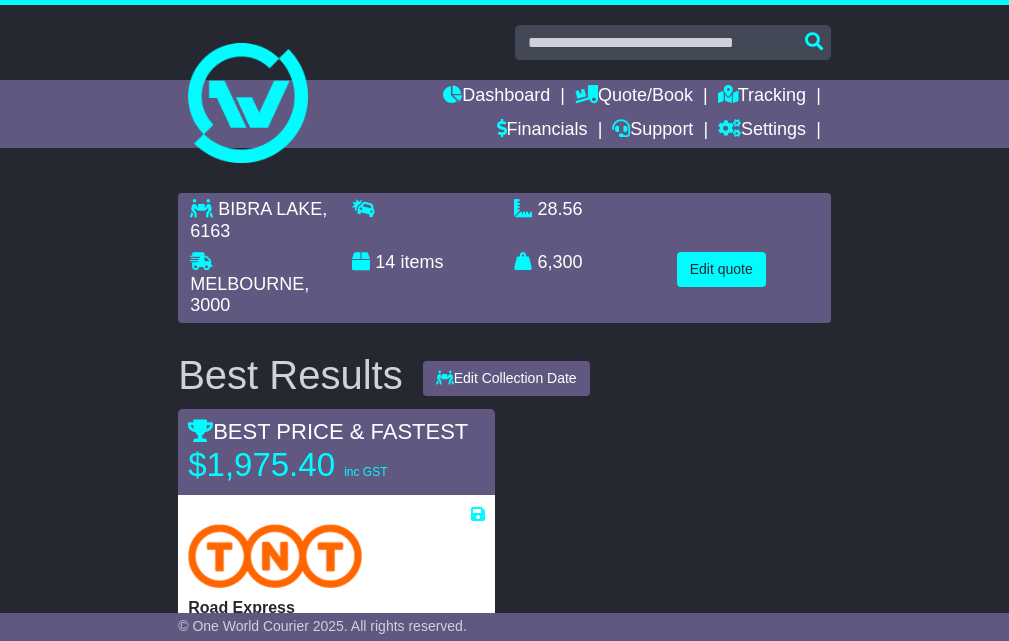 click on "BIBRA LAKE , 6163
MELBOURNE , 3000
14   items
28.56
m 3
in 3" at bounding box center (504, 1423) 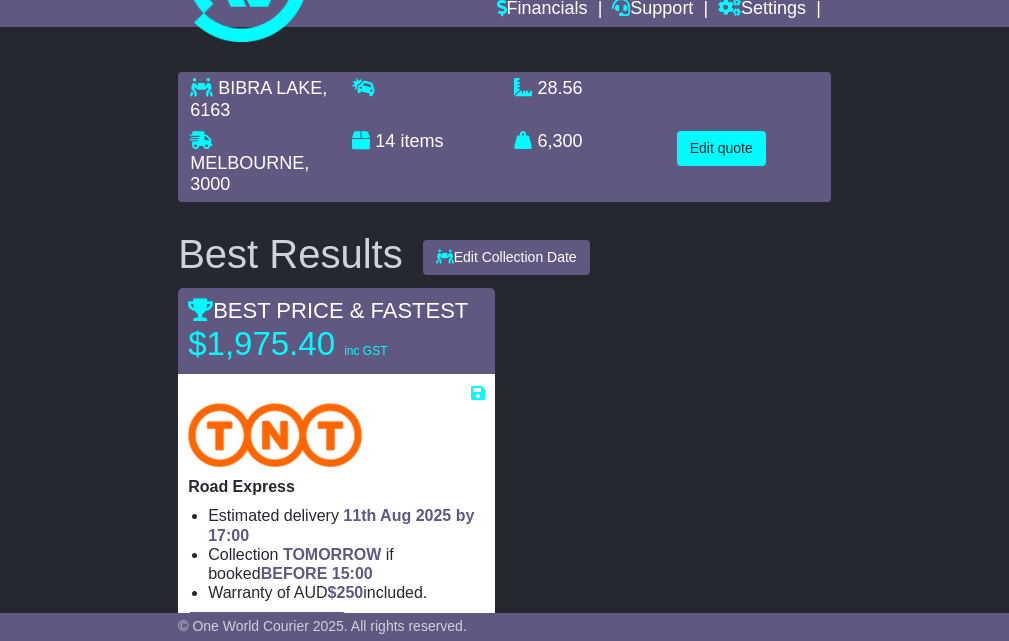 scroll, scrollTop: 167, scrollLeft: 0, axis: vertical 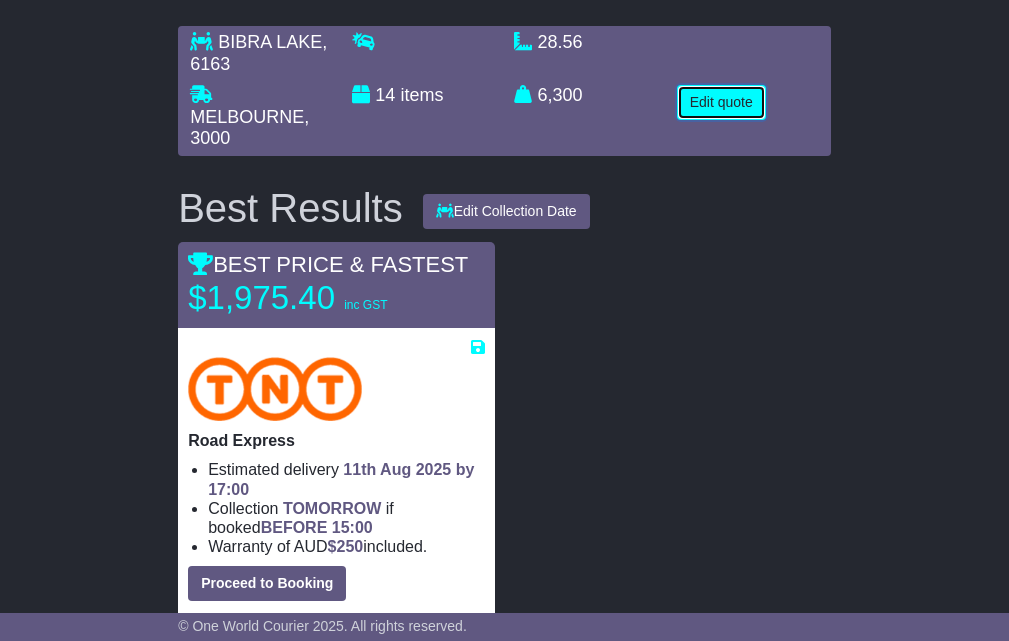 click on "Edit quote" at bounding box center [721, 102] 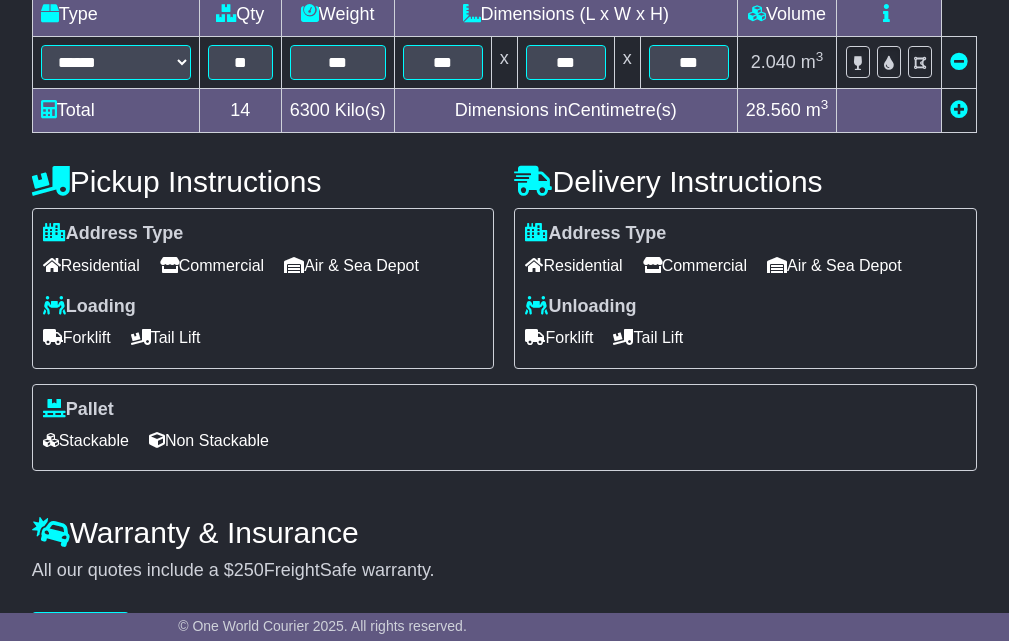 scroll, scrollTop: 632, scrollLeft: 0, axis: vertical 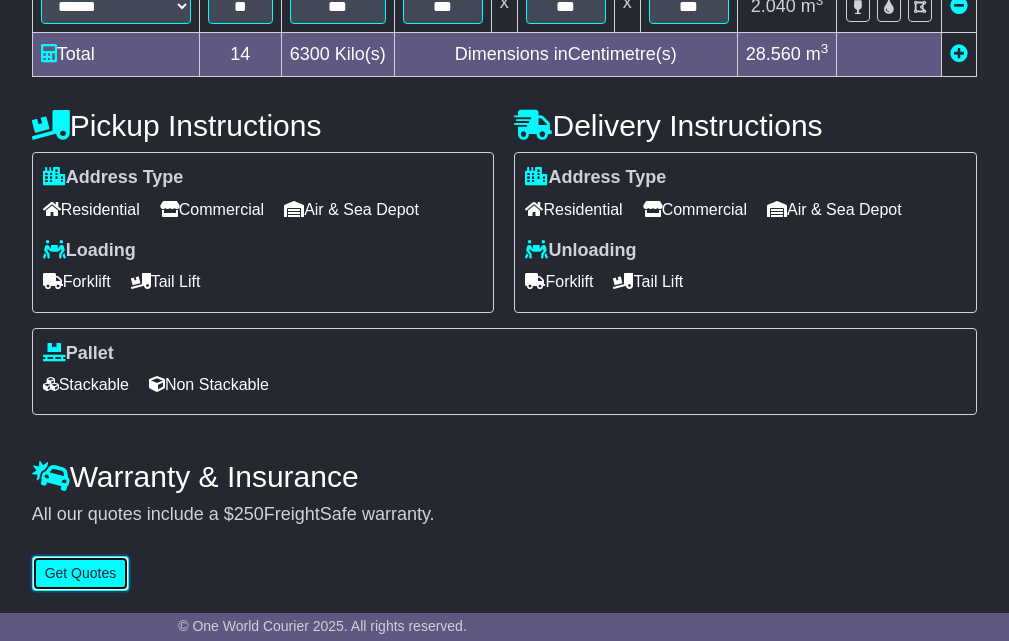 click on "Get Quotes" at bounding box center [81, 573] 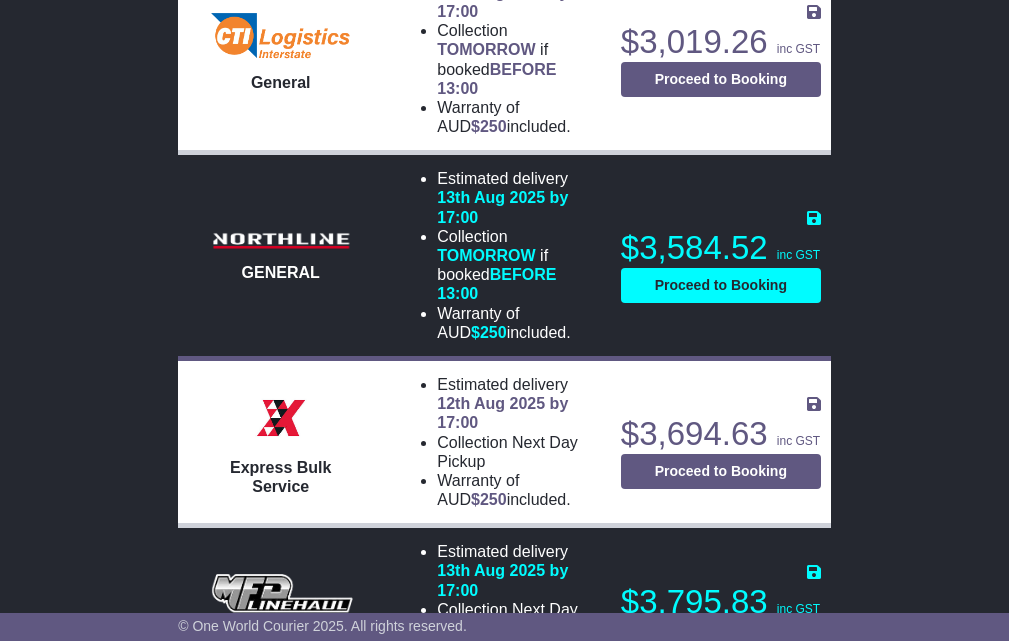 scroll, scrollTop: 1333, scrollLeft: 0, axis: vertical 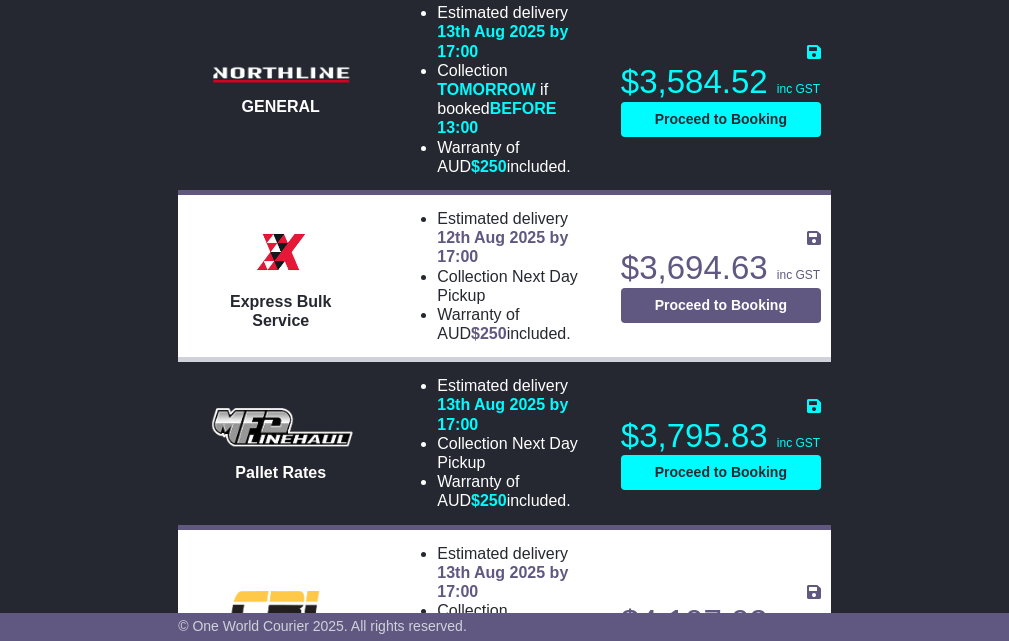 click on "$3,795.83
inc GST" at bounding box center [721, 436] 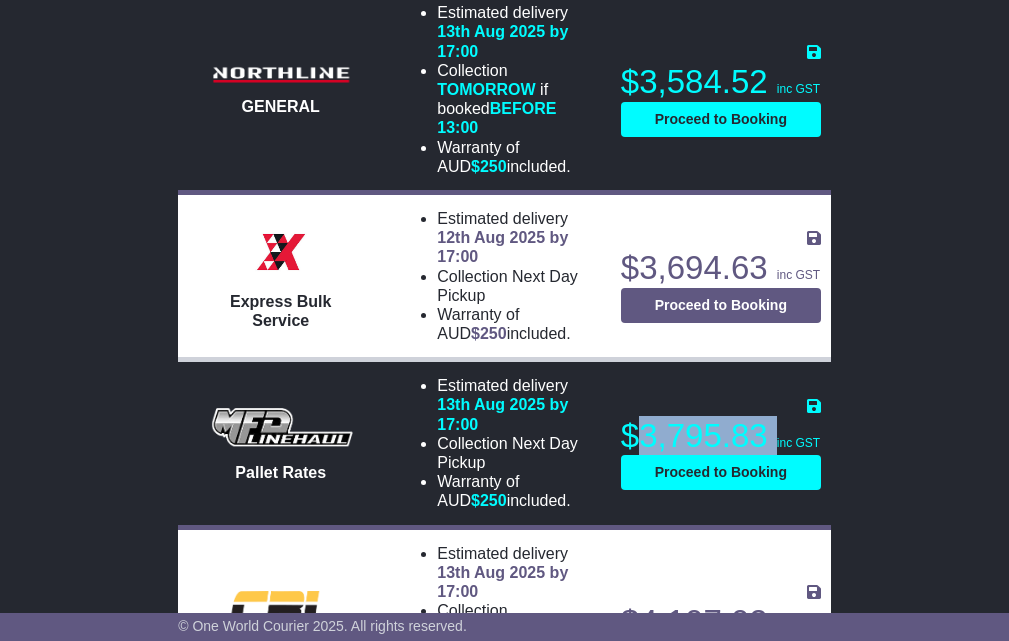 drag, startPoint x: 644, startPoint y: 430, endPoint x: 773, endPoint y: 436, distance: 129.13947 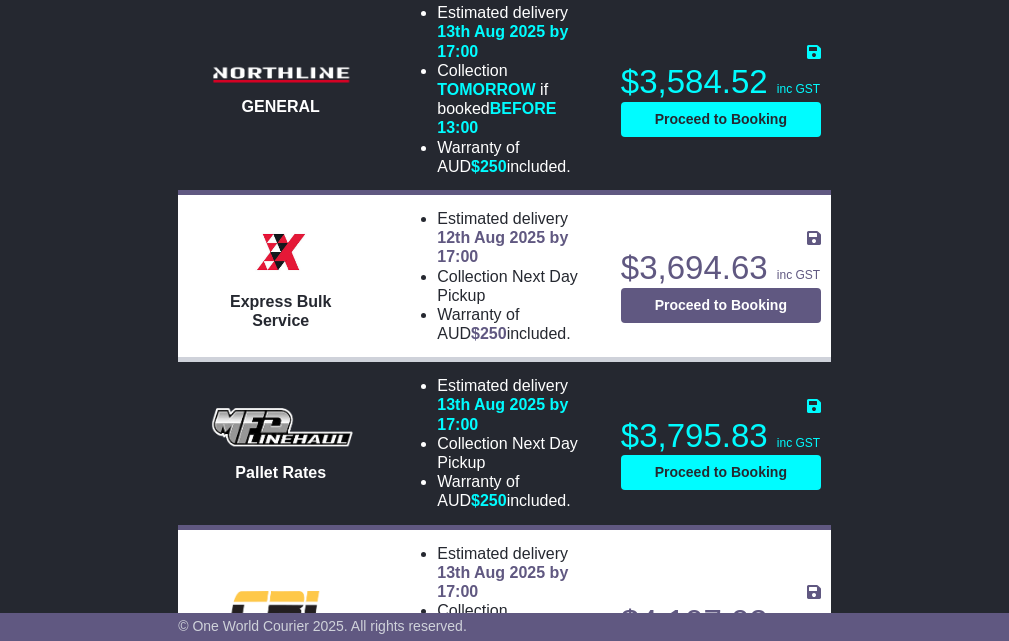 click on "BIBRA LAKE , 6163
MELBOURNE , 3000
14   items
28.56
m 3
in 3" at bounding box center [504, 90] 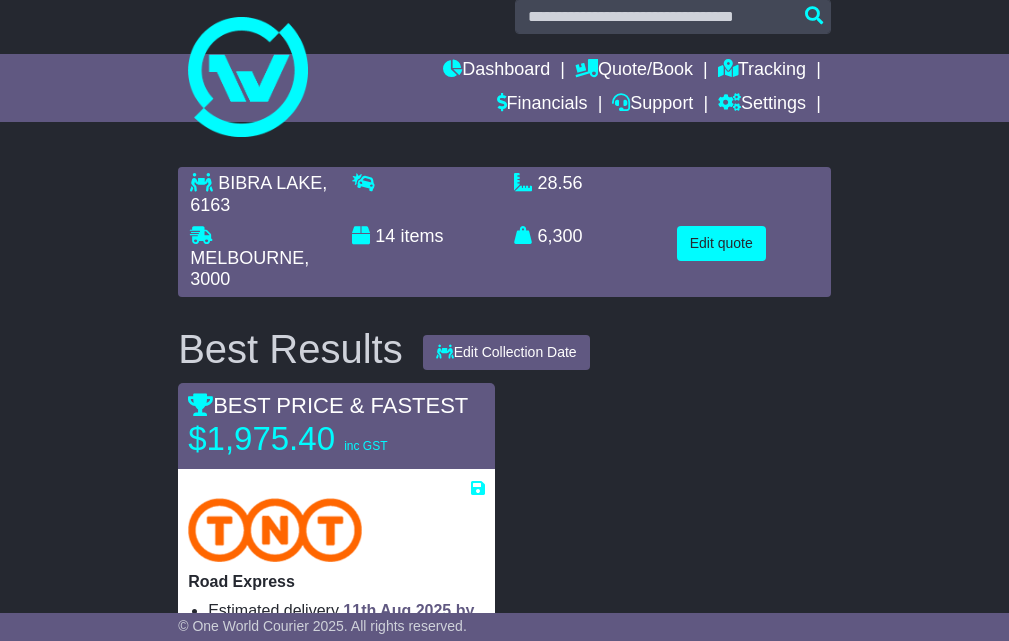 scroll, scrollTop: 0, scrollLeft: 0, axis: both 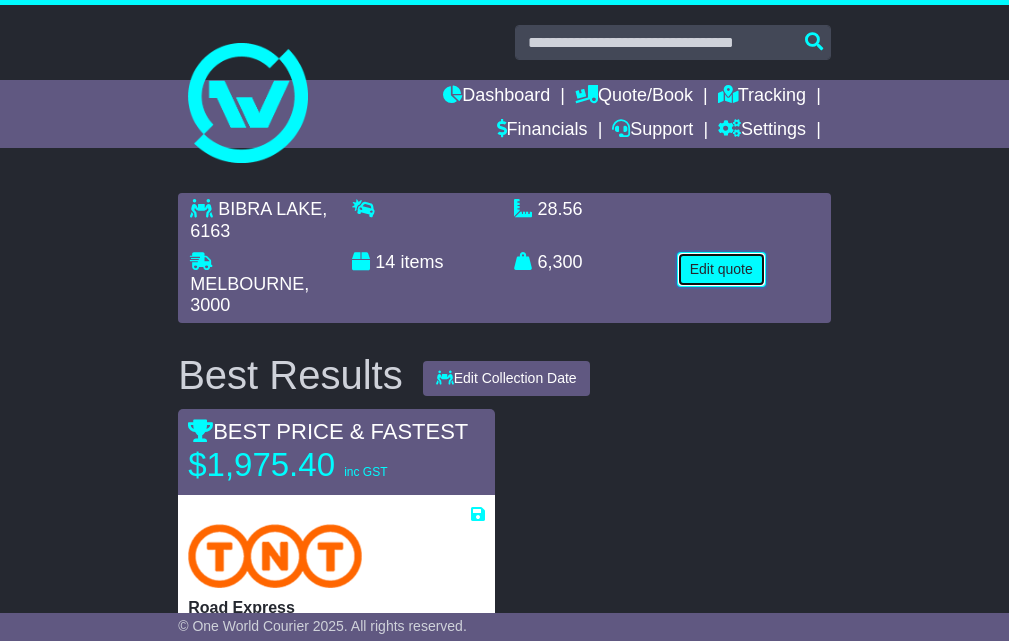click on "Edit quote" at bounding box center [721, 269] 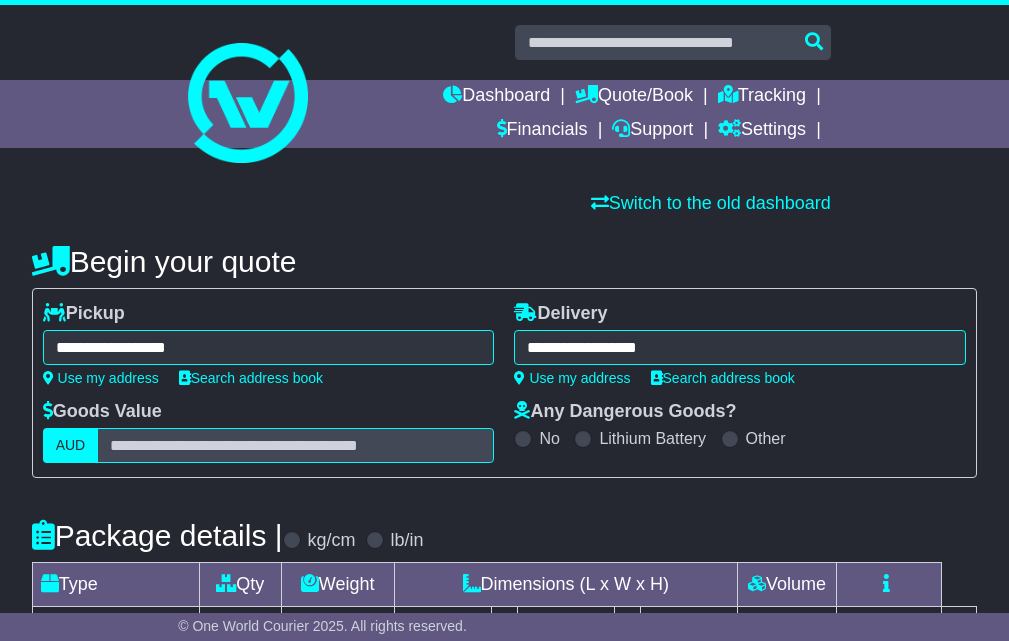click on "**********" at bounding box center (269, 347) 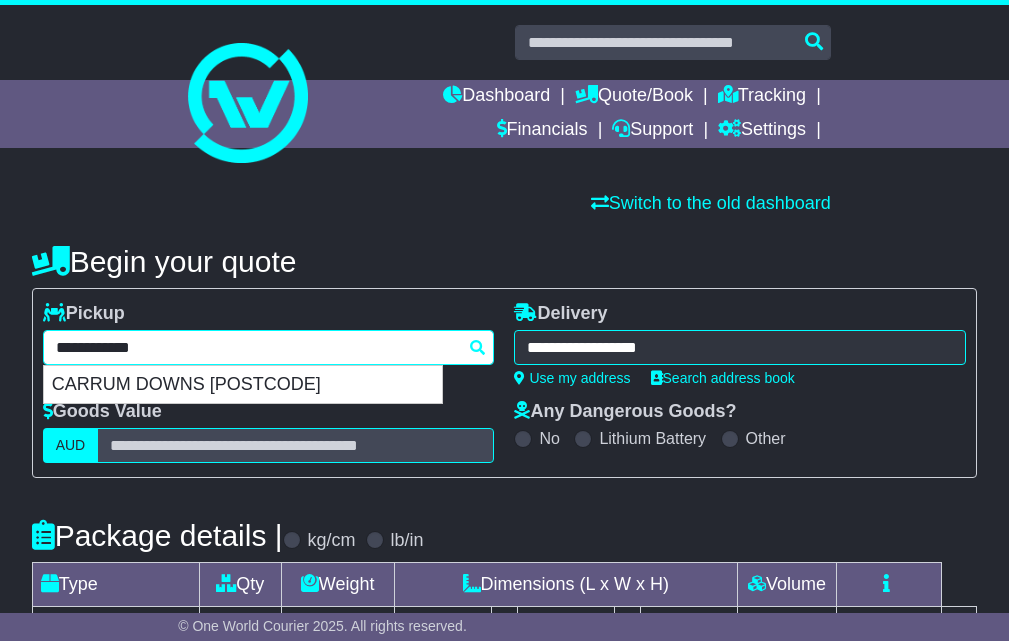 click on "**********" at bounding box center [269, 347] 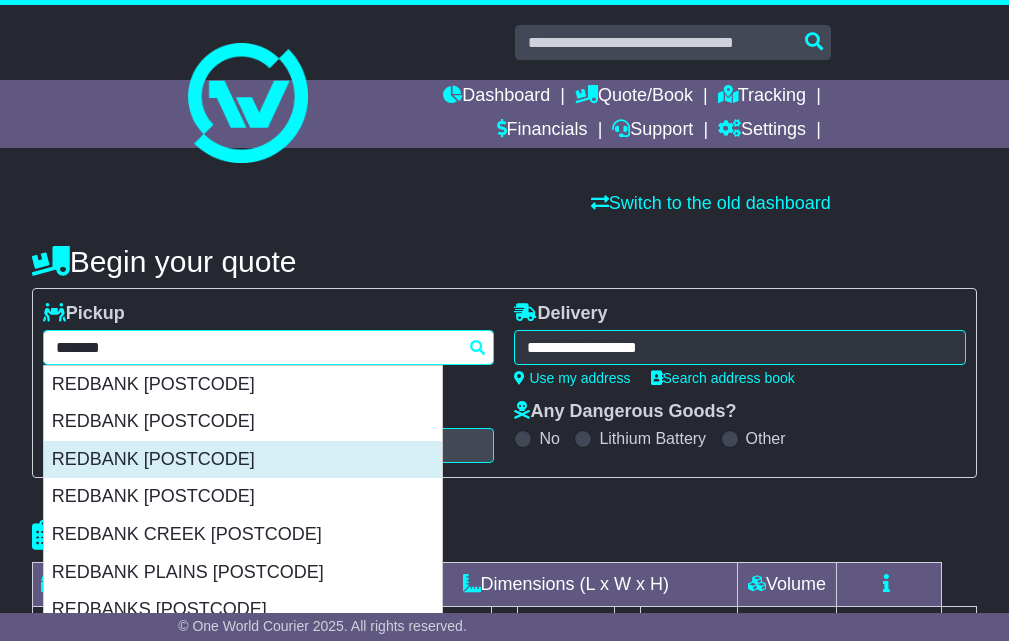 click on "REDBANK 4301" at bounding box center (243, 460) 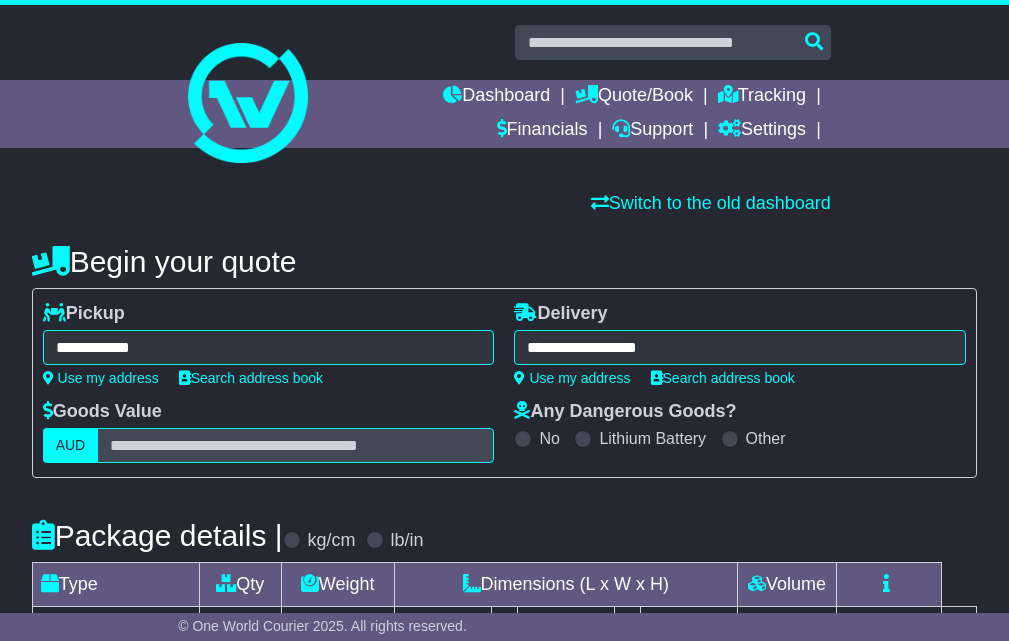 type on "**********" 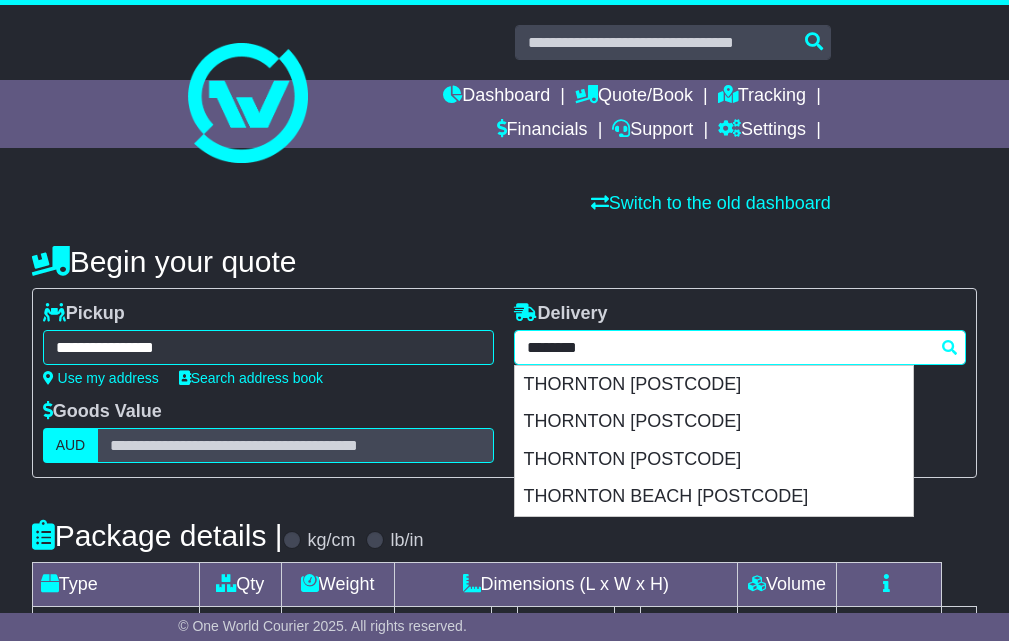 click on "**********" at bounding box center [740, 347] 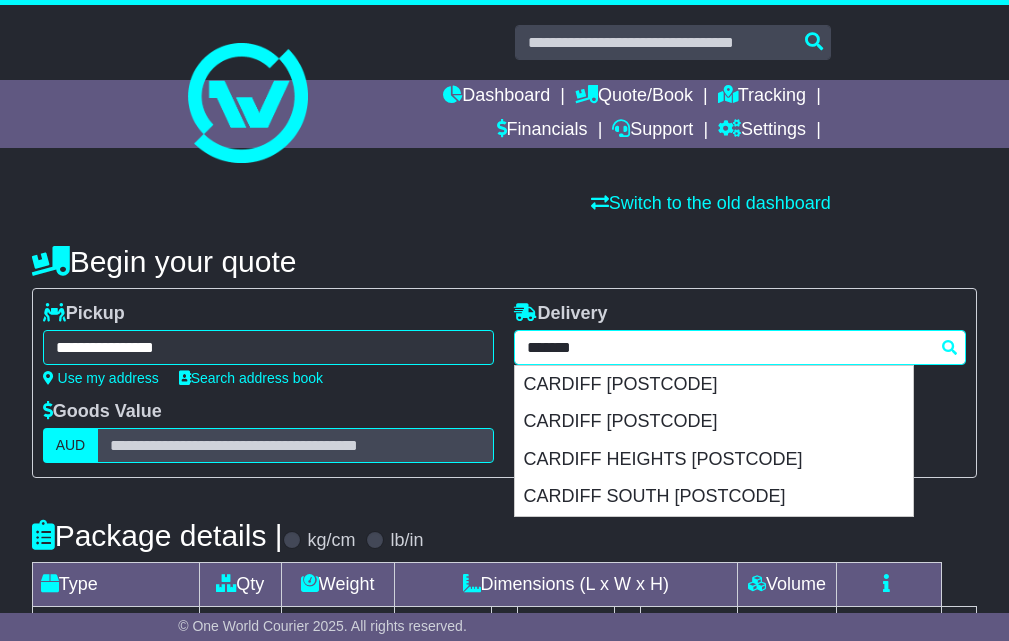 click on "CARDIFF 2285" at bounding box center (714, 385) 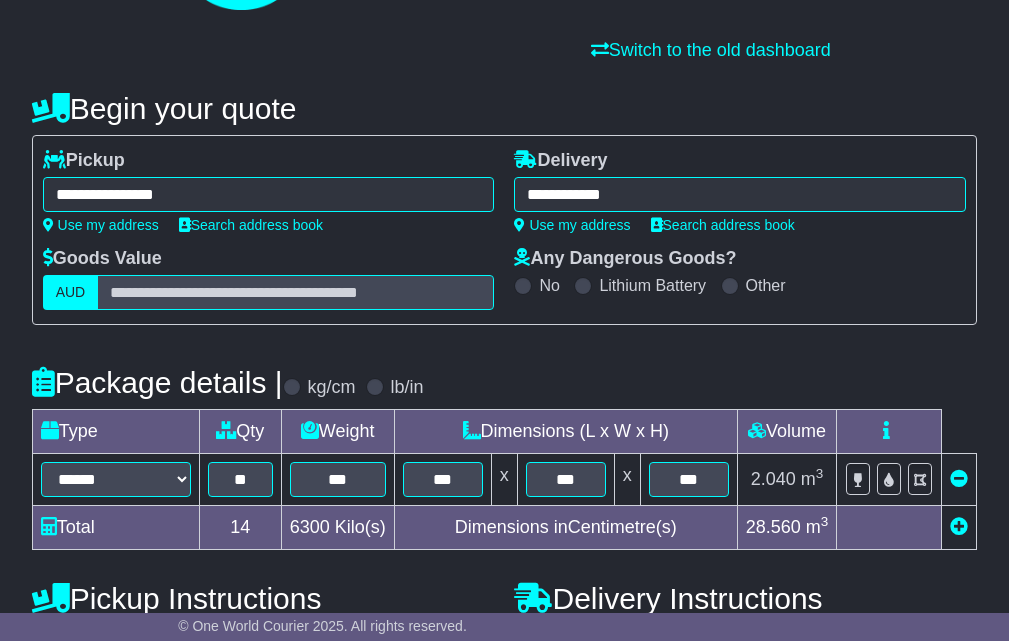 scroll, scrollTop: 333, scrollLeft: 0, axis: vertical 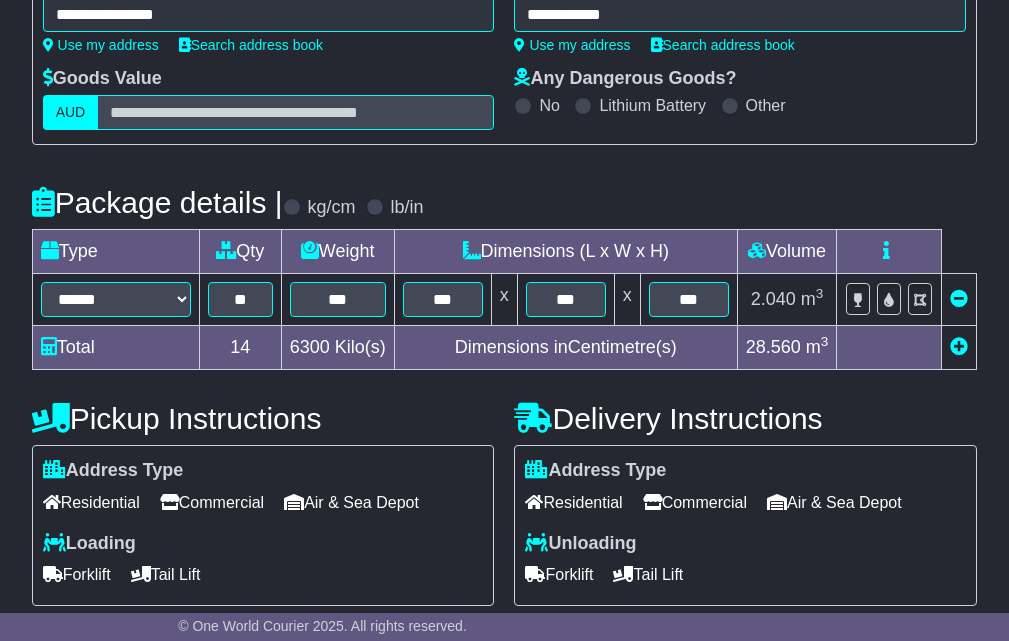 type on "**********" 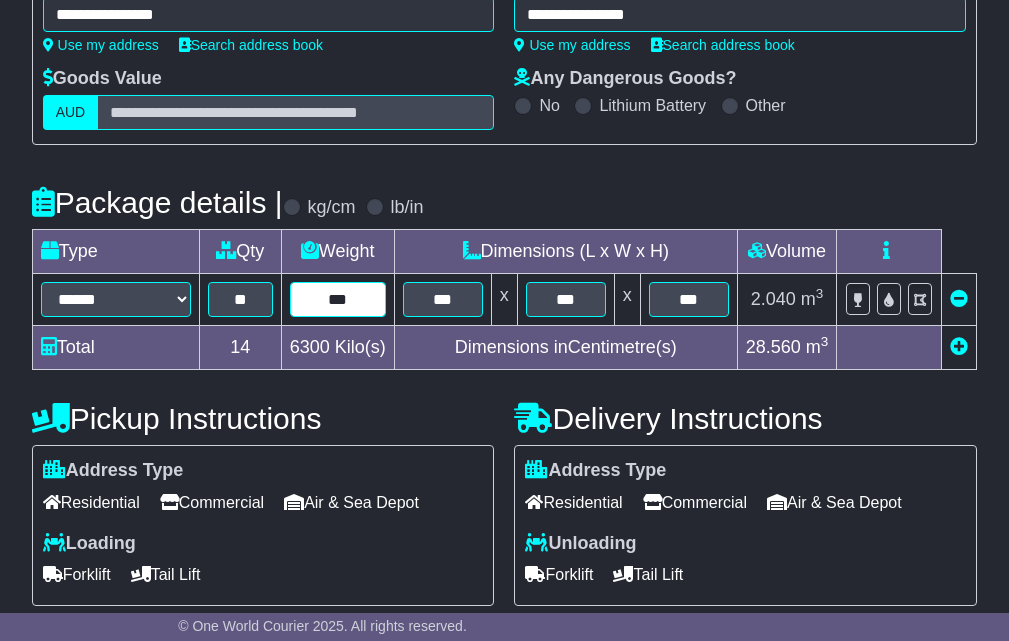 drag, startPoint x: 370, startPoint y: 307, endPoint x: 297, endPoint y: 306, distance: 73.00685 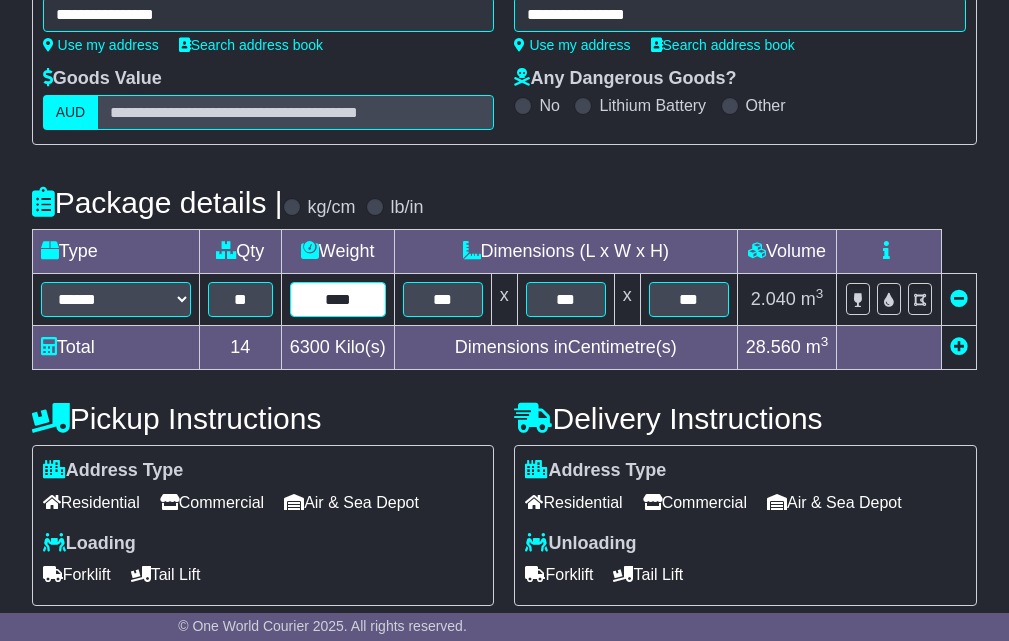 type on "****" 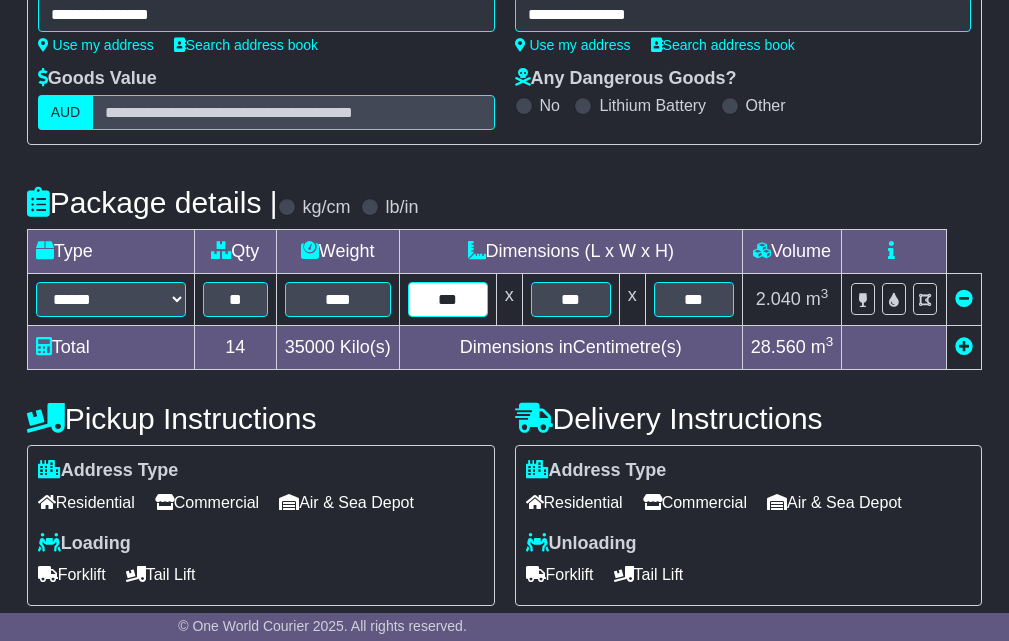 type on "***" 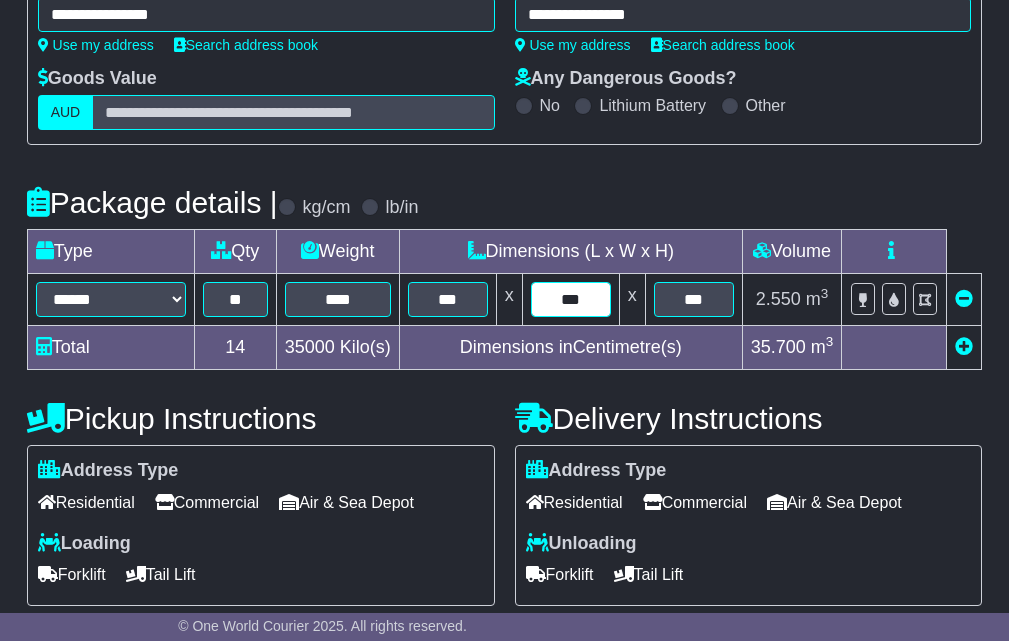 type on "***" 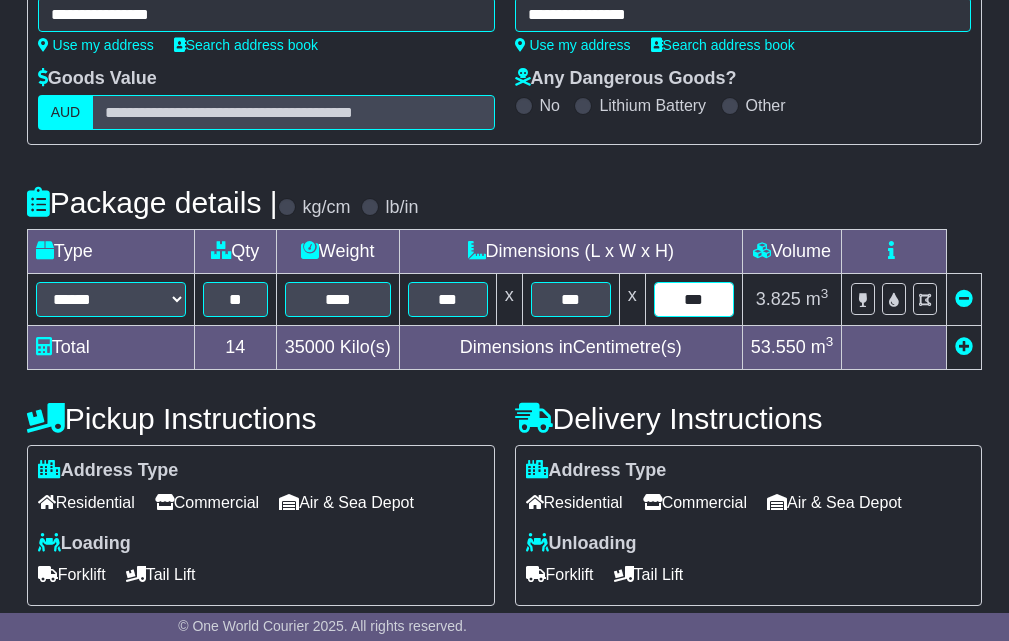 type on "***" 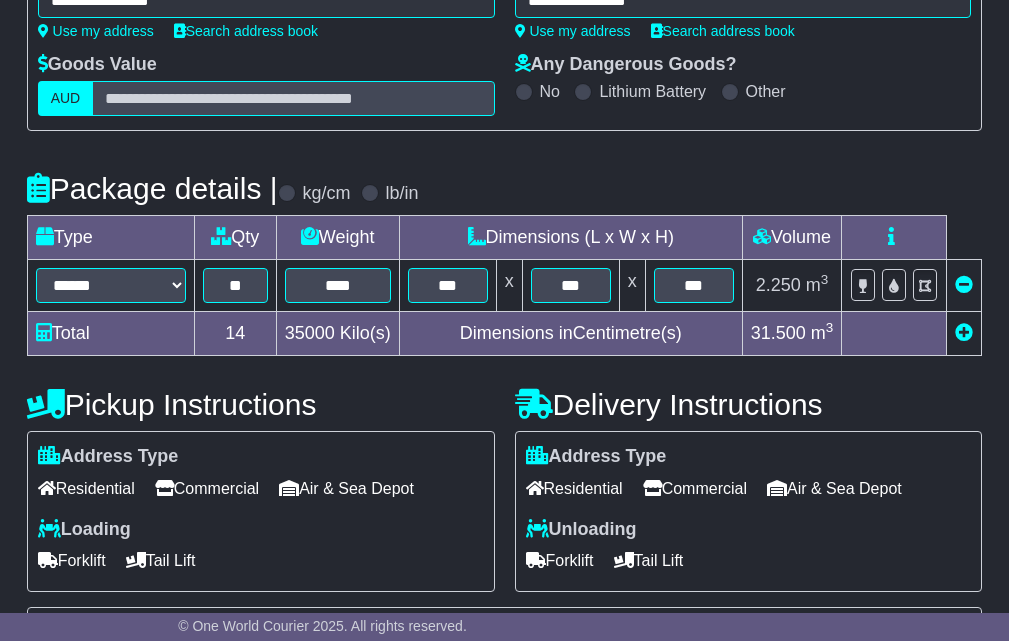 scroll, scrollTop: 299, scrollLeft: 0, axis: vertical 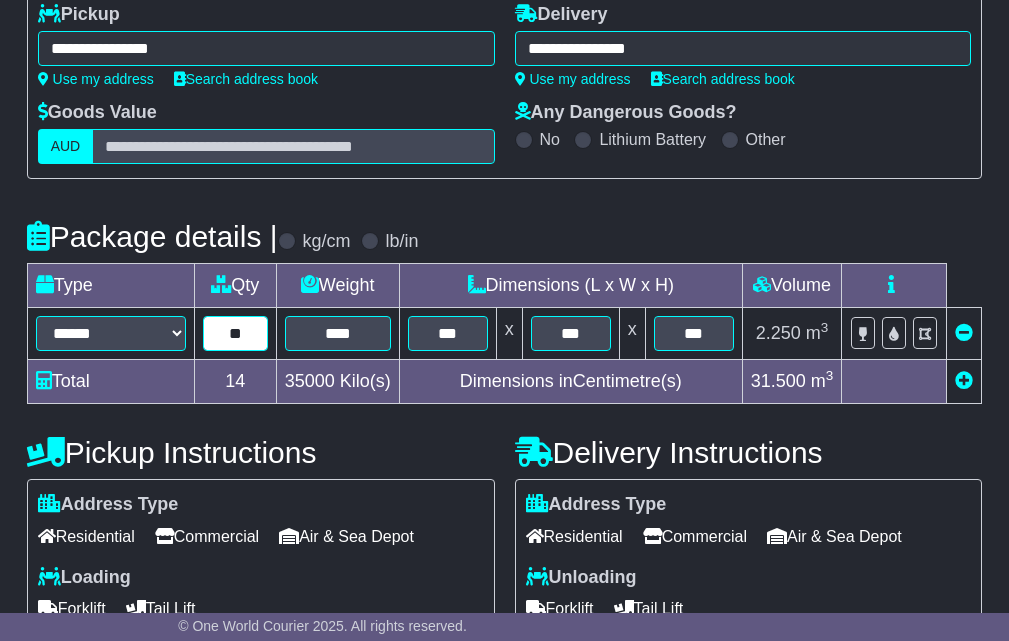click on "**" at bounding box center (235, 333) 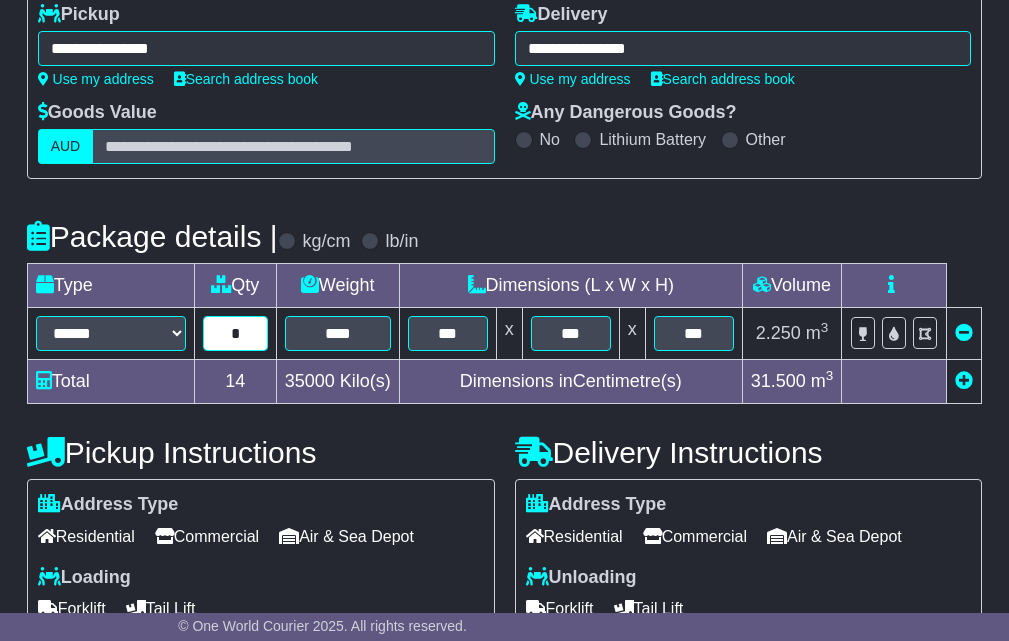 type on "*" 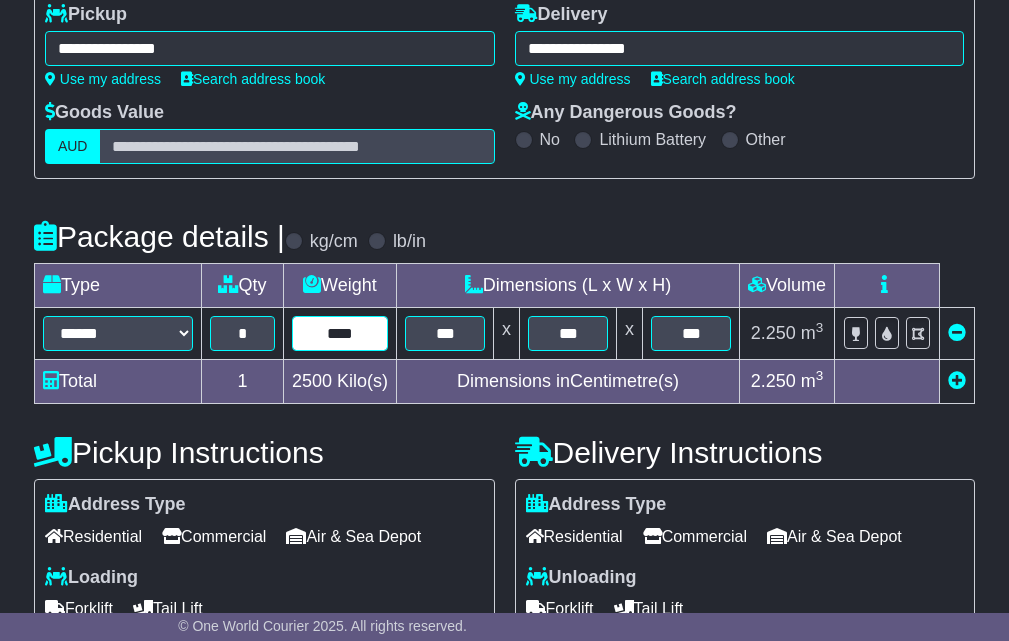 scroll, scrollTop: 632, scrollLeft: 0, axis: vertical 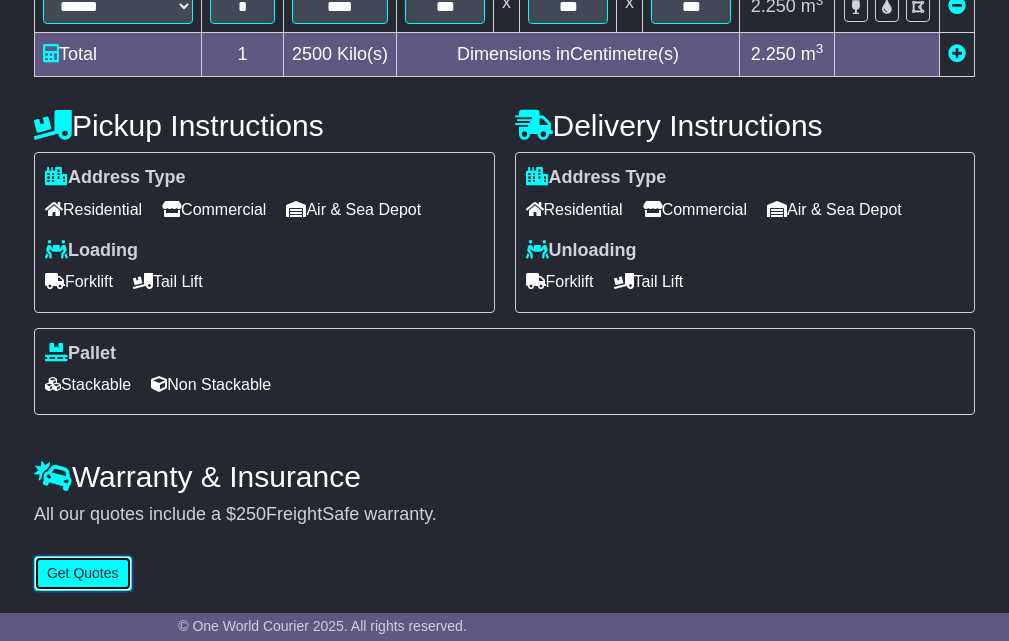 click on "Get Quotes" at bounding box center (83, 573) 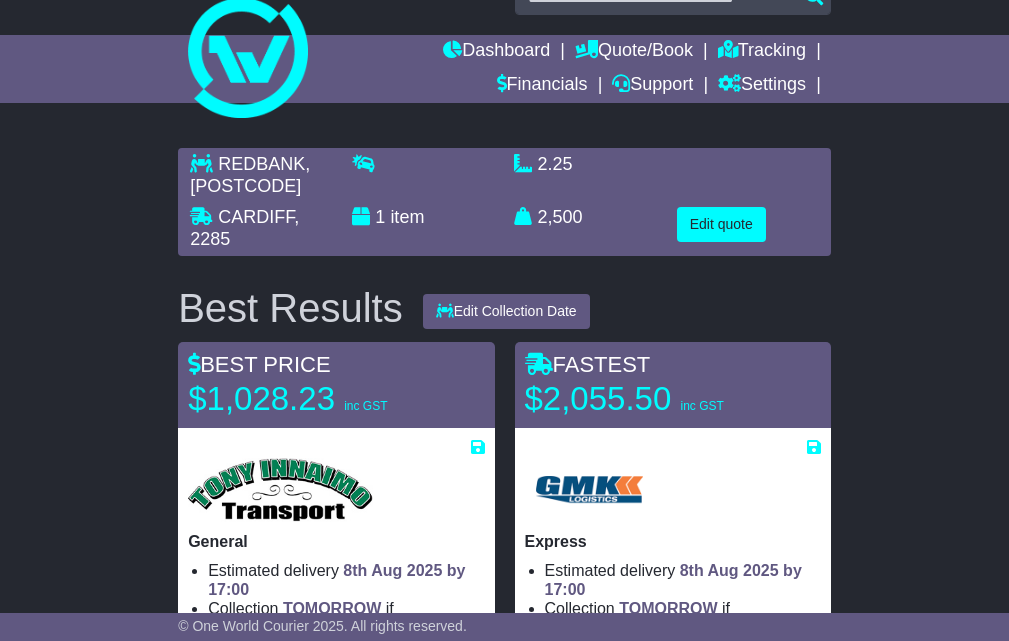 scroll, scrollTop: 0, scrollLeft: 0, axis: both 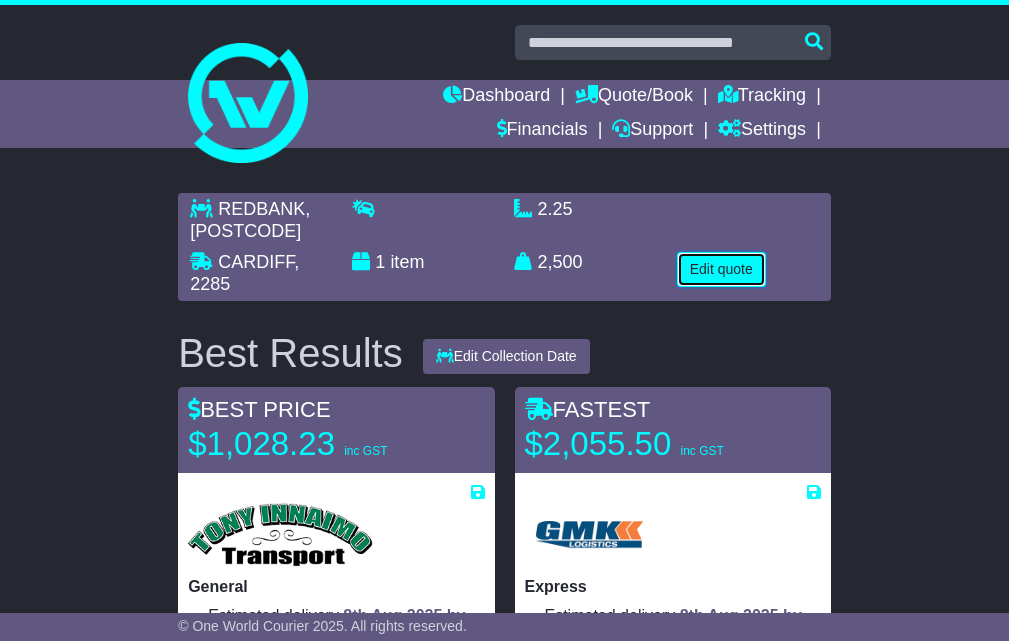click on "Edit quote" at bounding box center [721, 269] 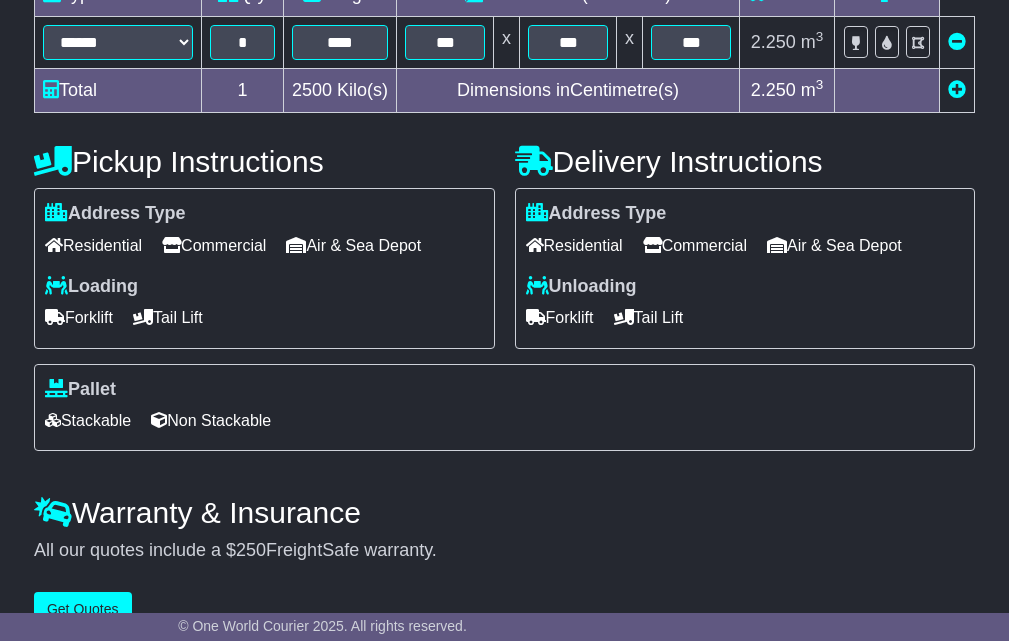 scroll, scrollTop: 632, scrollLeft: 0, axis: vertical 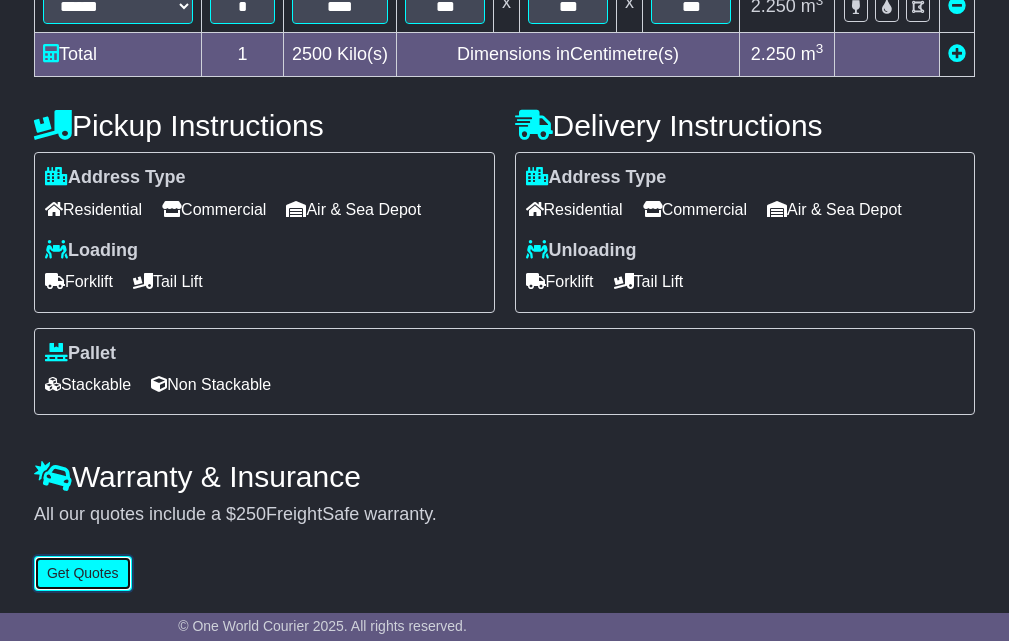 click on "Get Quotes" at bounding box center [83, 573] 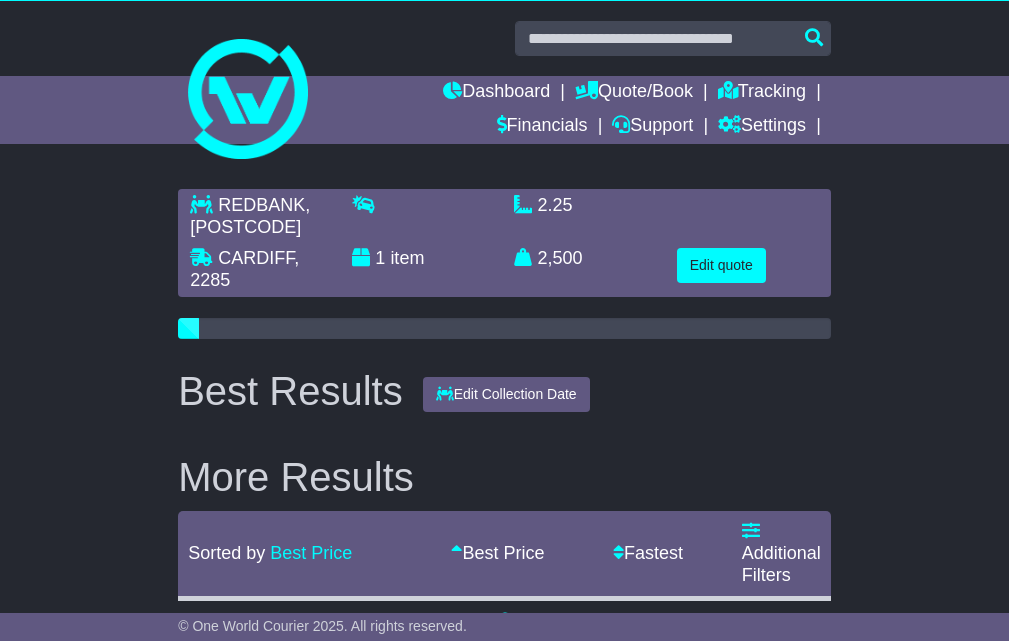 scroll, scrollTop: 0, scrollLeft: 0, axis: both 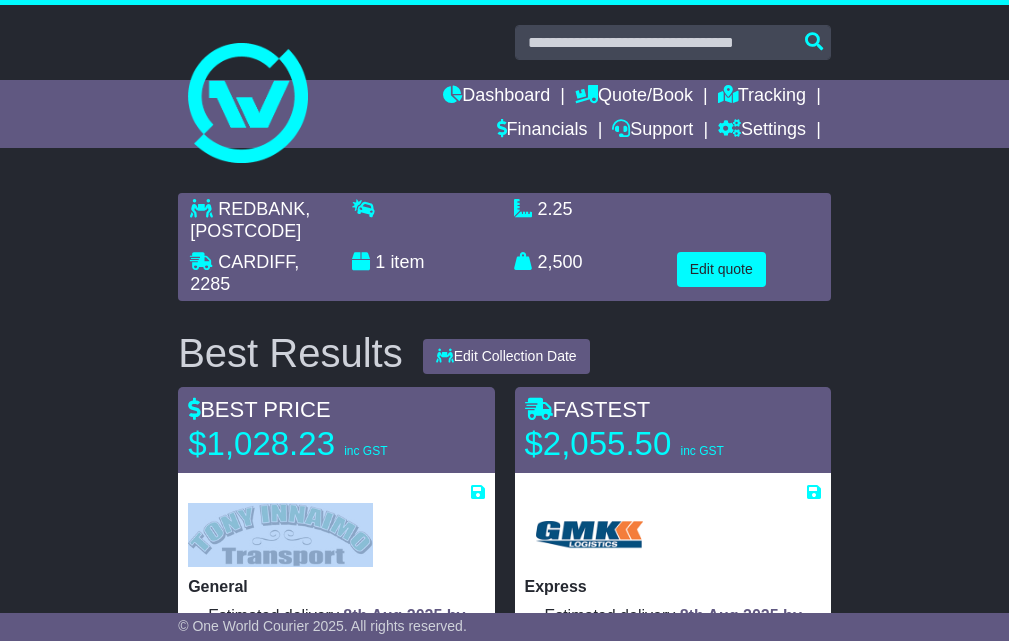 drag, startPoint x: 428, startPoint y: 565, endPoint x: 174, endPoint y: 511, distance: 259.67673 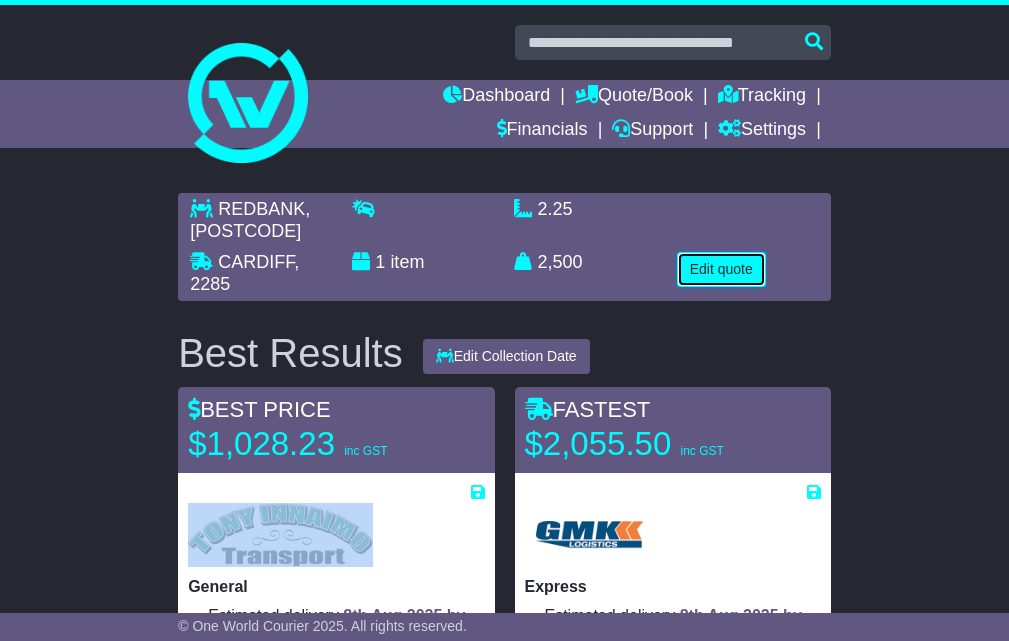 click on "Edit quote" at bounding box center (721, 269) 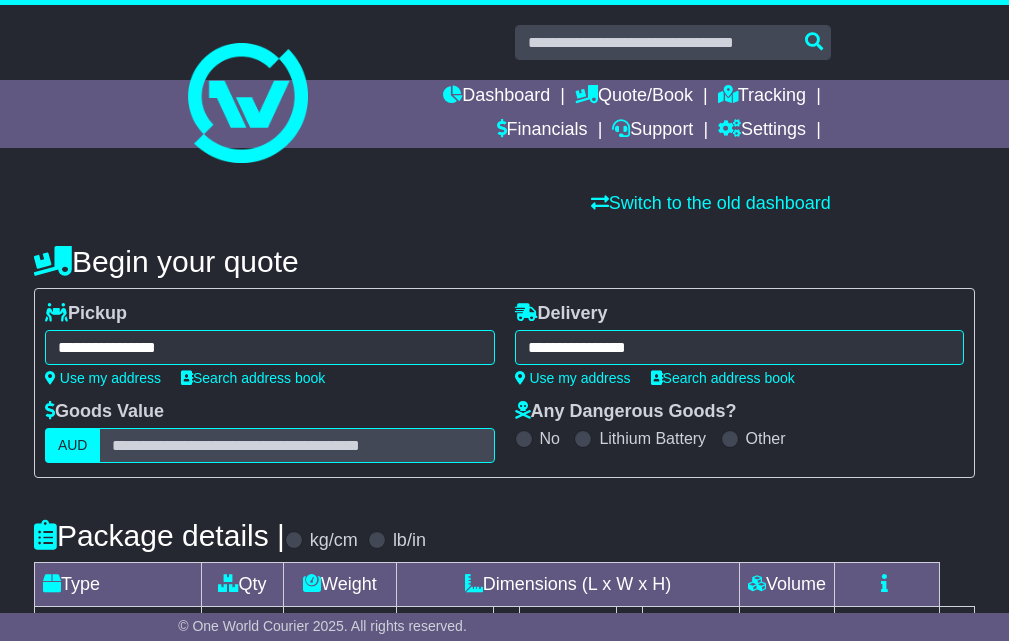 scroll, scrollTop: 167, scrollLeft: 0, axis: vertical 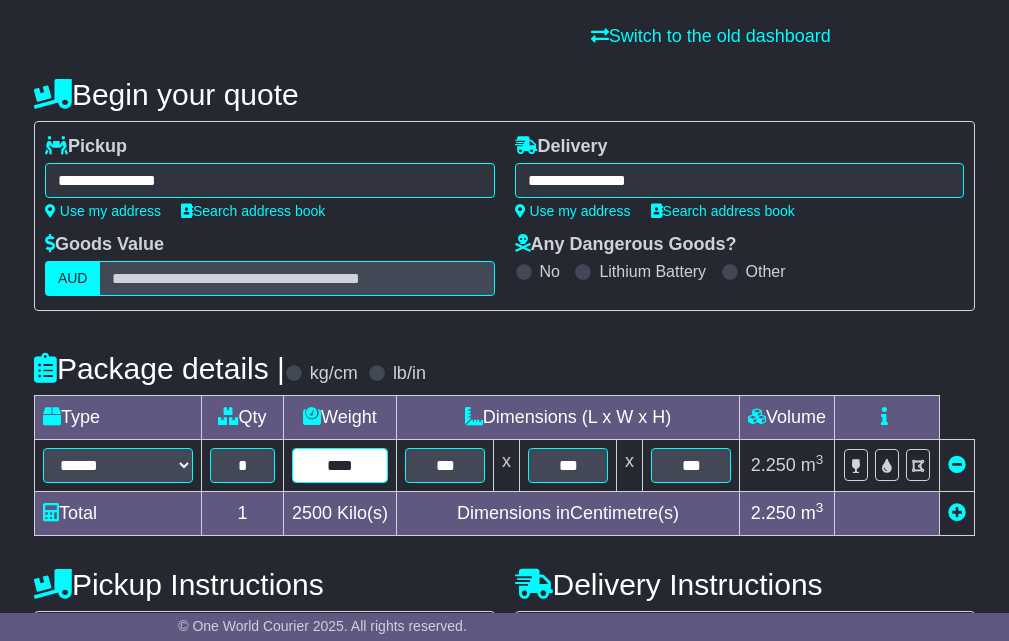 click on "****" at bounding box center [340, 465] 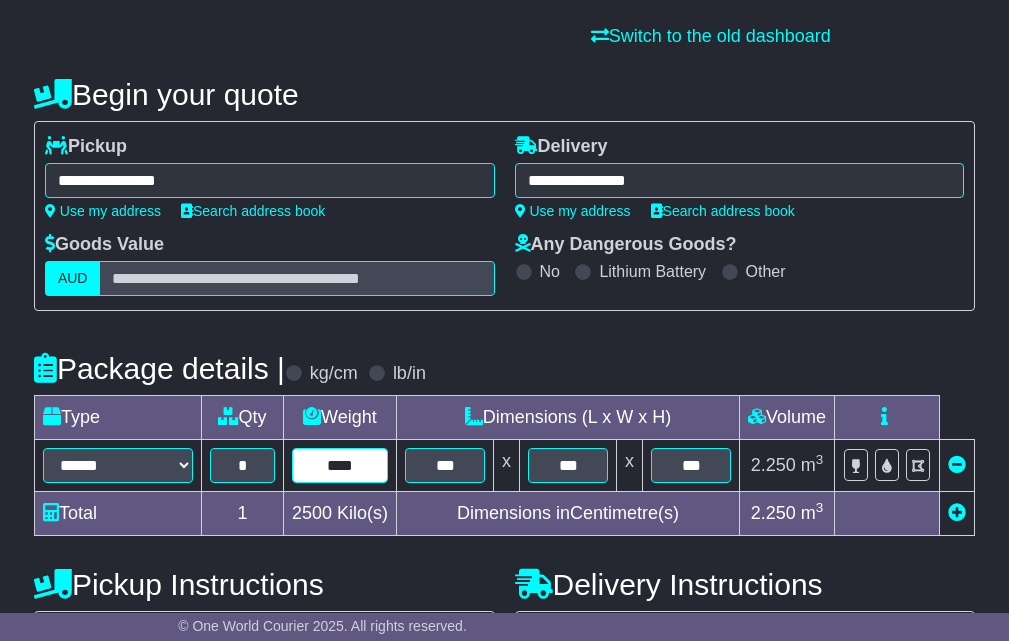 type on "****" 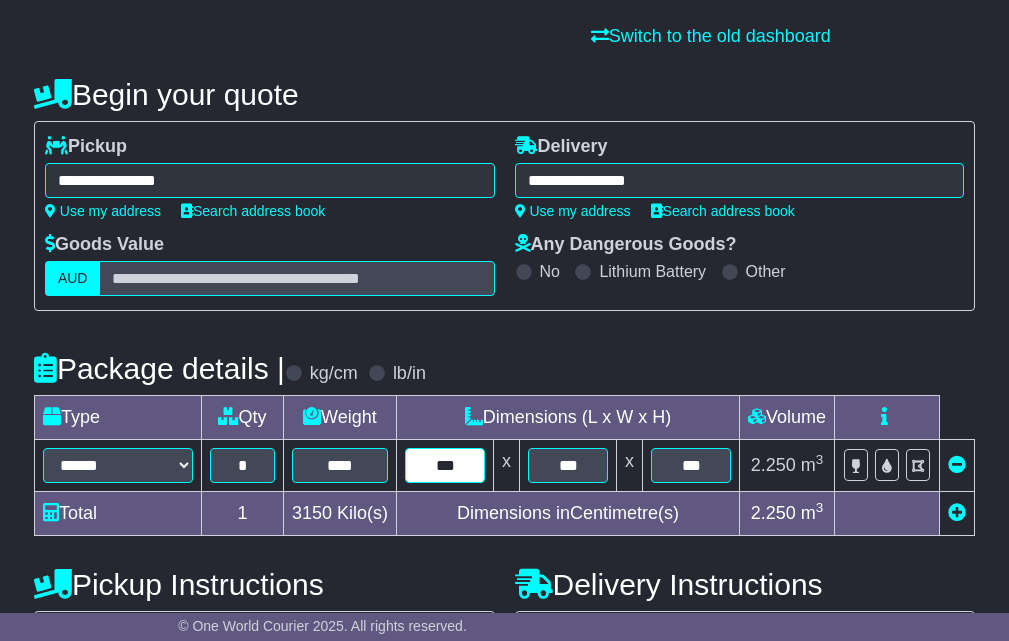 type on "*" 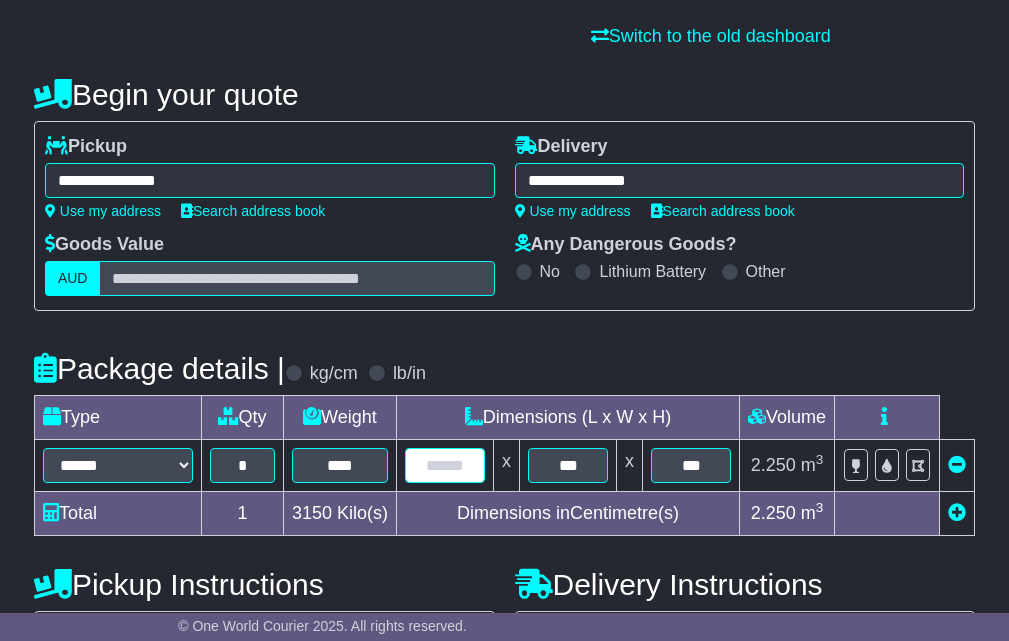type 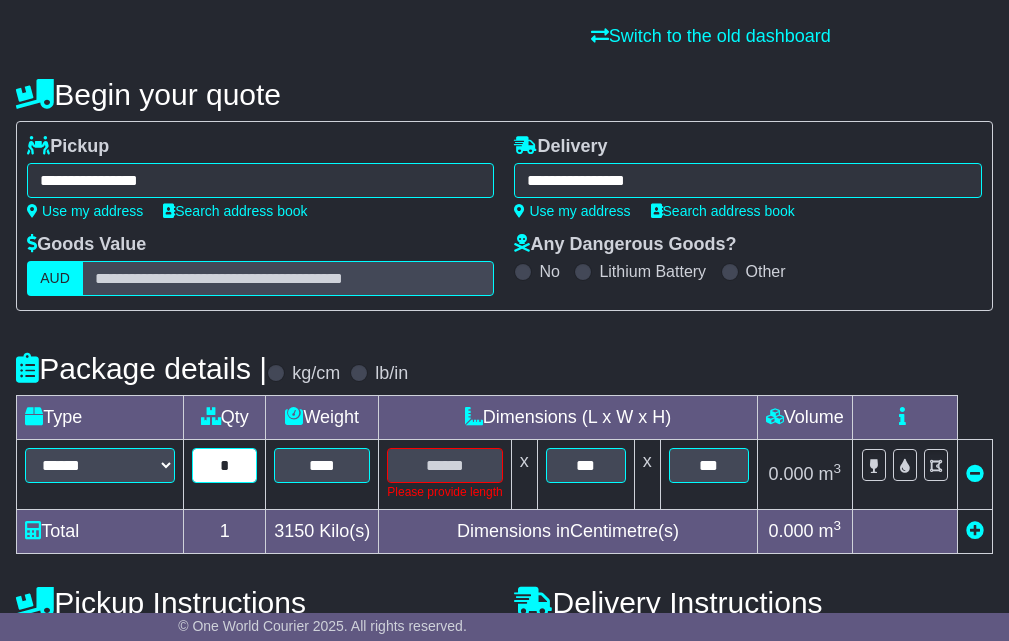 type on "*" 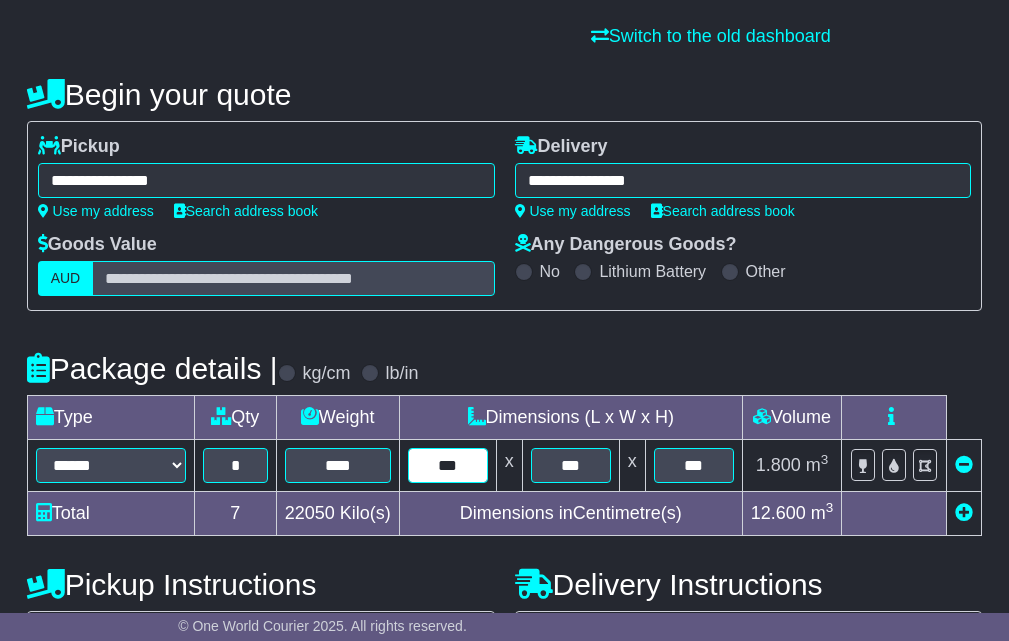 type on "***" 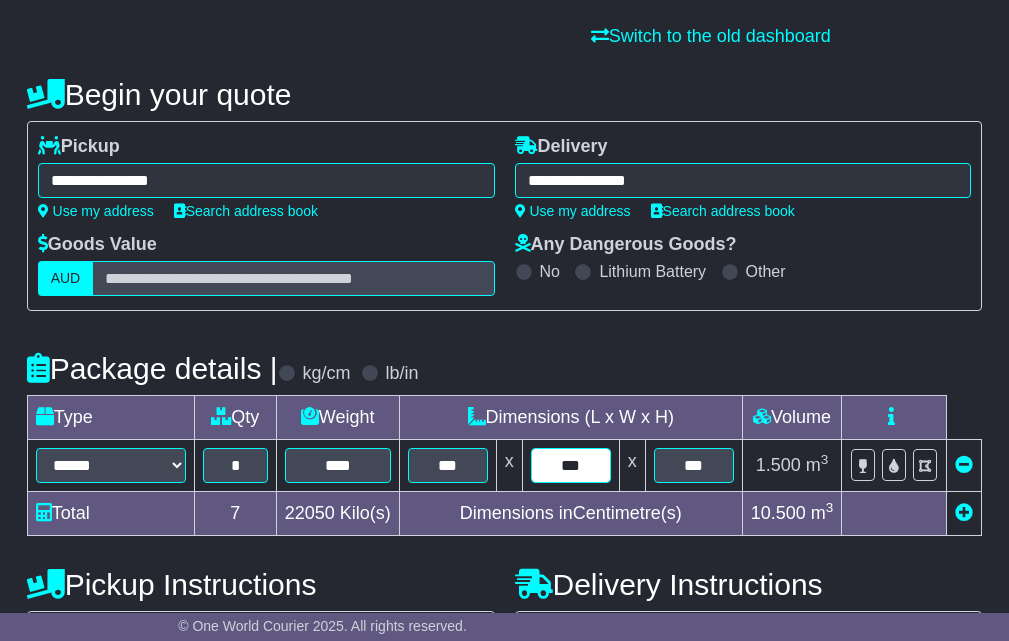type on "***" 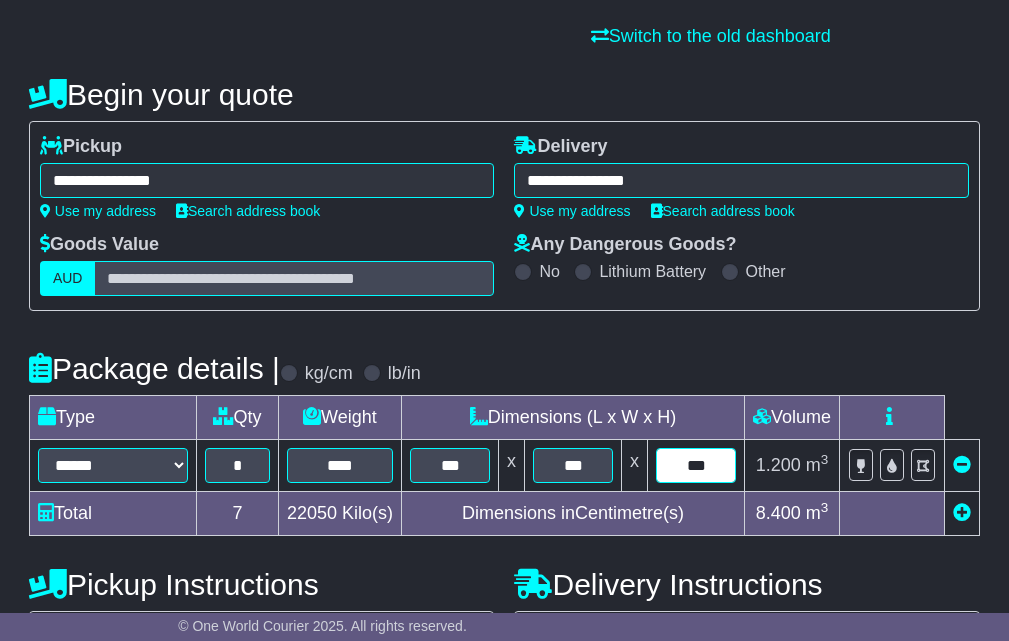 type on "***" 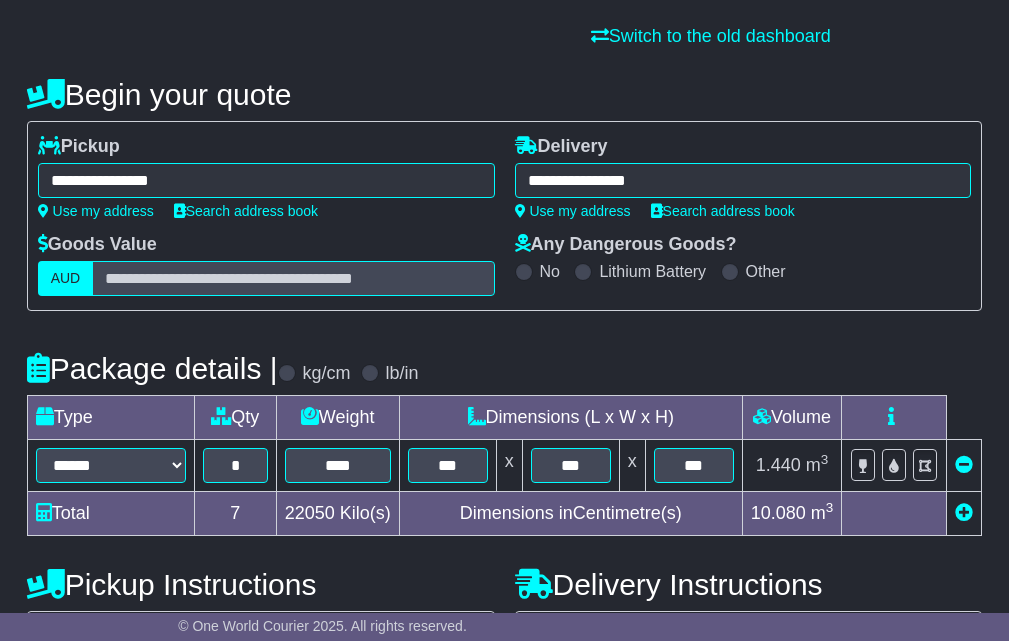 scroll, scrollTop: 632, scrollLeft: 0, axis: vertical 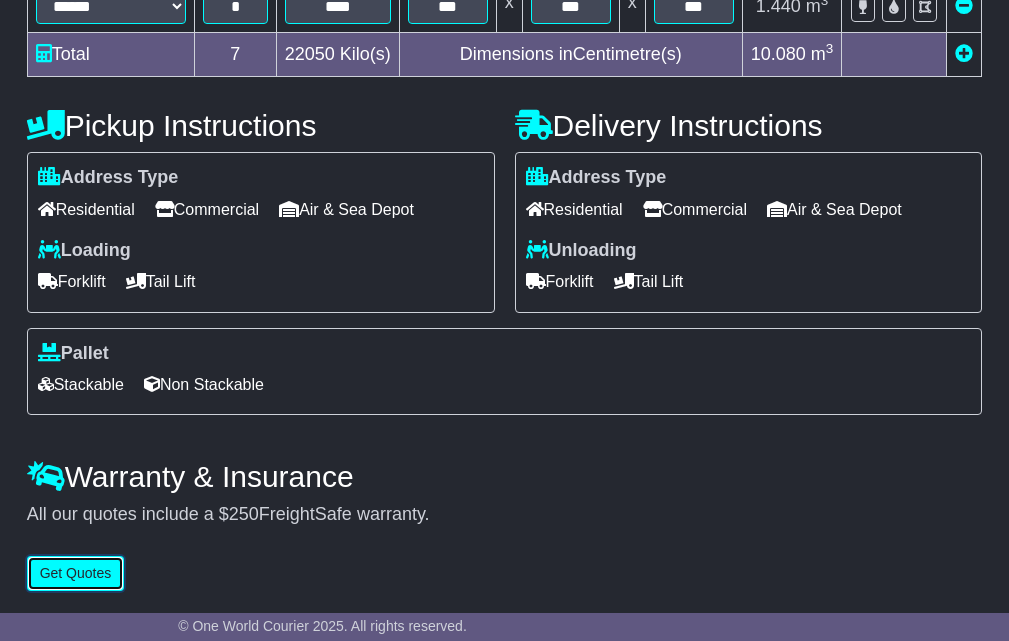 click on "Get Quotes" at bounding box center (76, 573) 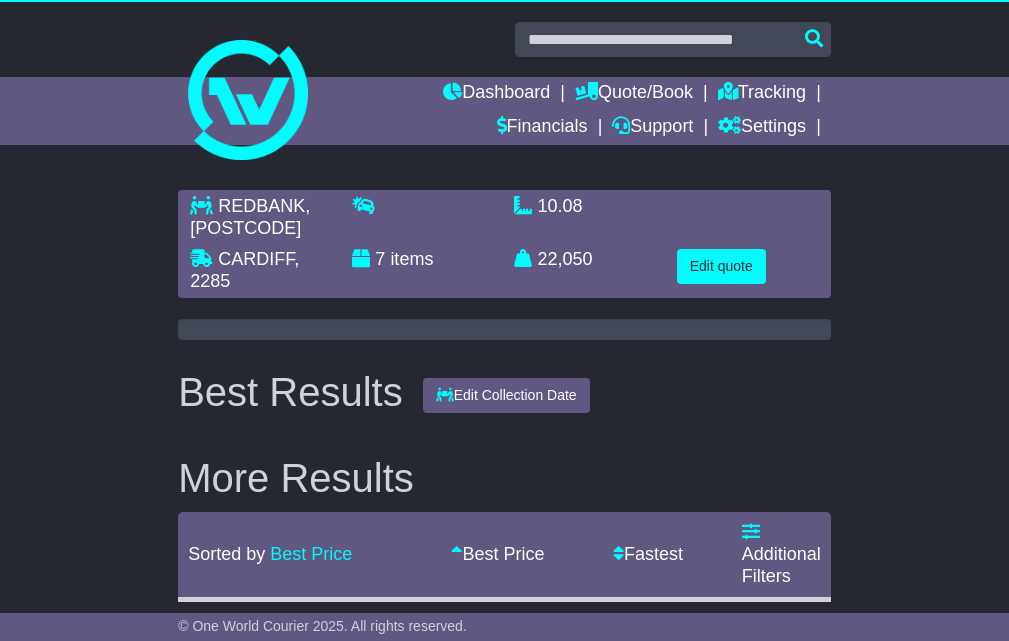 scroll, scrollTop: 0, scrollLeft: 0, axis: both 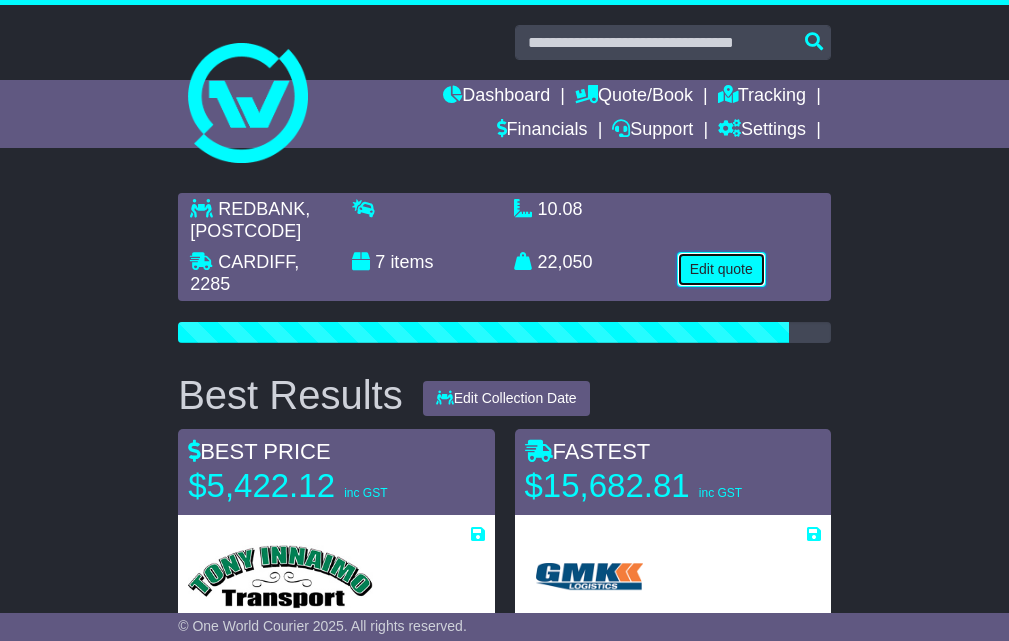 drag, startPoint x: 691, startPoint y: 271, endPoint x: 649, endPoint y: 271, distance: 42 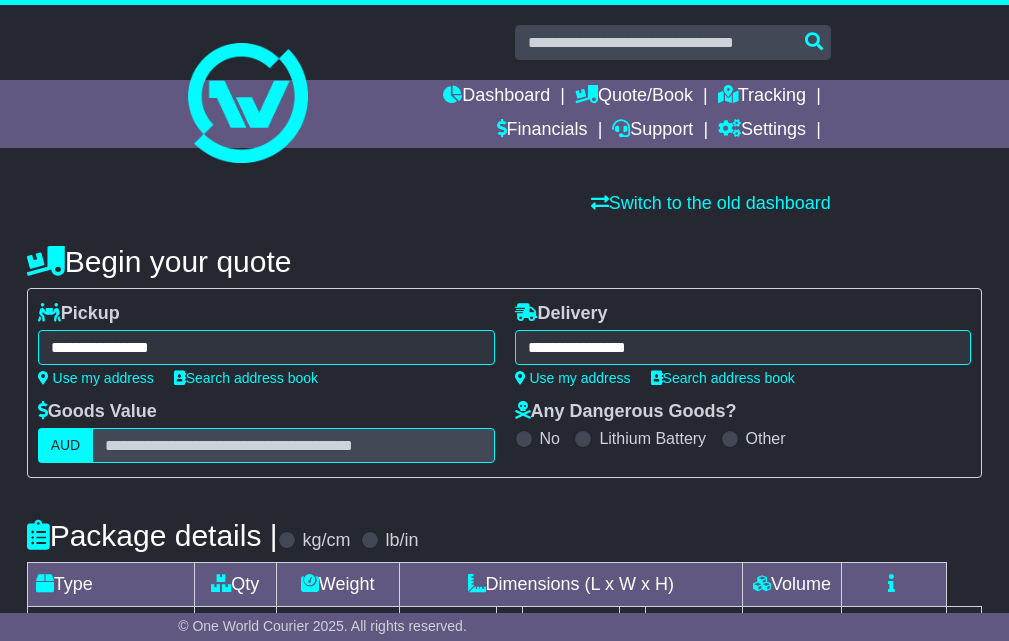 click on "**********" at bounding box center [266, 347] 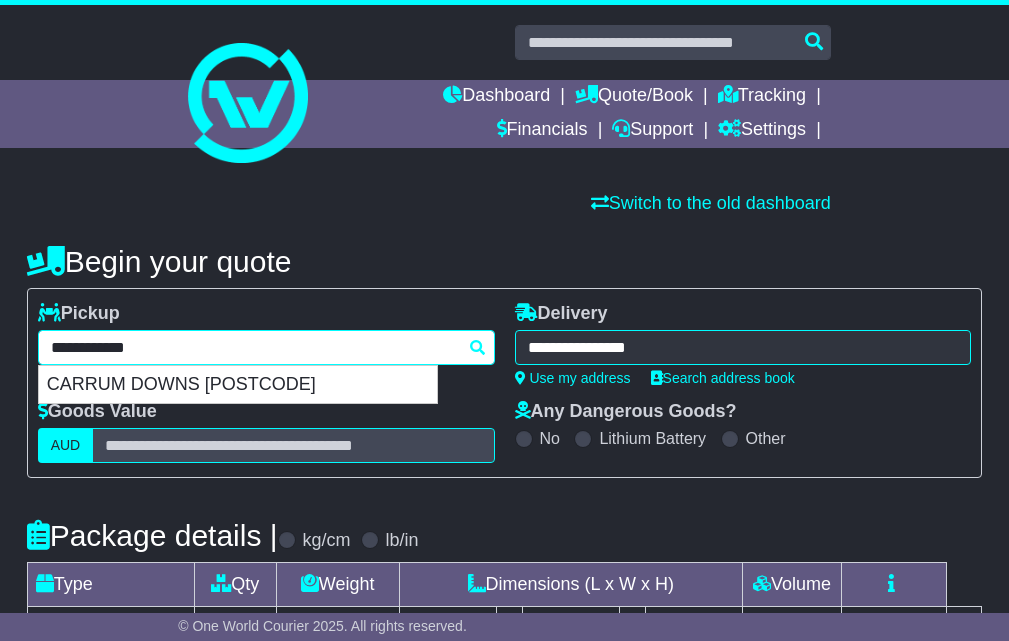 click on "**********" at bounding box center [266, 347] 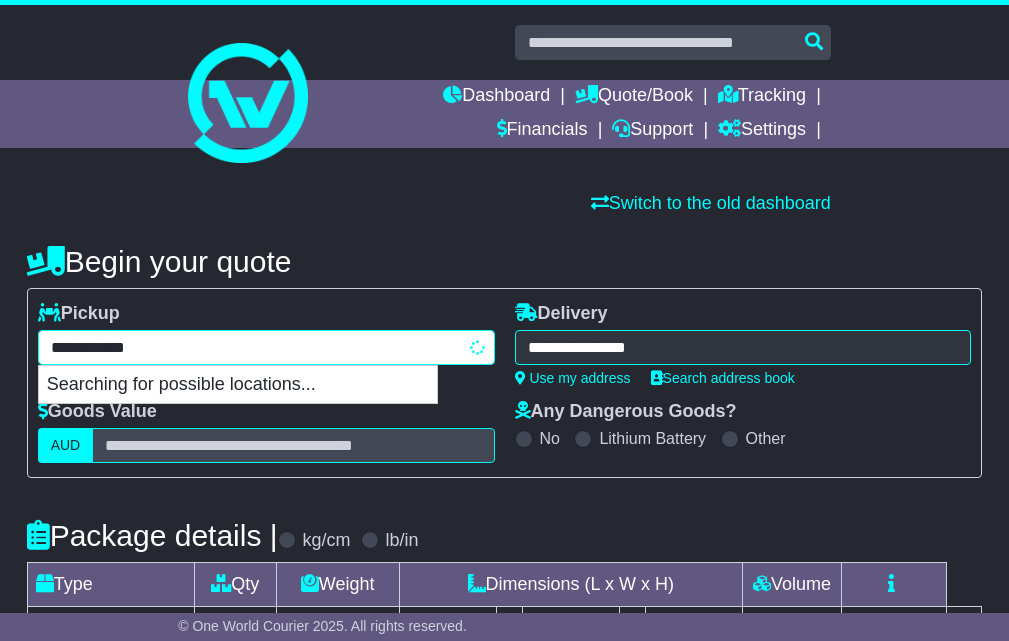 type on "******" 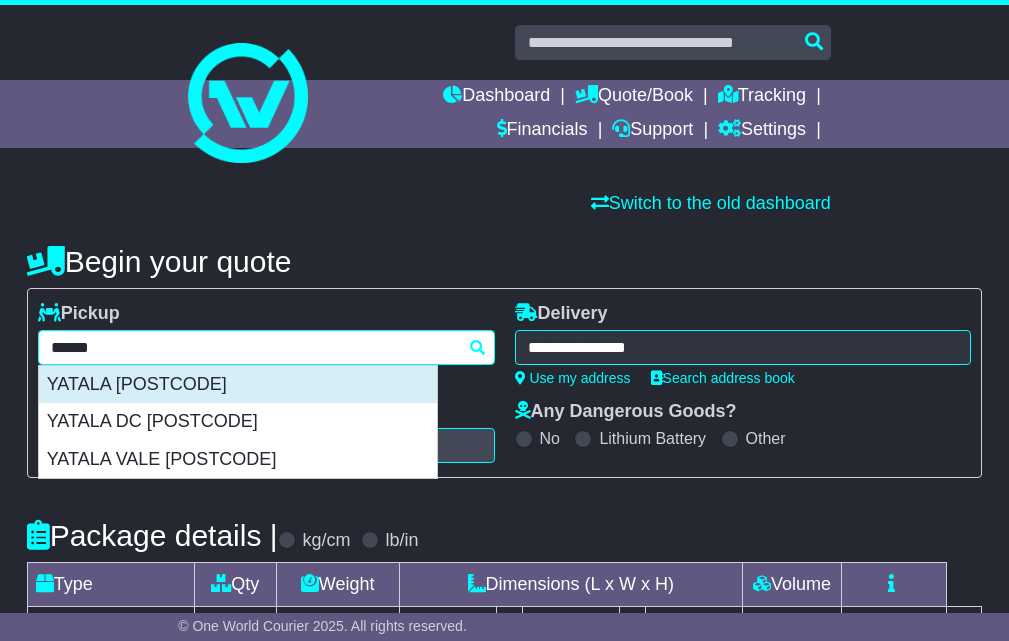 click on "[CITY] [POSTCODE]" at bounding box center (238, 385) 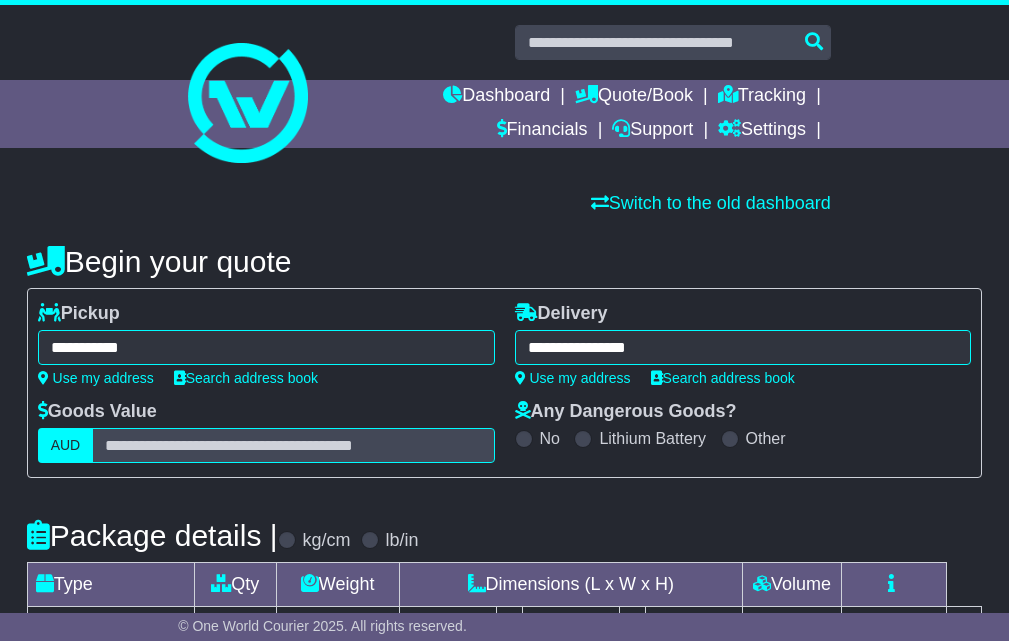 type on "**********" 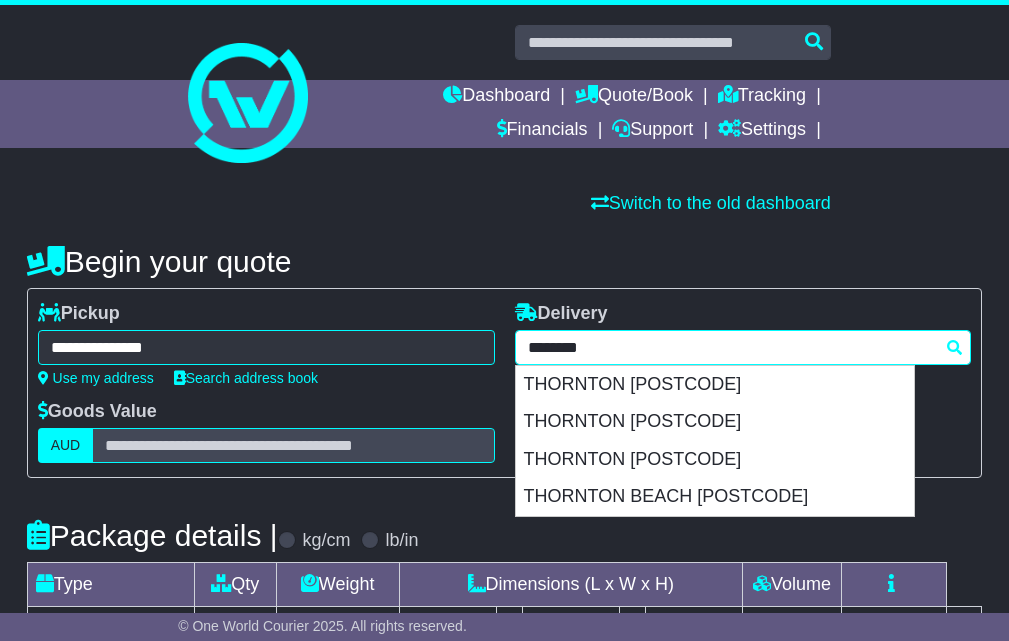 click on "**********" at bounding box center [743, 347] 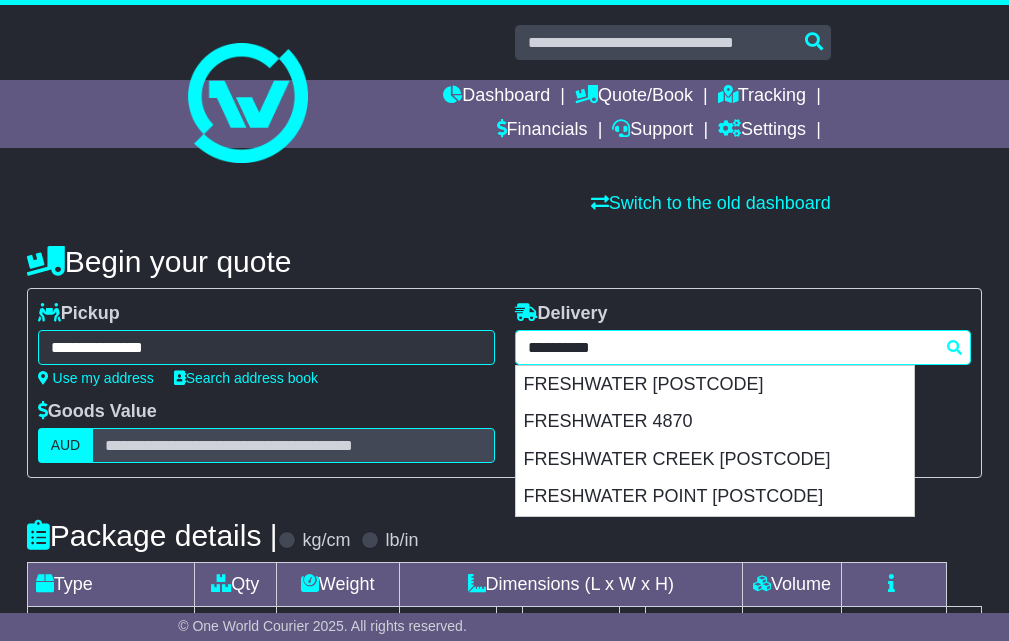 click on "[CITY] [POSTCODE]" at bounding box center [715, 385] 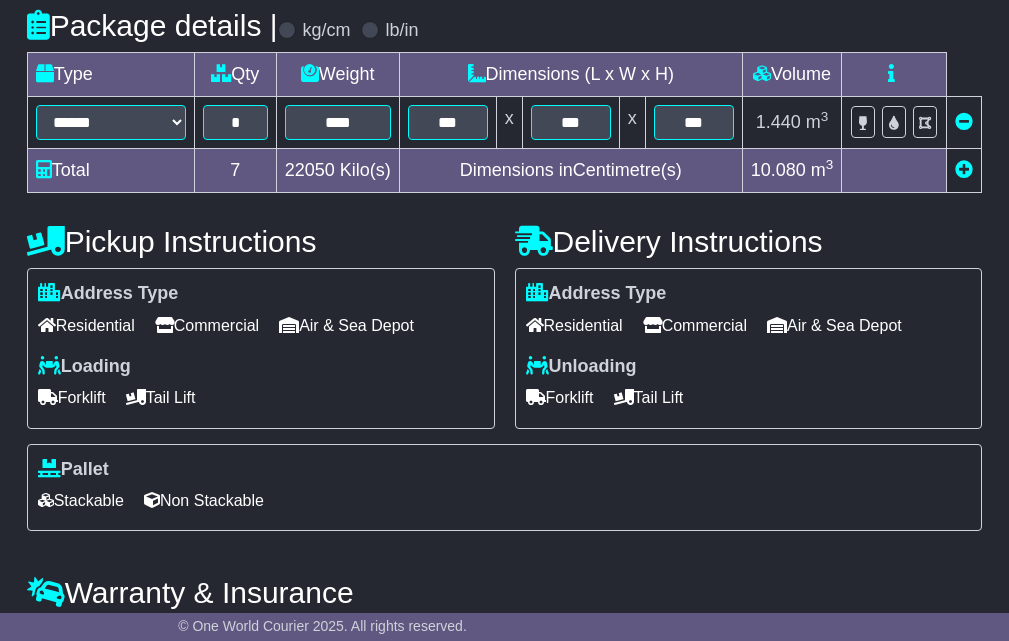scroll, scrollTop: 632, scrollLeft: 0, axis: vertical 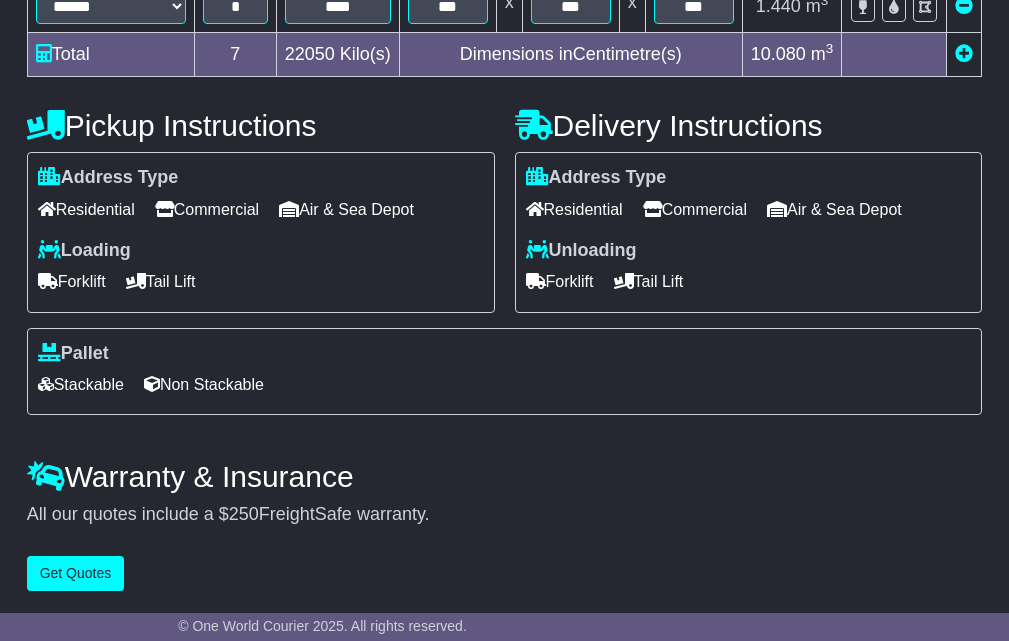 type on "**********" 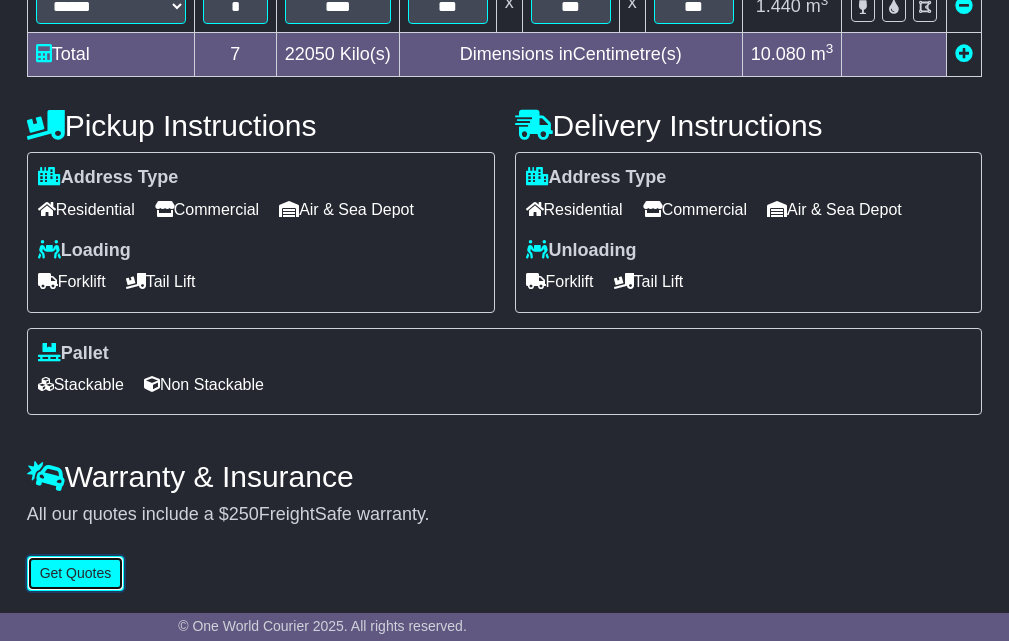 click on "Get Quotes" at bounding box center (76, 573) 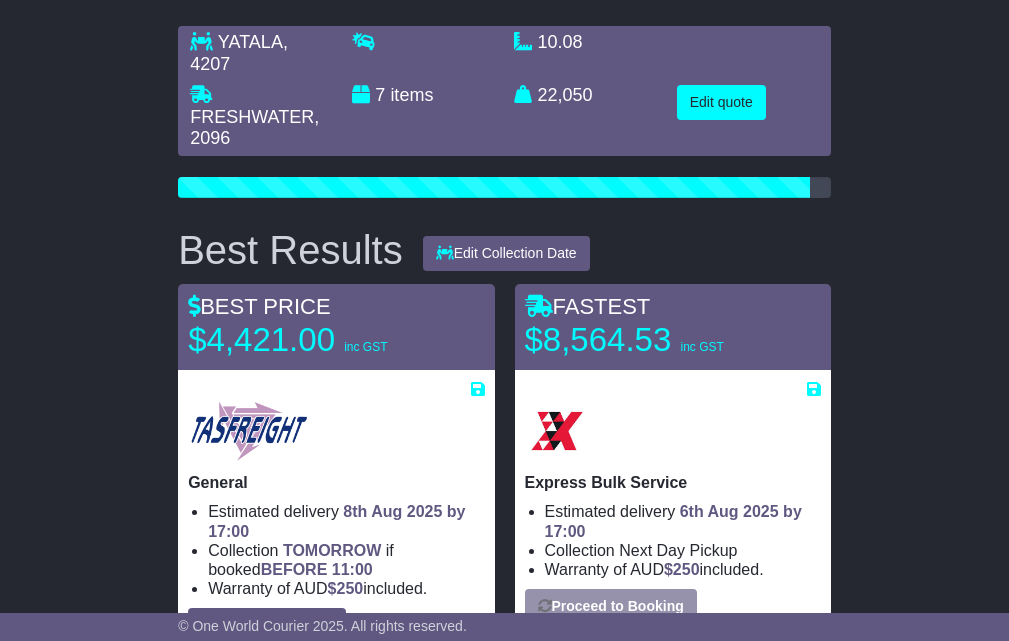 scroll, scrollTop: 0, scrollLeft: 0, axis: both 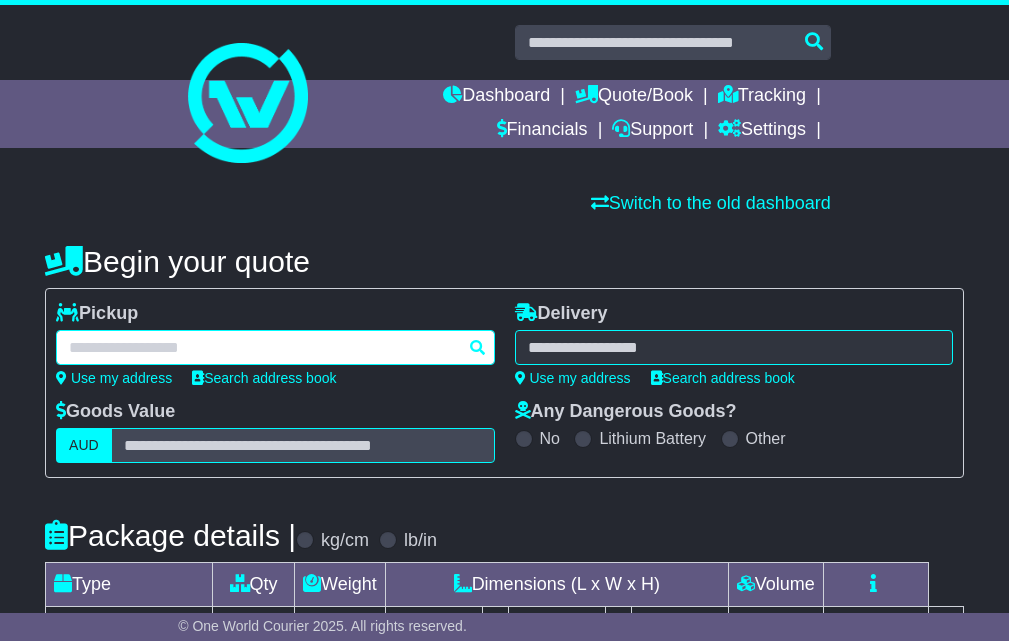 click at bounding box center [275, 347] 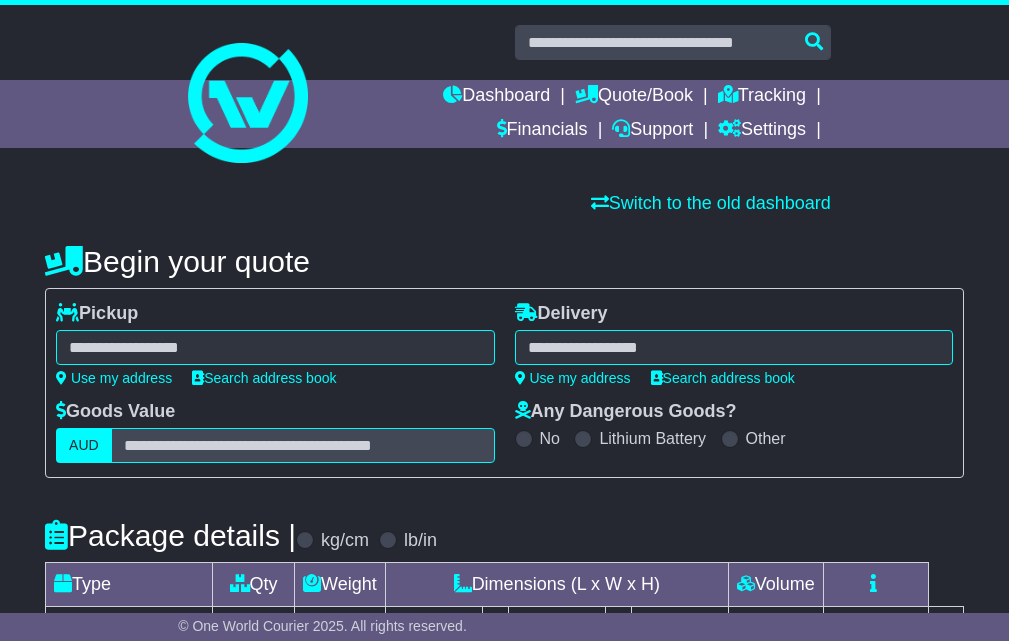 click at bounding box center (275, 347) 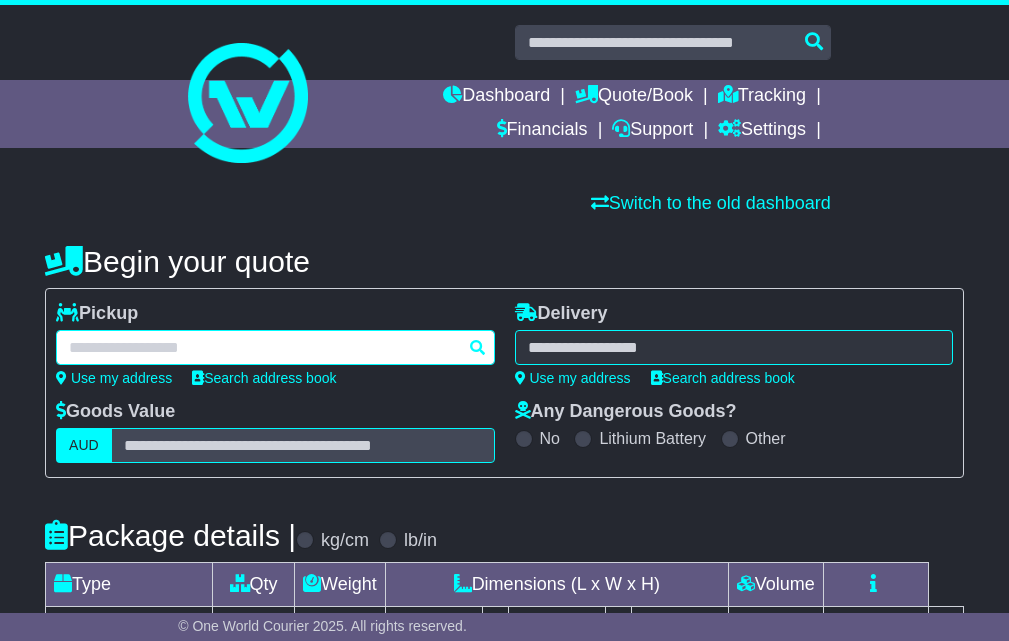 paste on "******" 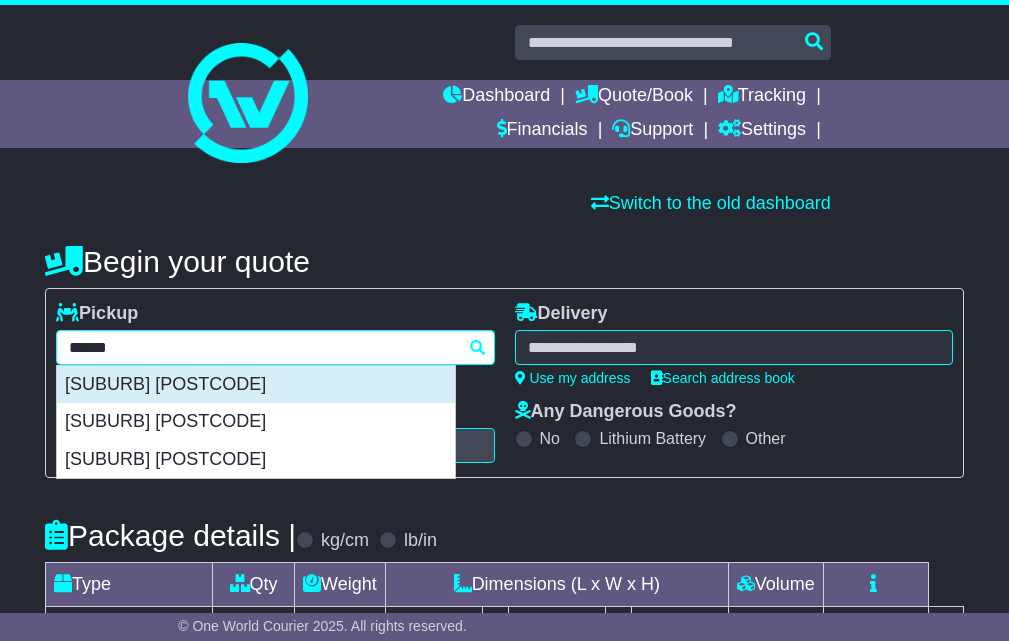 click on "[CITY] [POSTCODE]" at bounding box center [256, 385] 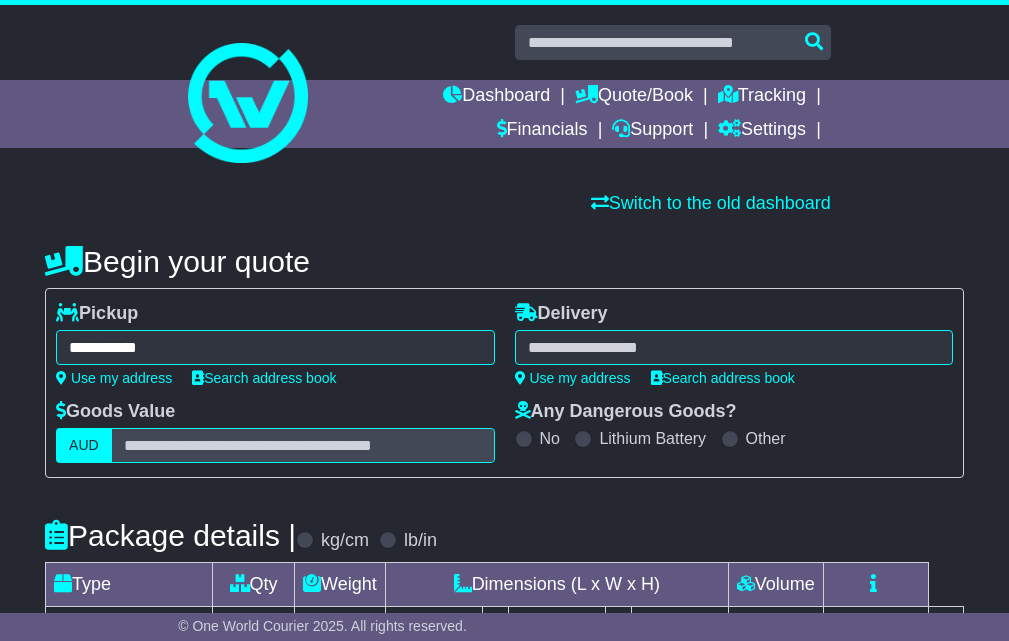 type on "**********" 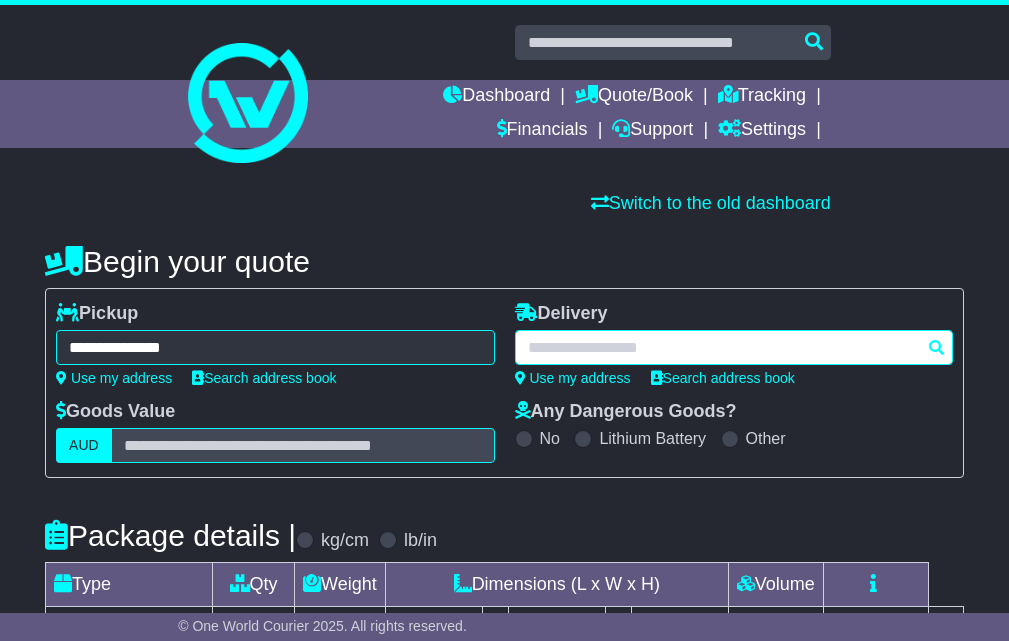 click at bounding box center [734, 347] 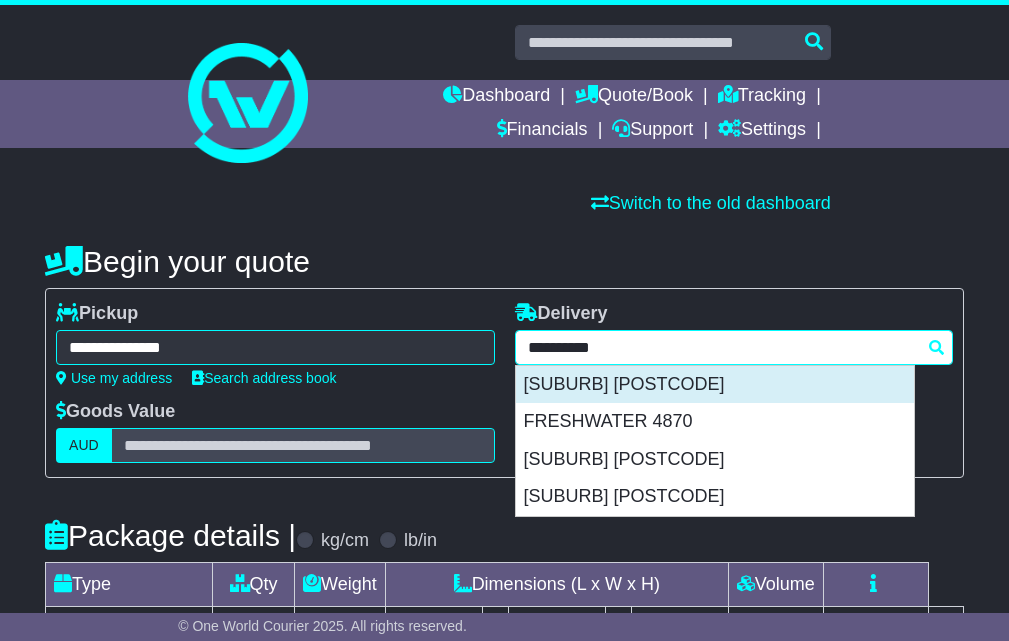 click on "[CITY] [POSTCODE]" at bounding box center [715, 385] 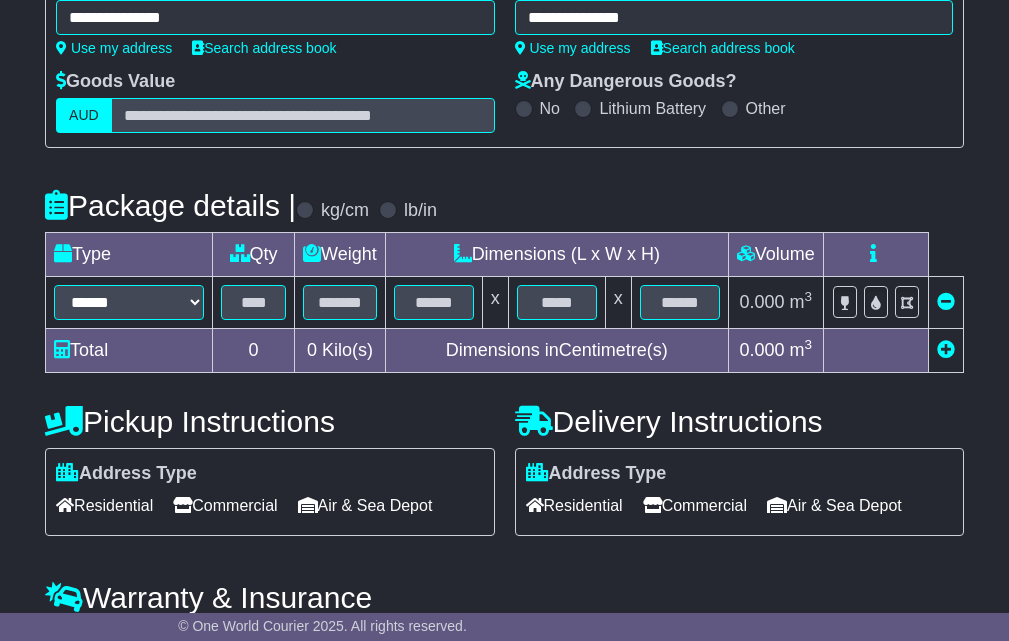 scroll, scrollTop: 333, scrollLeft: 0, axis: vertical 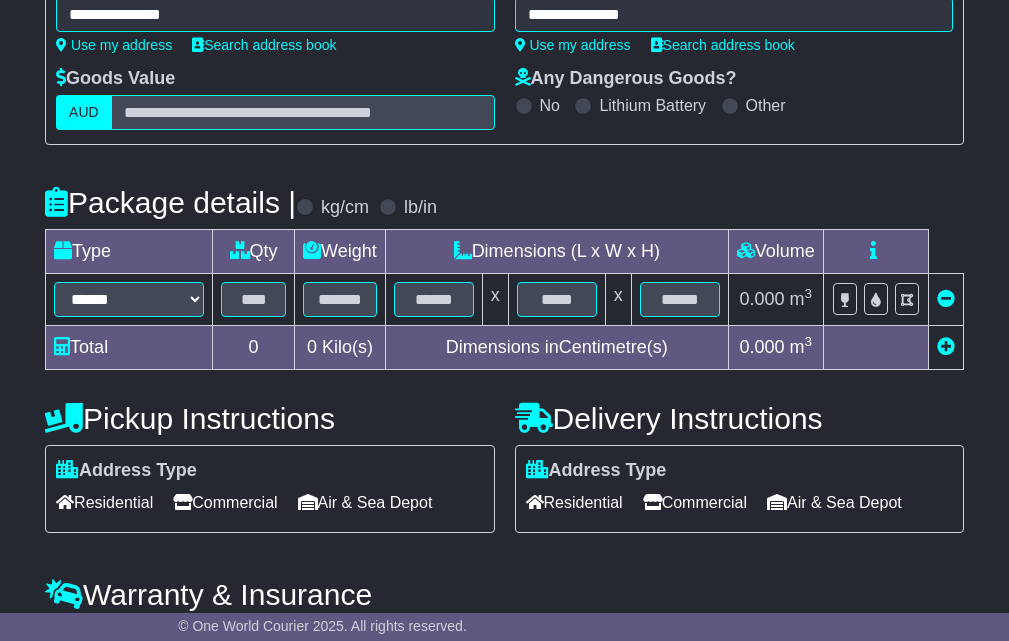 type on "**********" 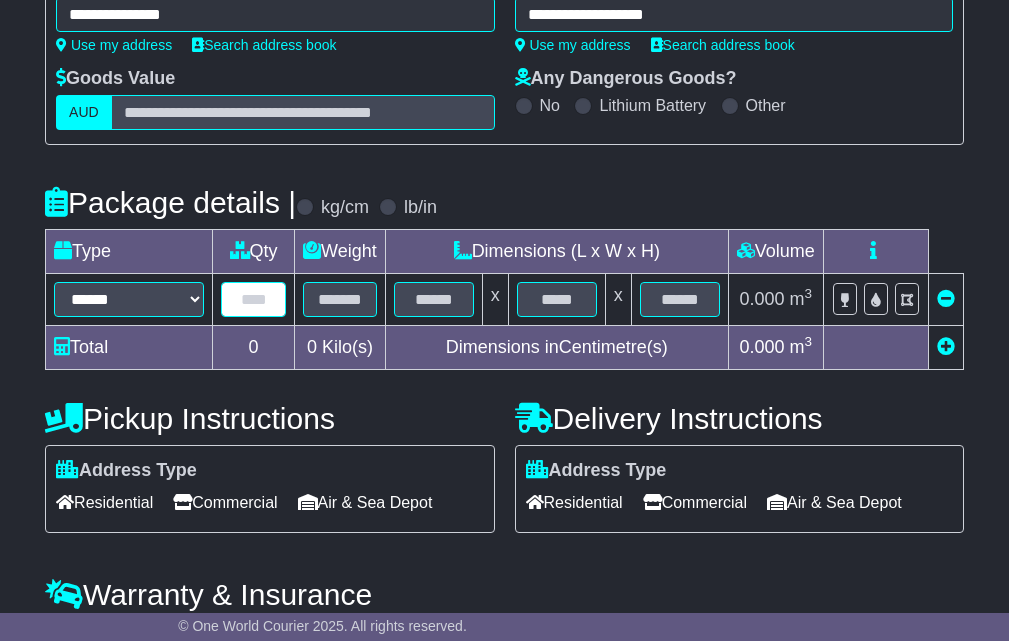 click at bounding box center [253, 299] 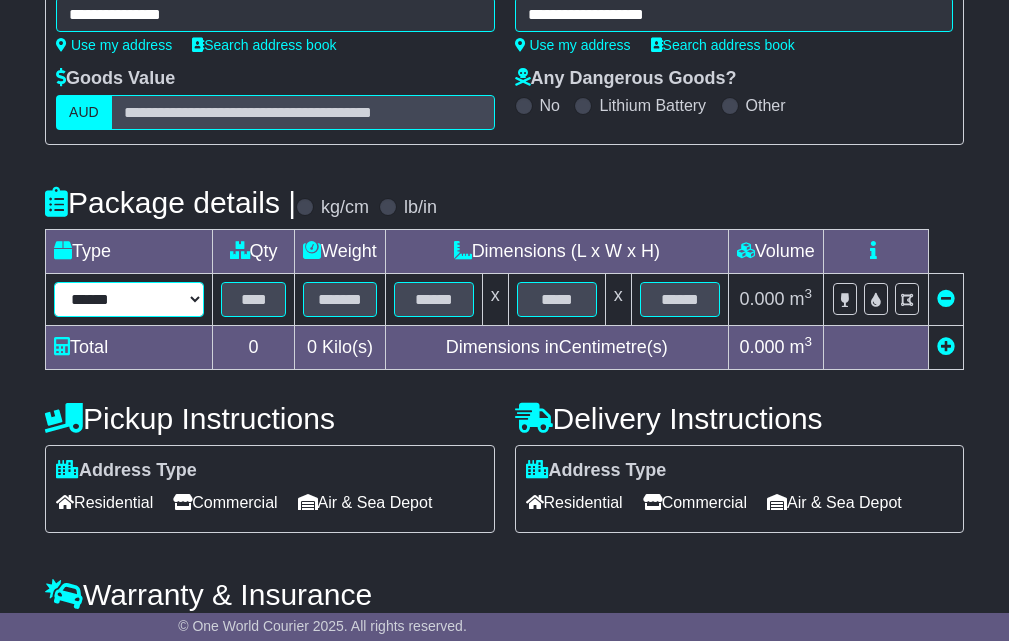 drag, startPoint x: 127, startPoint y: 293, endPoint x: 128, endPoint y: 315, distance: 22.022715 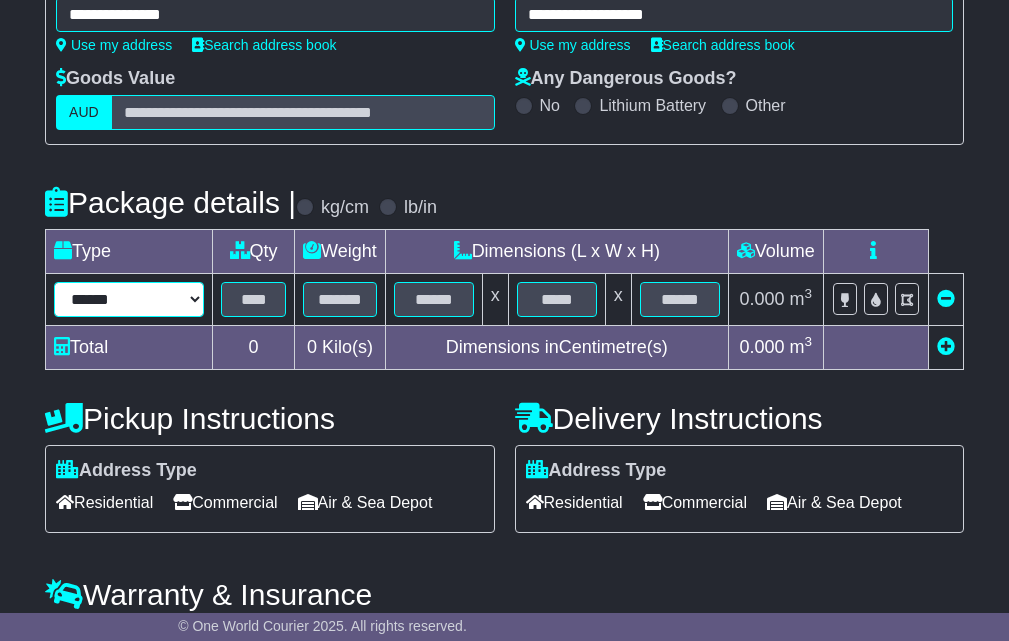 select on "*****" 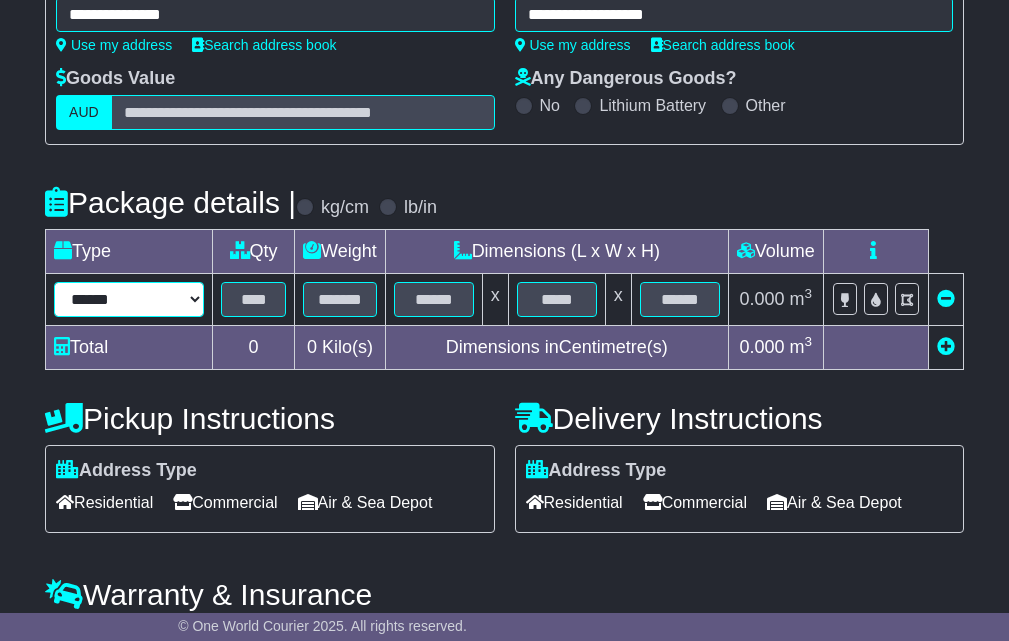 click on "****** ****** *** ******** ***** **** **** ****** *** *******" at bounding box center [129, 299] 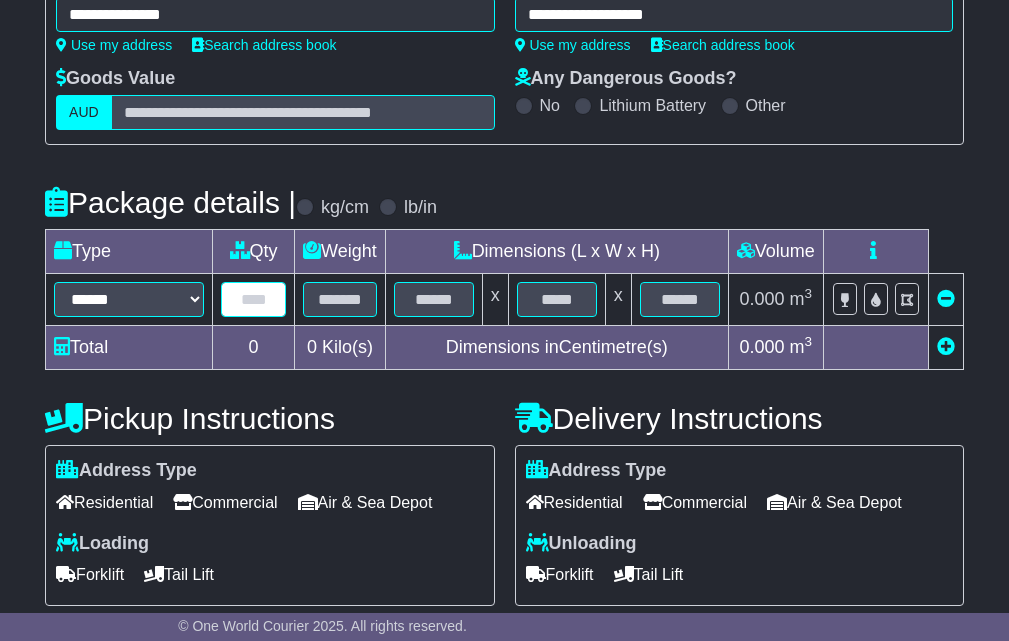 click at bounding box center (253, 299) 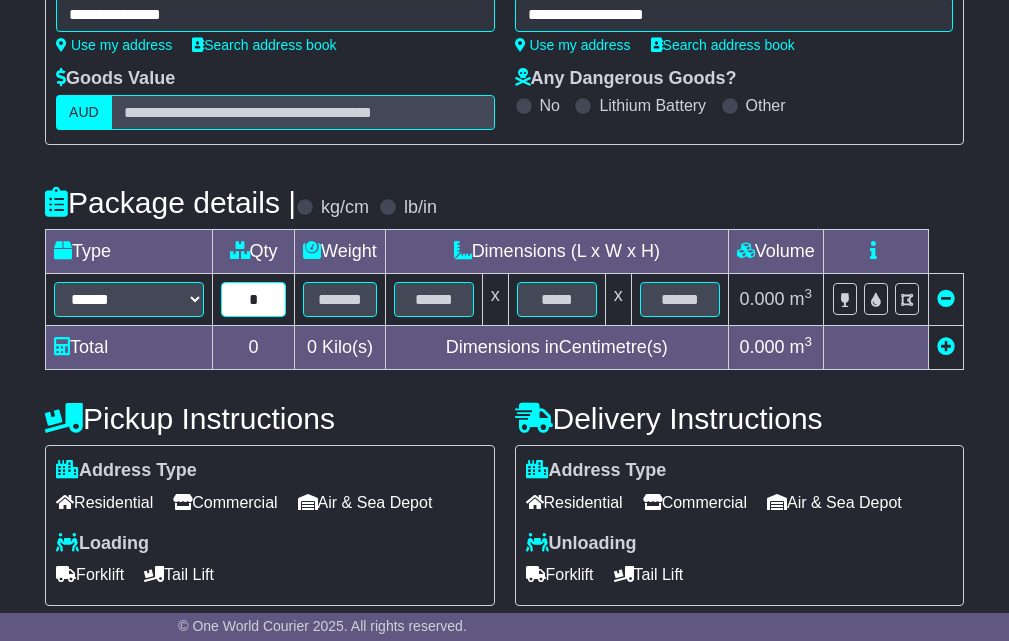 type on "*" 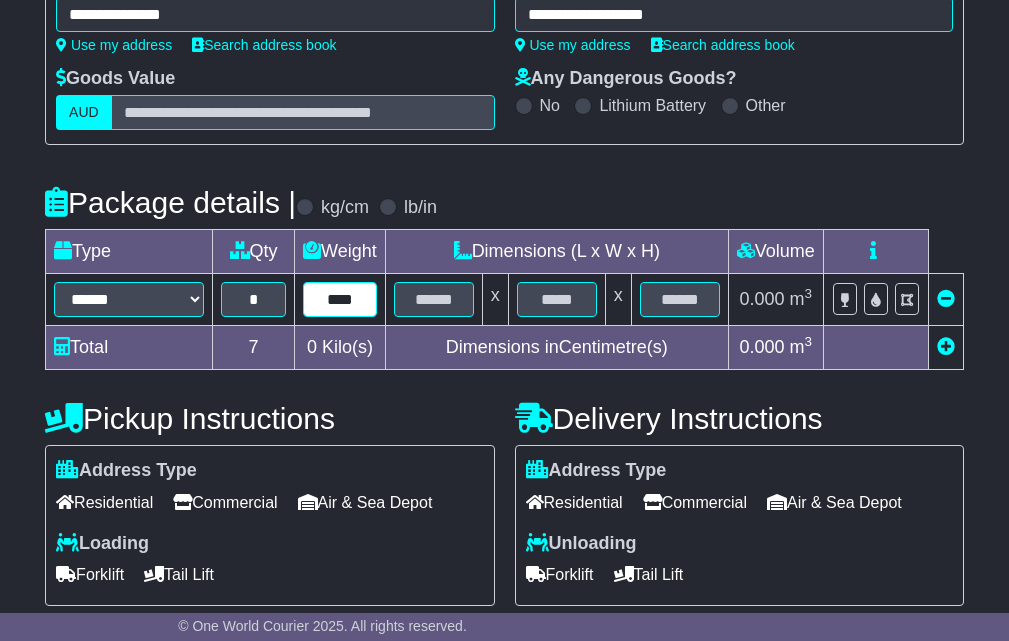type on "****" 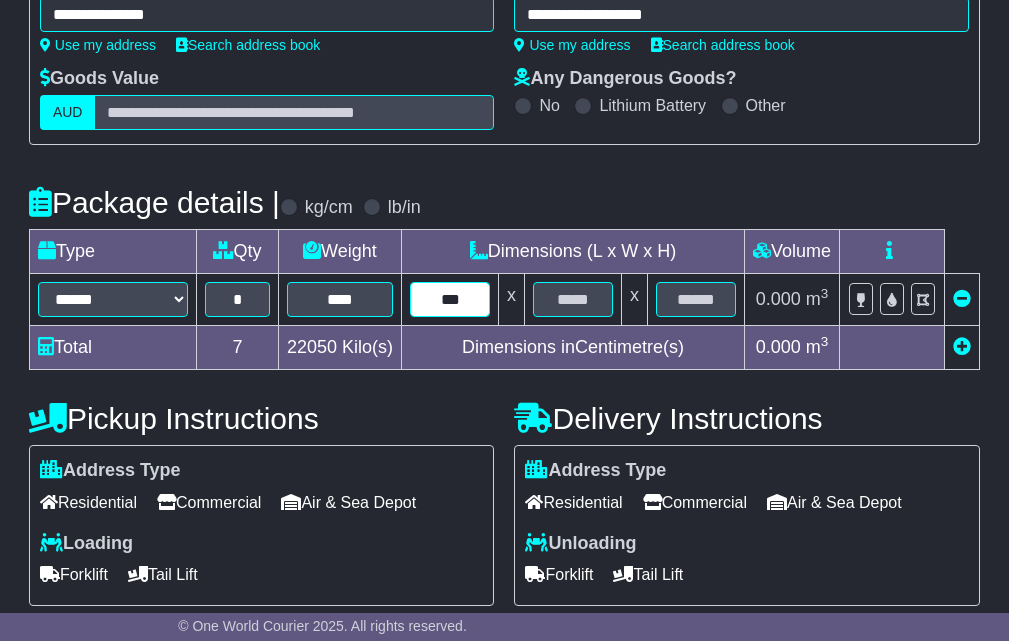 type on "***" 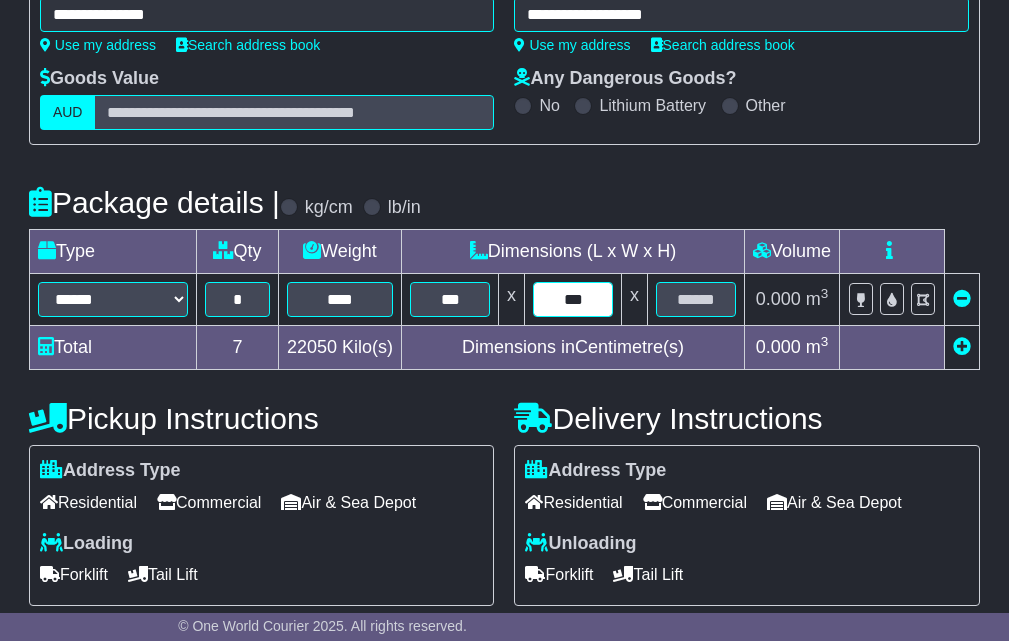 type on "***" 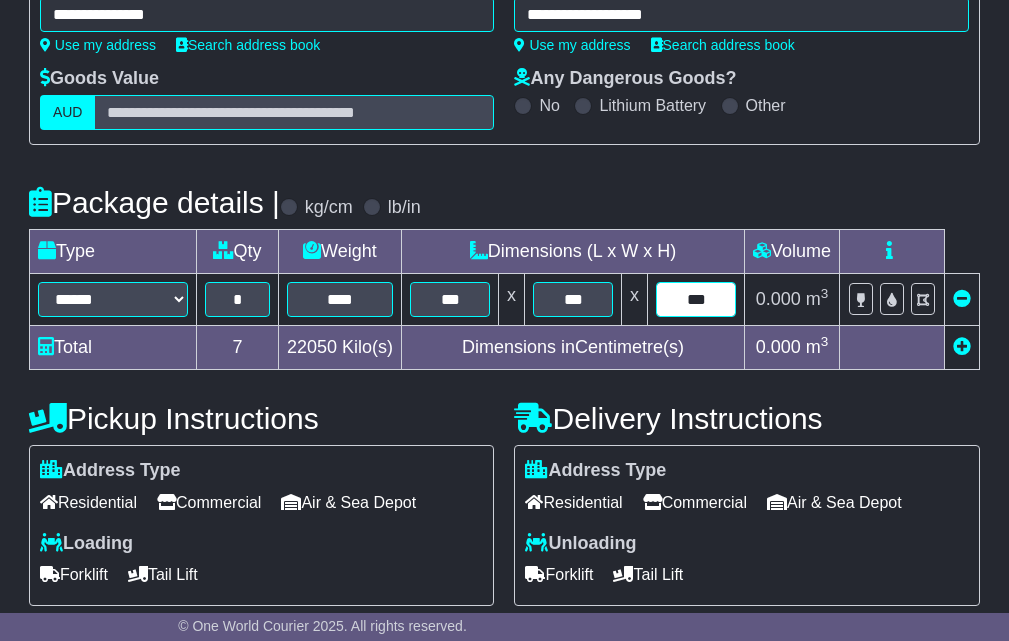 type on "***" 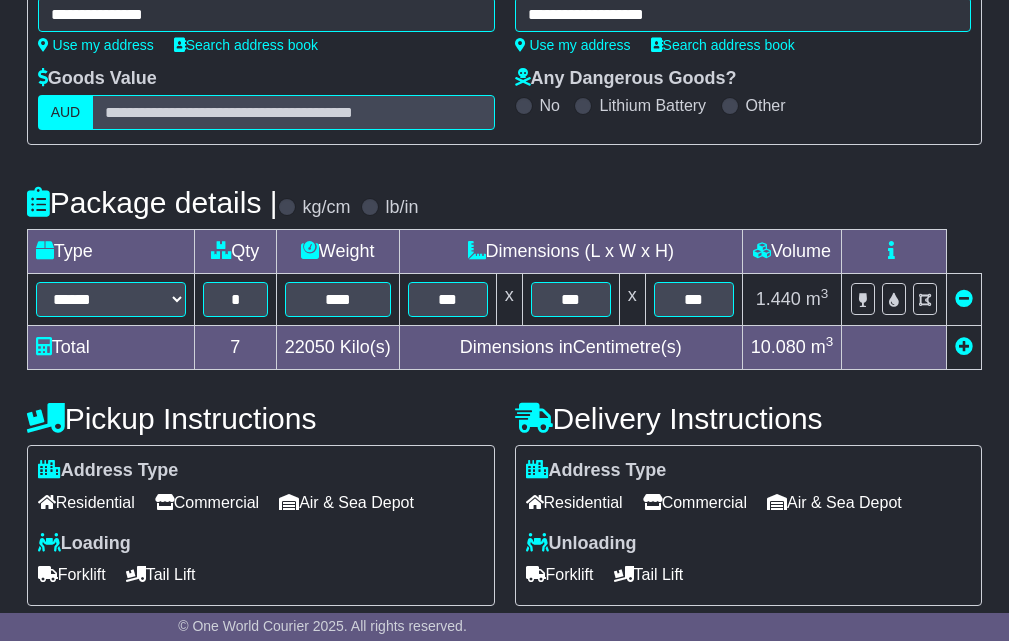 scroll, scrollTop: 626, scrollLeft: 0, axis: vertical 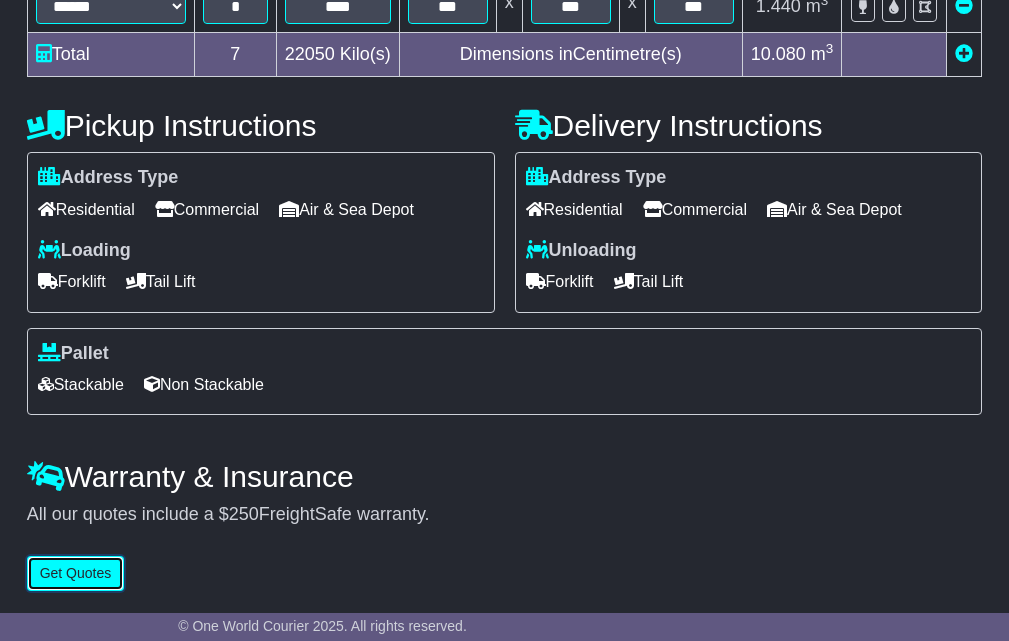 type 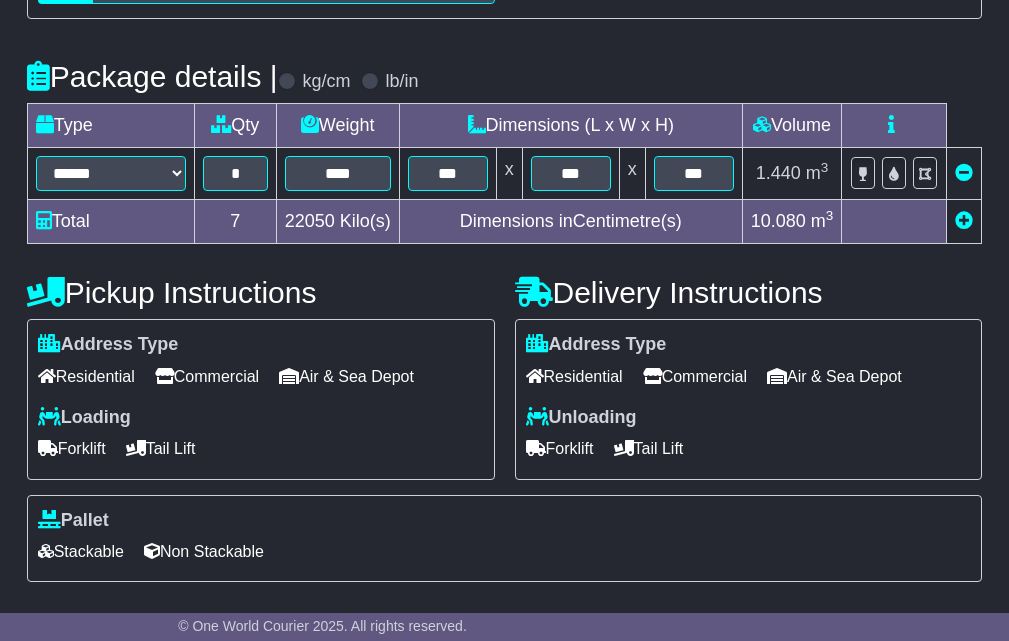 scroll, scrollTop: 626, scrollLeft: 0, axis: vertical 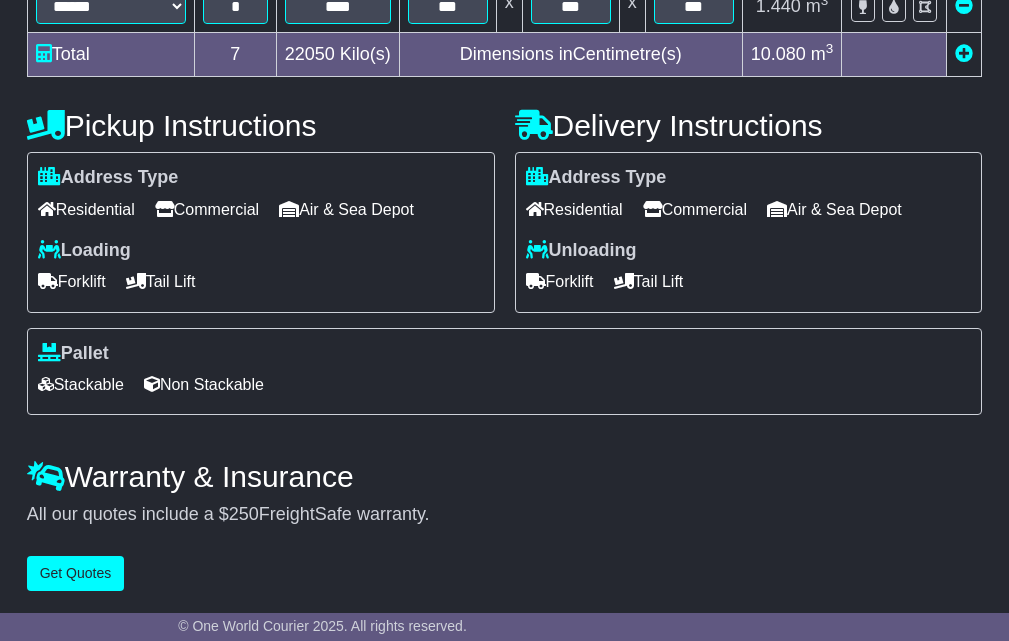 click on "Commercial" at bounding box center (207, 209) 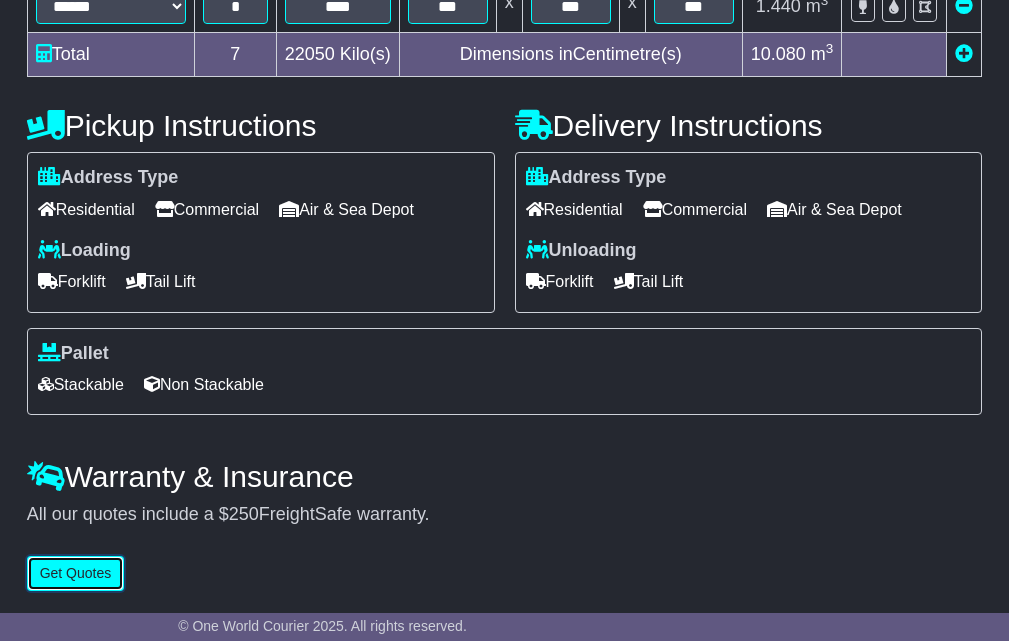 click on "Get Quotes" at bounding box center (76, 573) 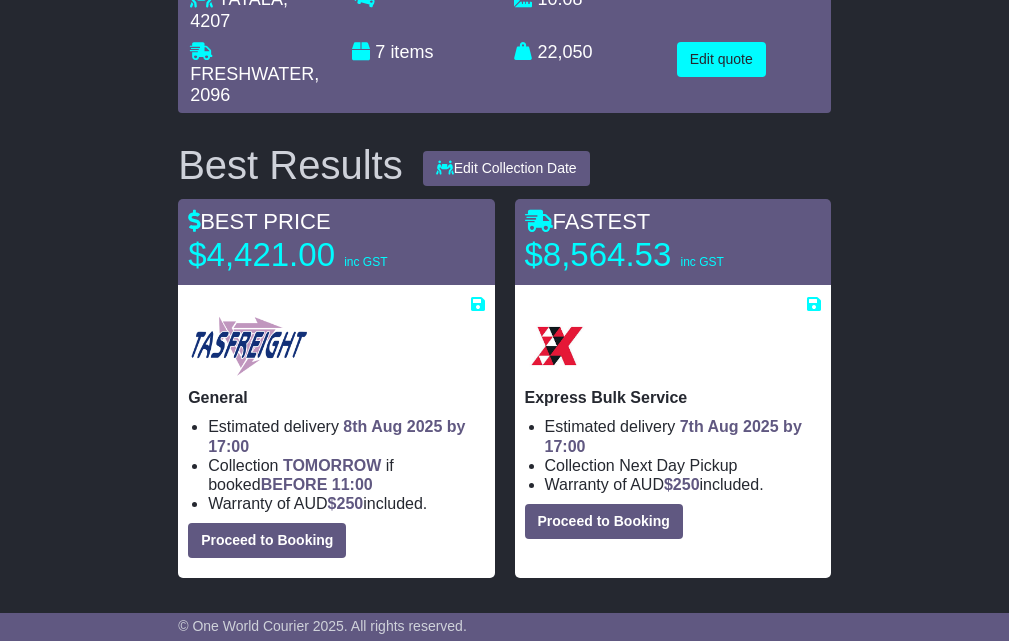scroll, scrollTop: 0, scrollLeft: 0, axis: both 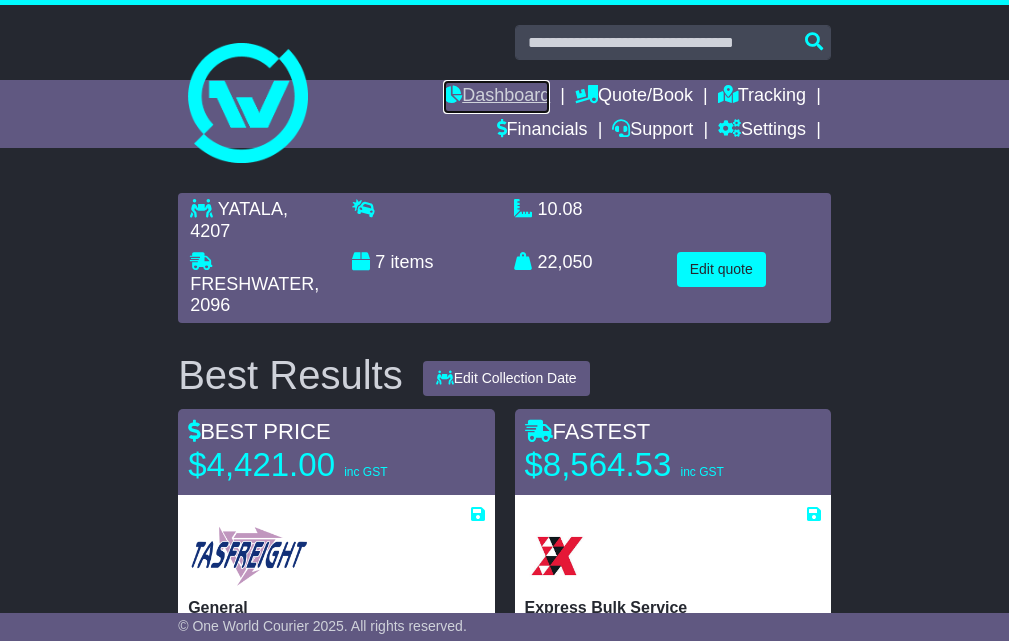 click on "Dashboard" at bounding box center [496, 97] 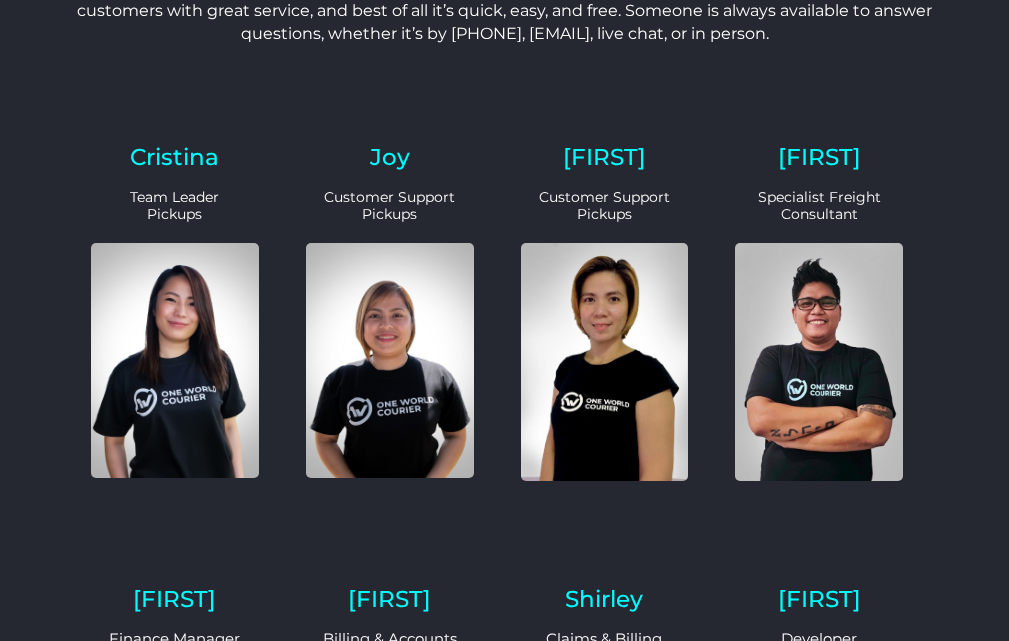 scroll, scrollTop: 452, scrollLeft: 0, axis: vertical 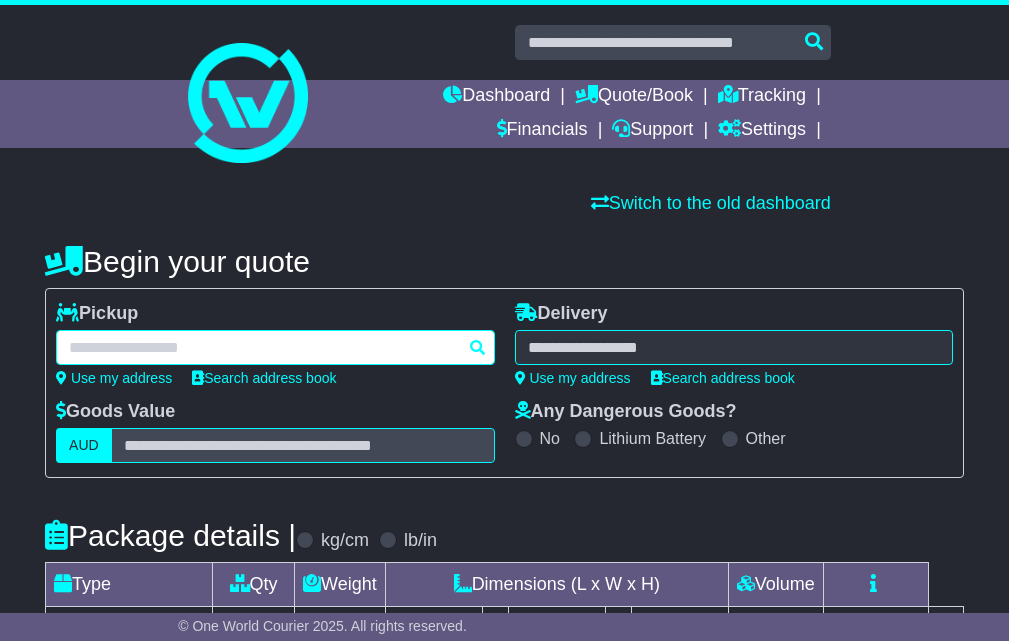 click at bounding box center [275, 347] 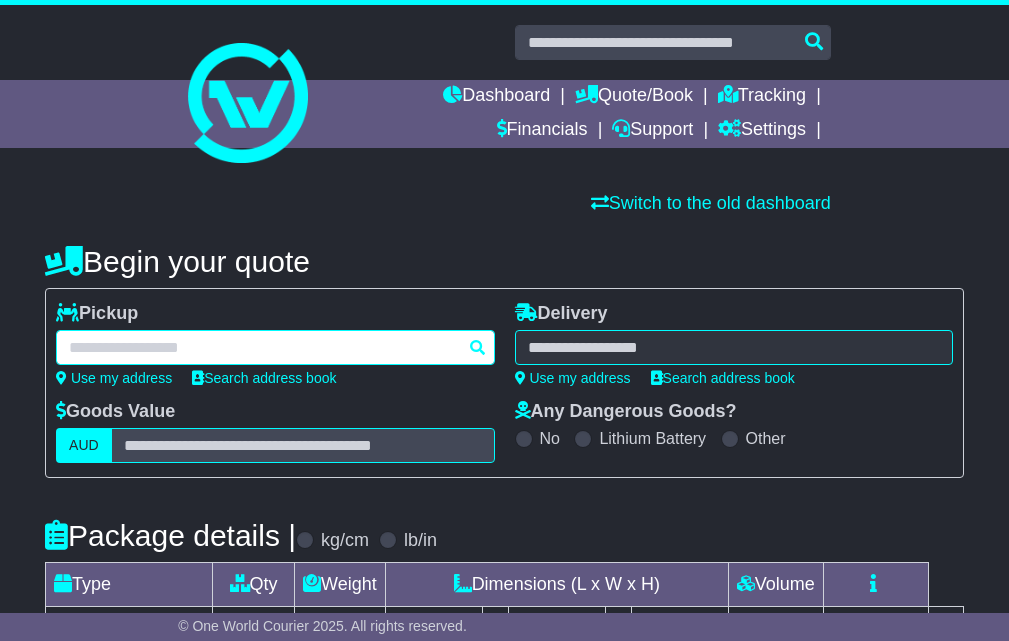type on "*" 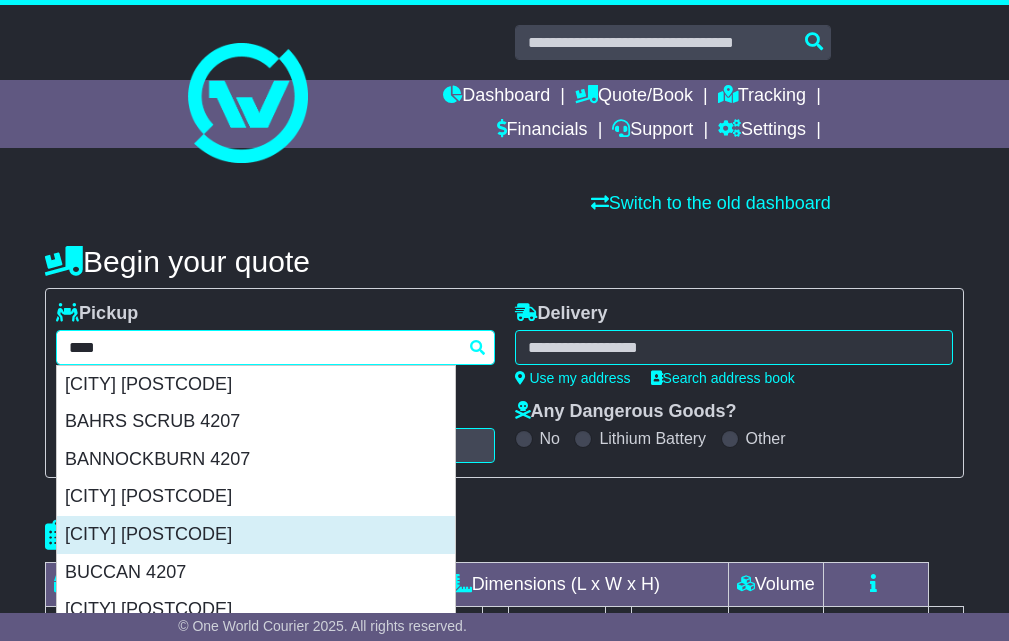 scroll, scrollTop: 329, scrollLeft: 0, axis: vertical 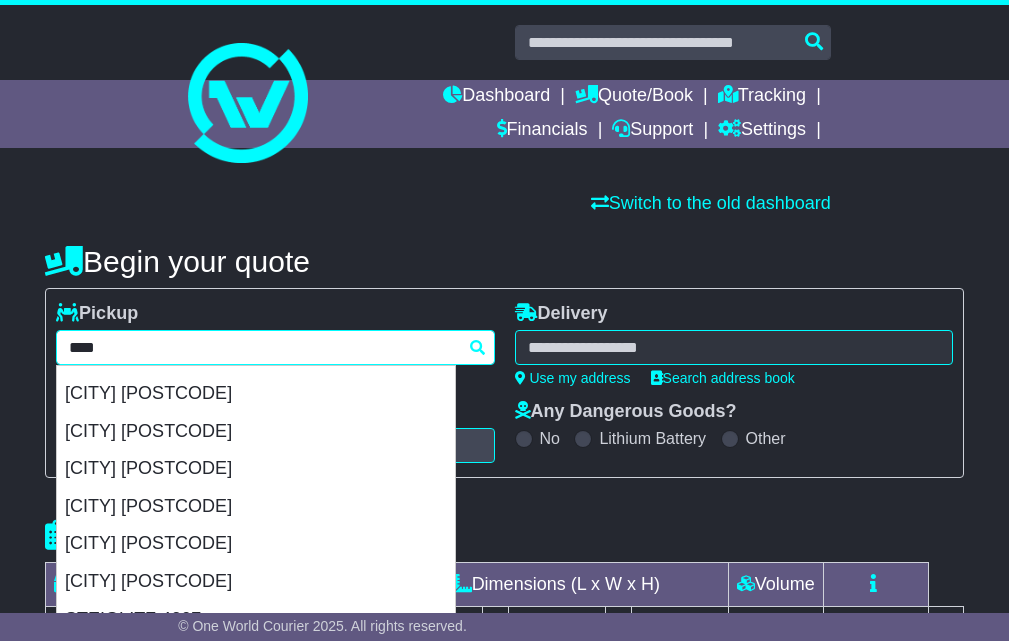 click on "**** [POSTCODE] [CITY] [POSTCODE] [CITY] [POSTCODE] [CITY] [POSTCODE] [CITY] [POSTCODE] [CITY] [POSTCODE] [CITY] [POSTCODE] [CITY] [POSTCODE] [CITY] [POSTCODE] [CITY] [POSTCODE] [CITY] [POSTCODE] [CITY] [POSTCODE] [CITY] [POSTCODE] [CITY] [POSTCODE] [CITY] [POSTCODE] [CITY] [POSTCODE] [CITY] [POSTCODE] [CITY] [POSTCODE] [CITY] [POSTCODE] [CITY] [POSTCODE] [CITY] [POSTCODE] [CITY] [POSTCODE] [CITY] [POSTCODE] [CITY] [POSTCODE]" at bounding box center [275, 347] 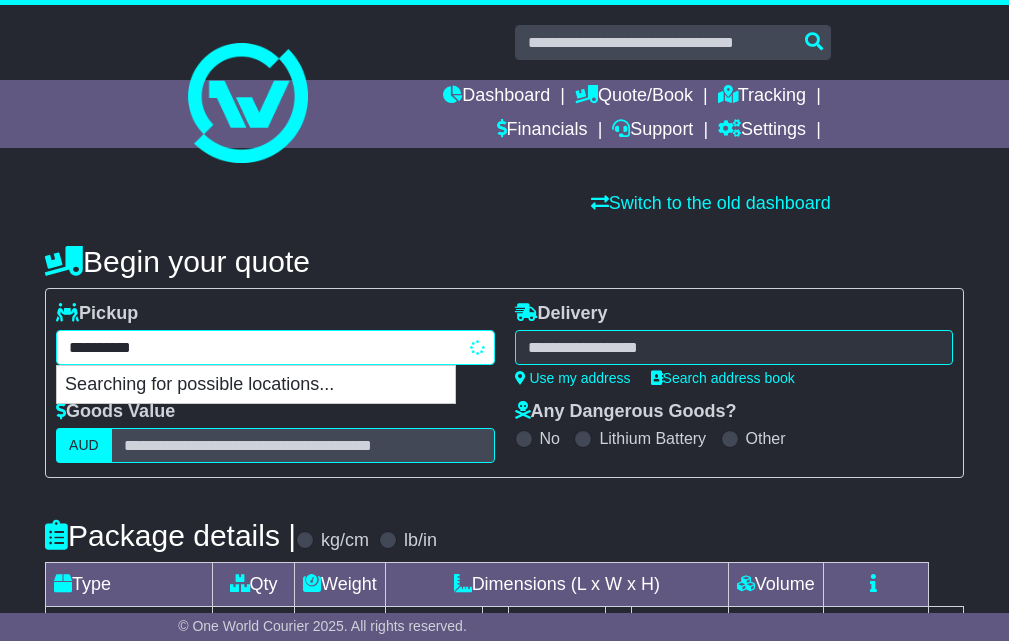 scroll, scrollTop: 0, scrollLeft: 0, axis: both 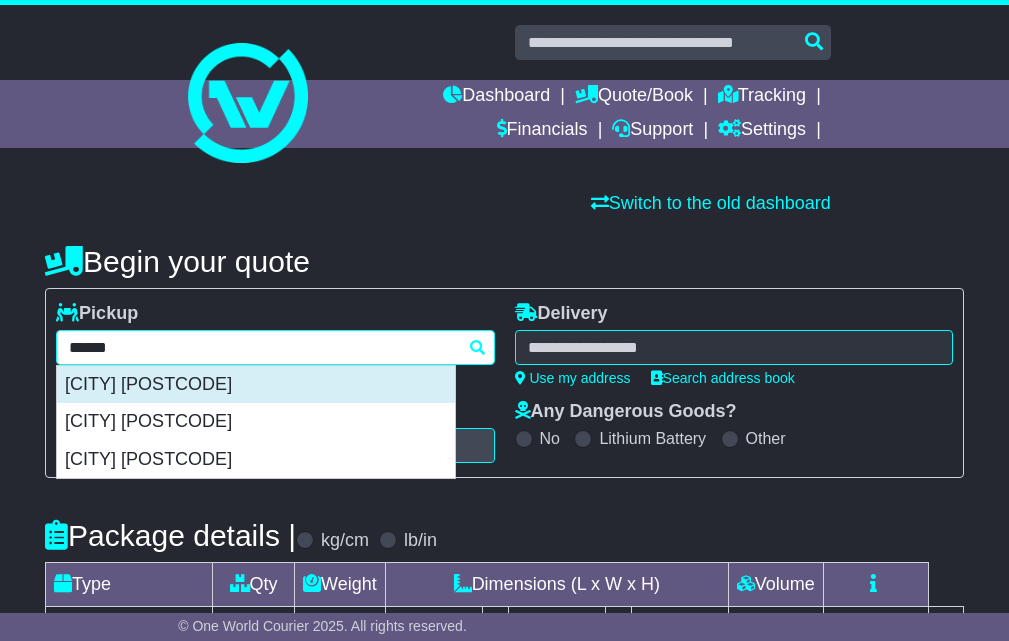 click on "[CITY] [POSTCODE]" at bounding box center [256, 385] 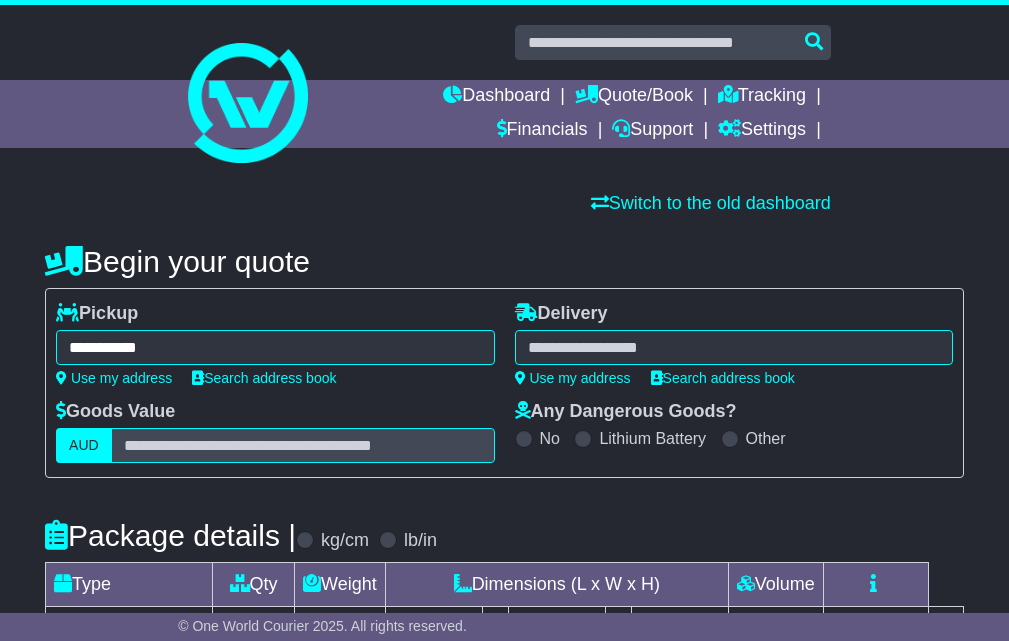 type on "**********" 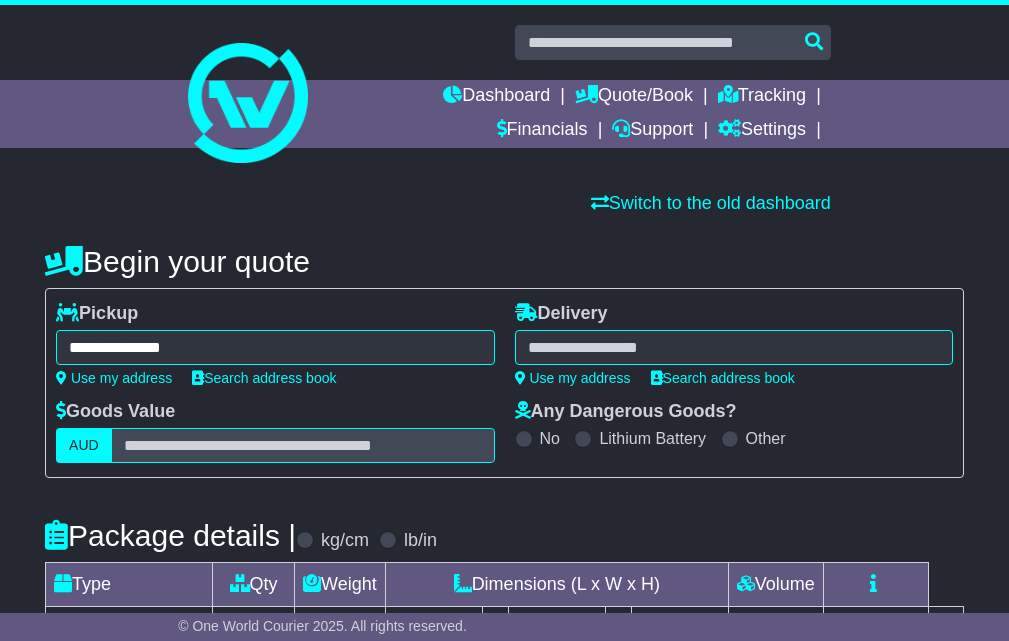 click at bounding box center [734, 347] 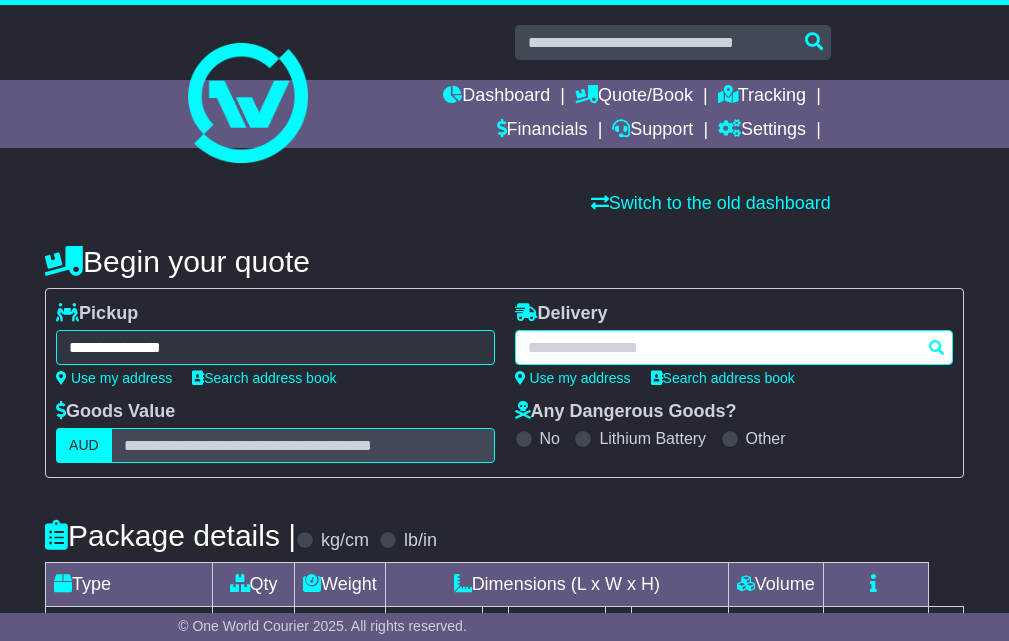 paste on "**********" 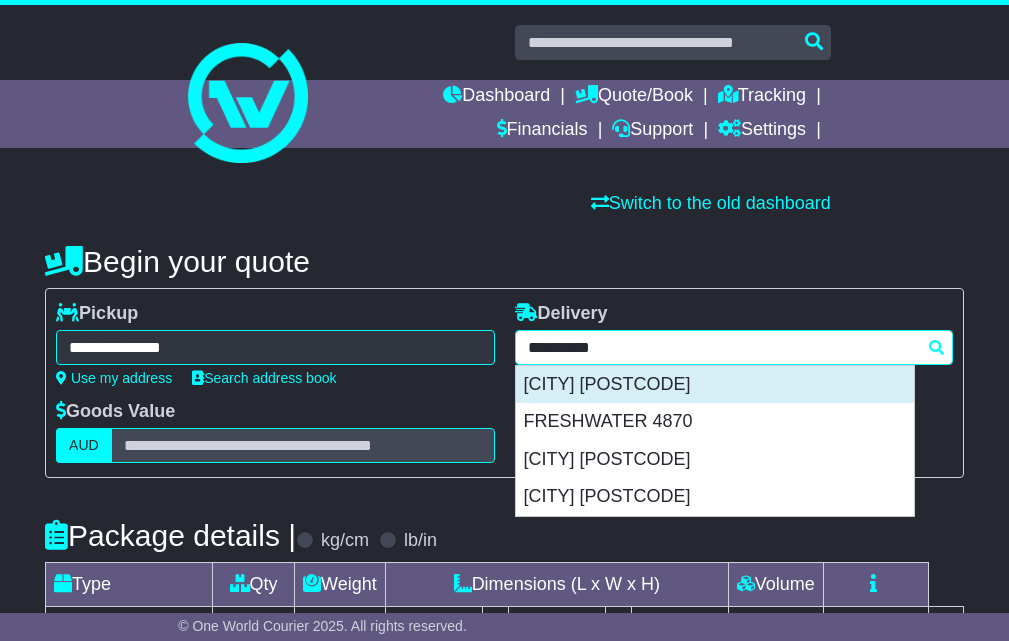 click on "[CITY] [POSTCODE]" at bounding box center [715, 385] 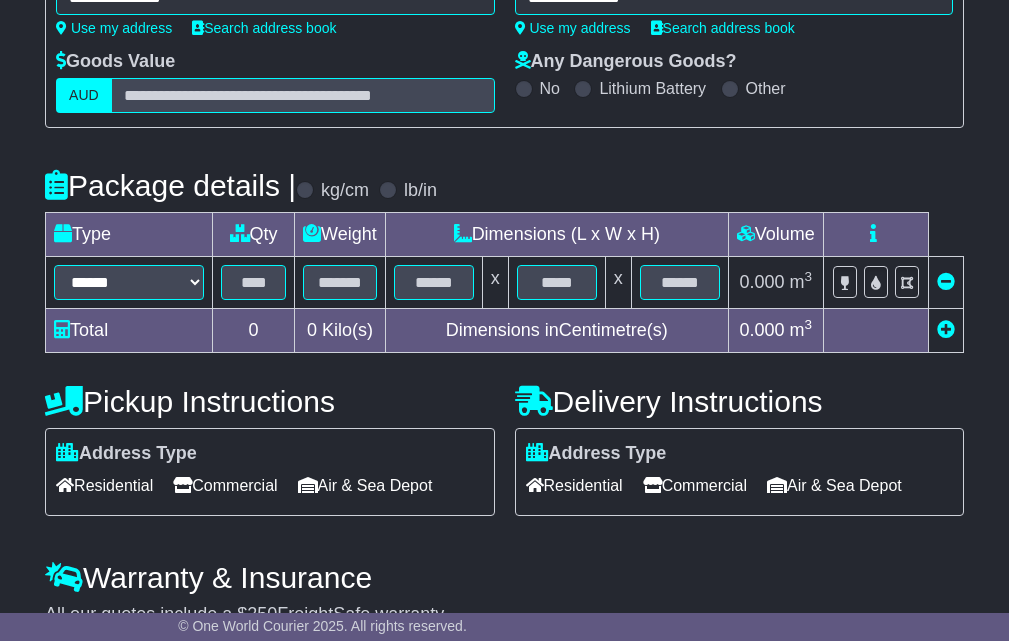 scroll, scrollTop: 450, scrollLeft: 0, axis: vertical 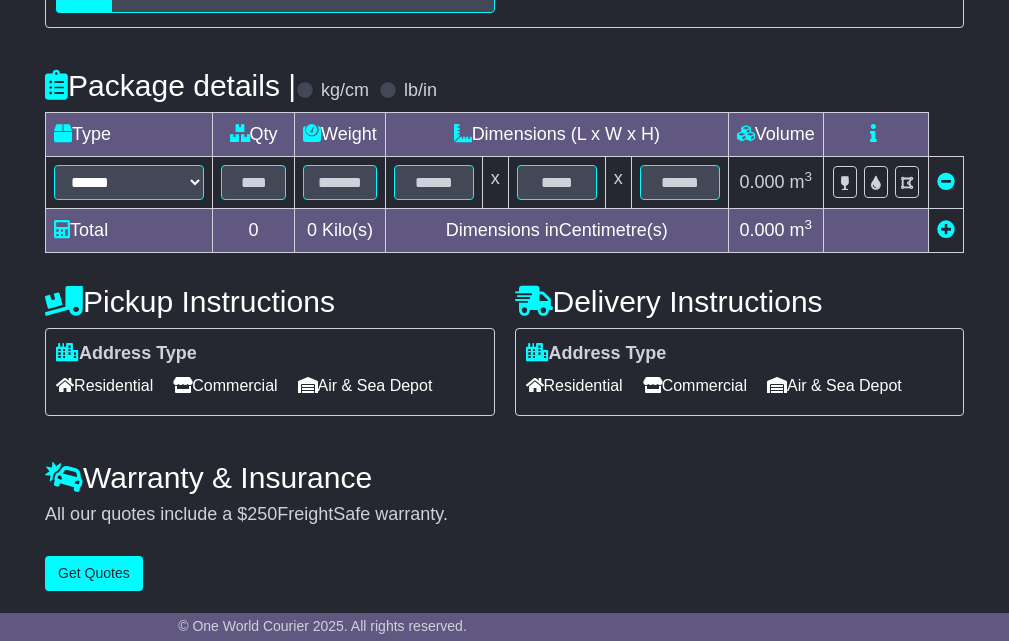 type on "**********" 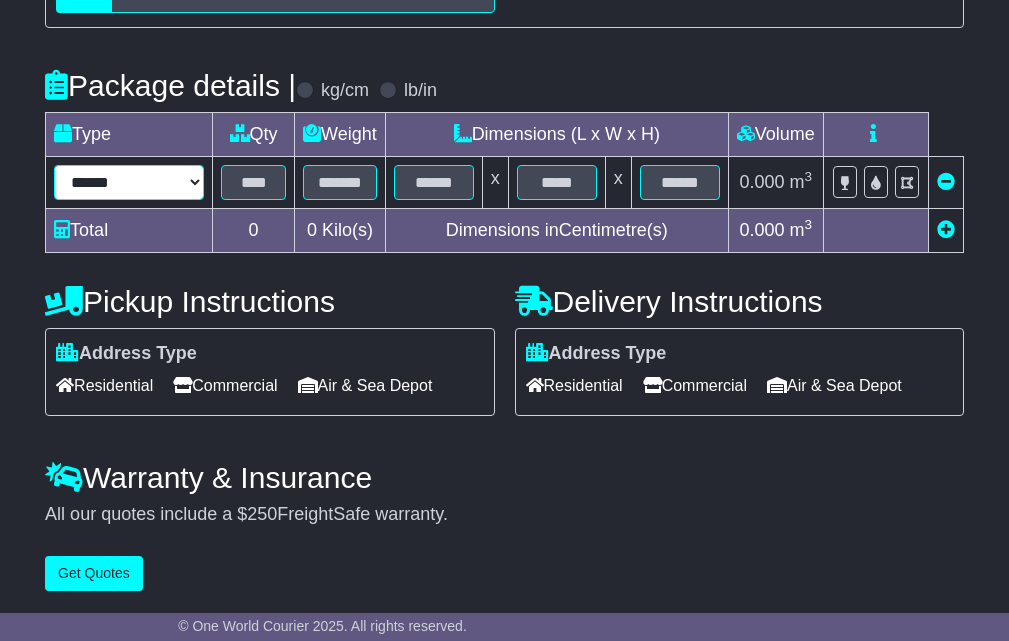 click on "****** ****** *** ******** ***** **** **** ****** *** *******" at bounding box center (129, 182) 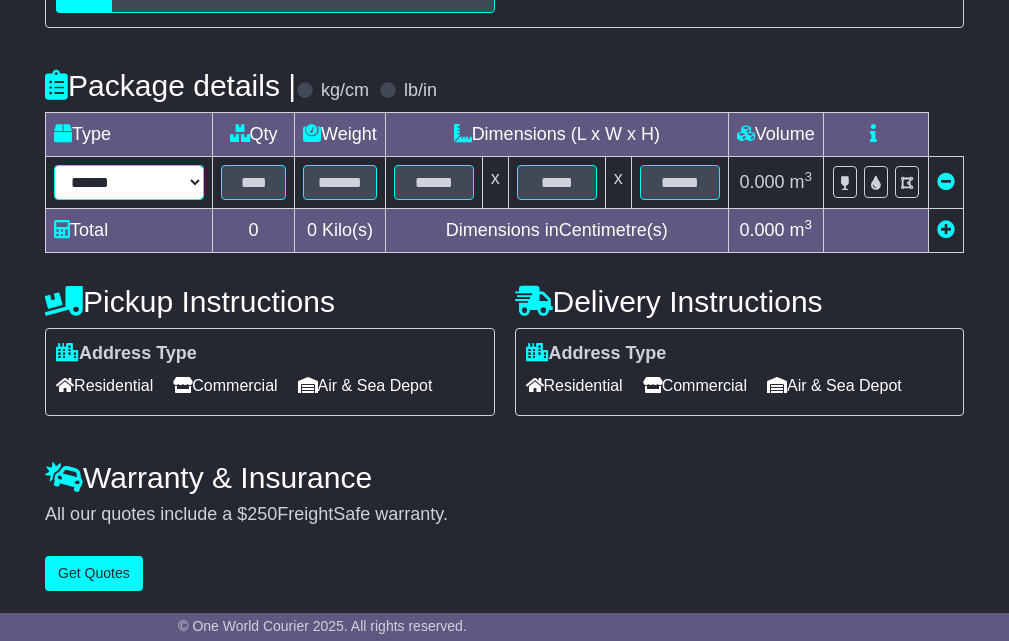 select on "*****" 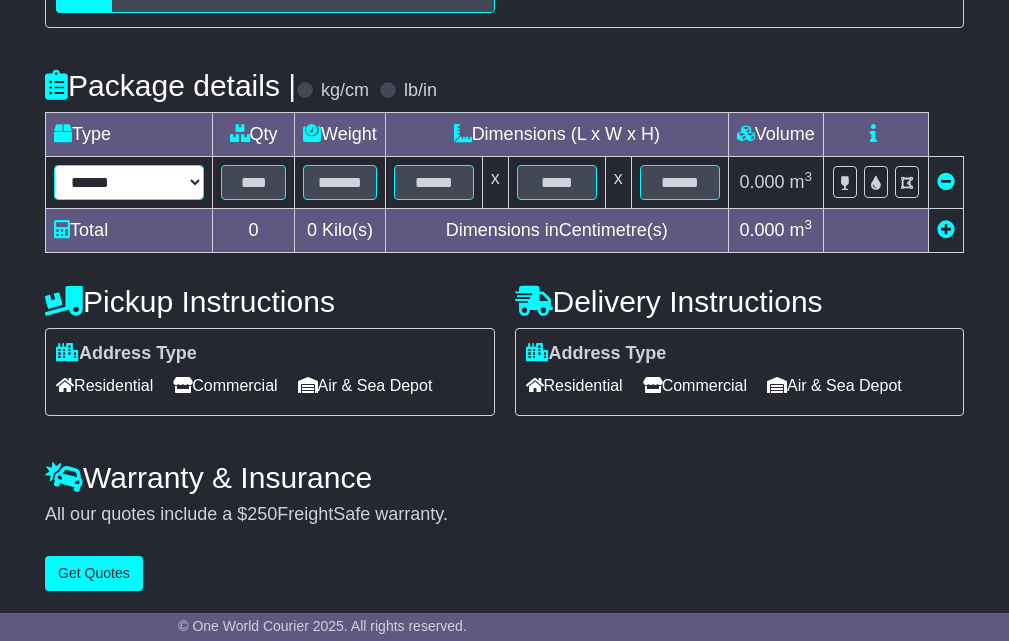 click on "****** ****** *** ******** ***** **** **** ****** *** *******" at bounding box center [129, 182] 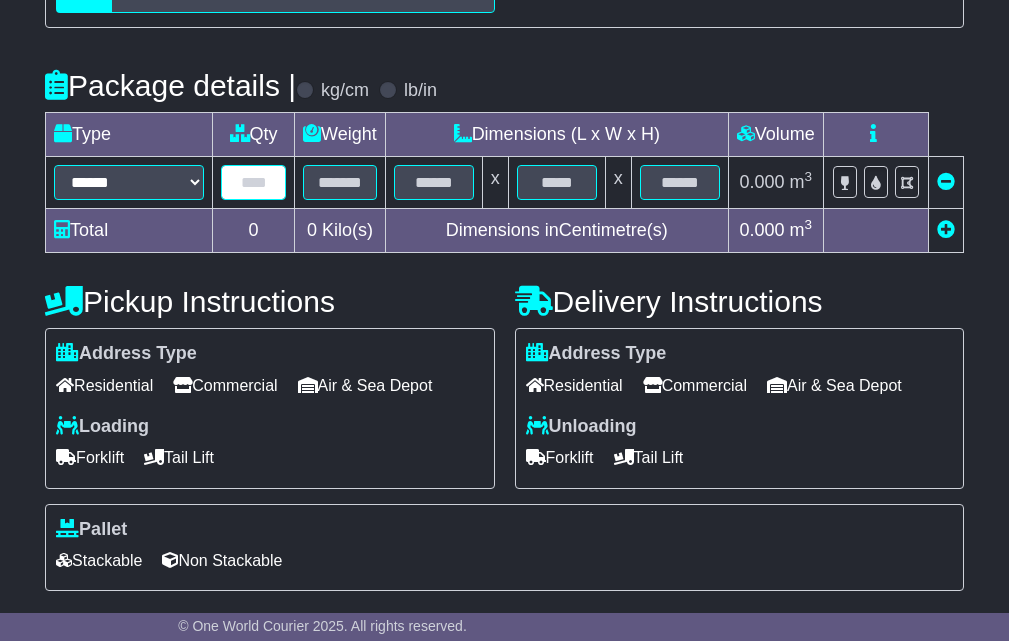 click at bounding box center (253, 182) 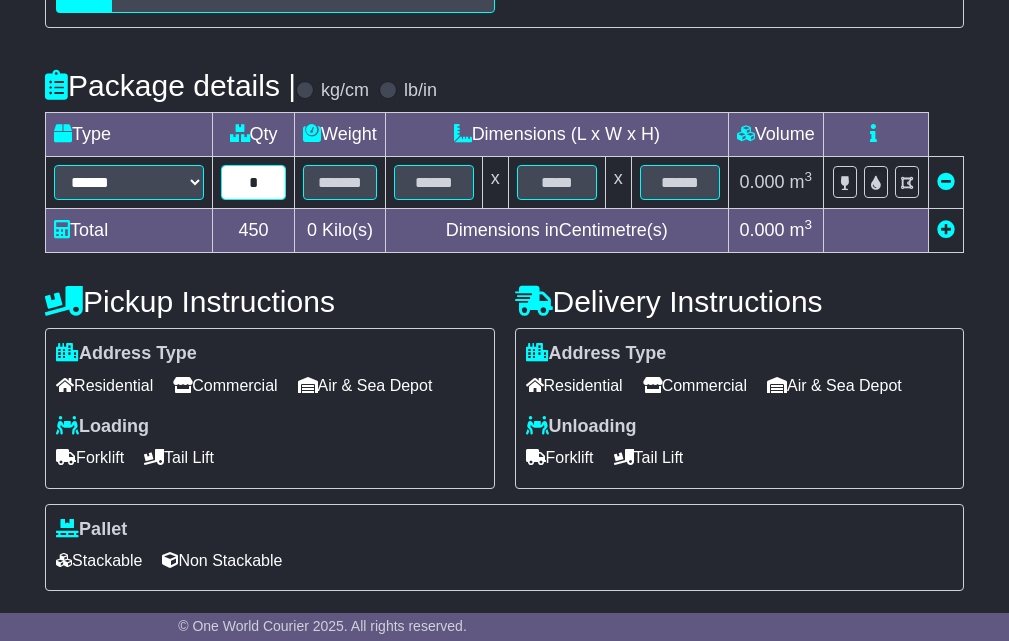 type on "*" 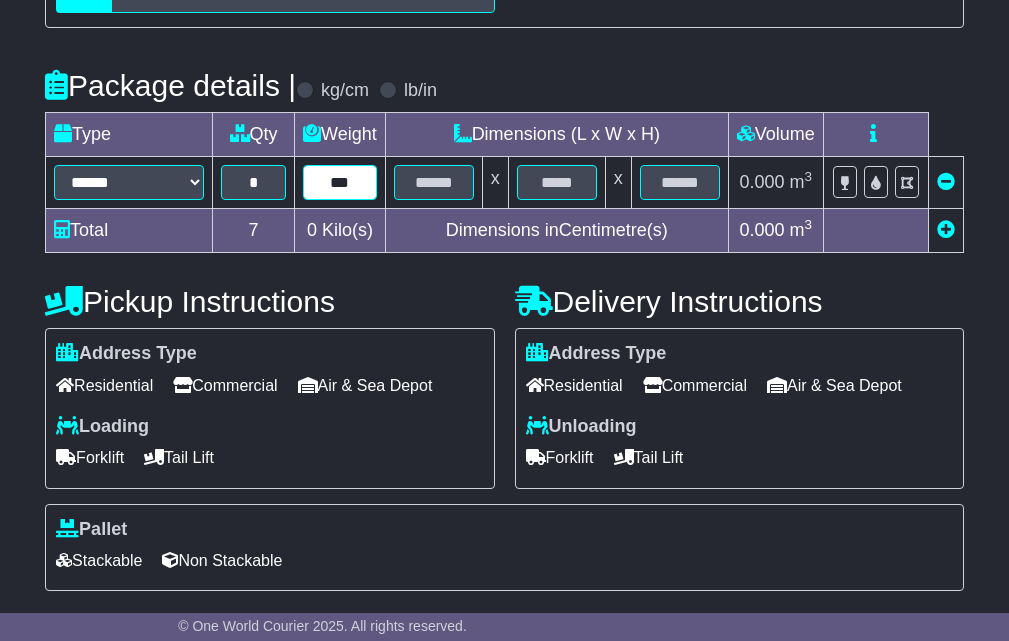 type on "***" 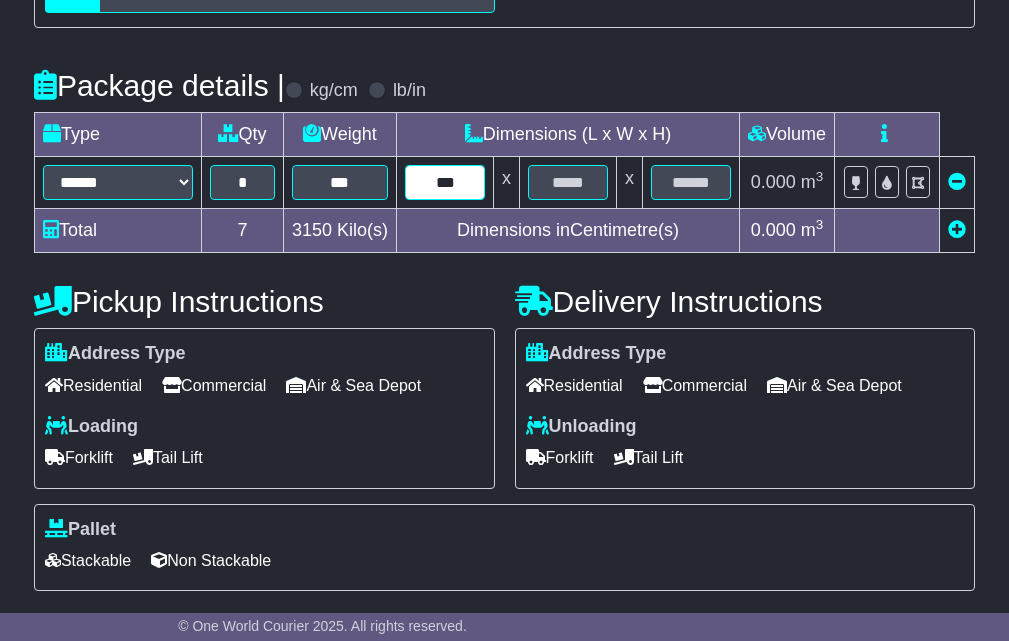 type on "***" 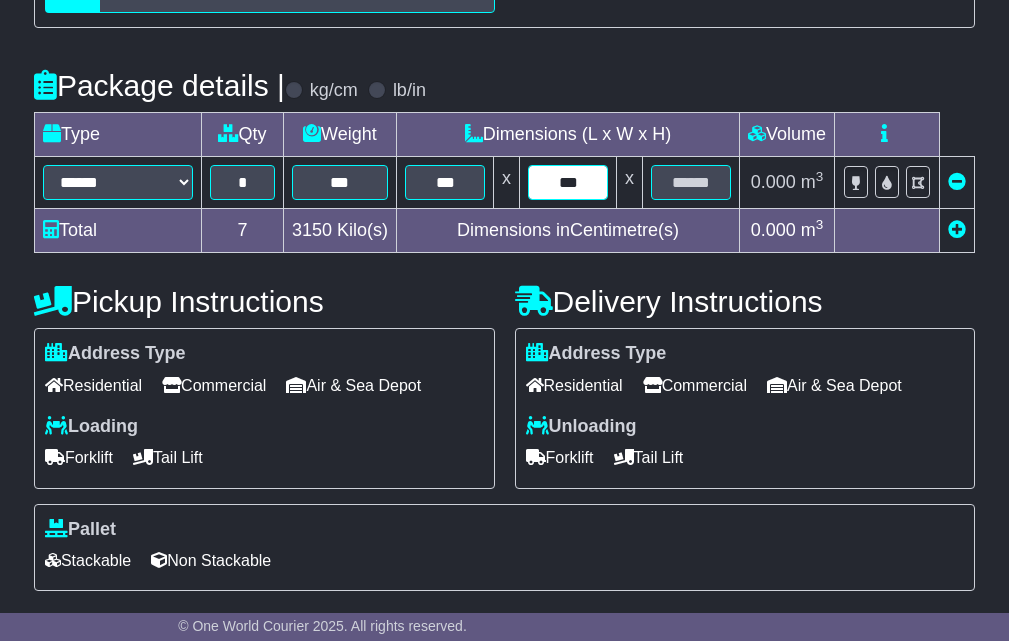 type on "***" 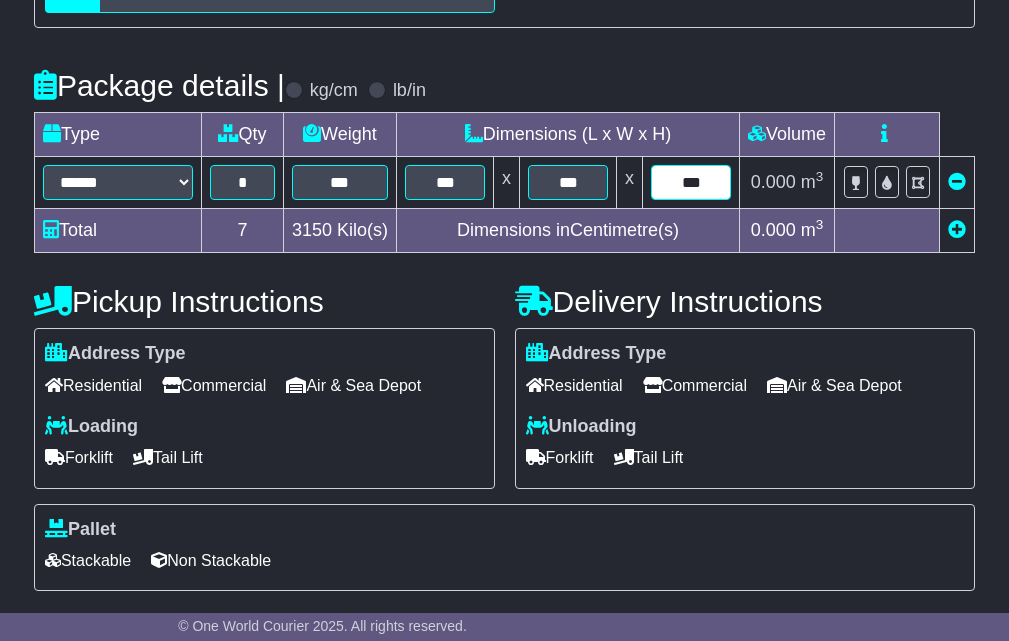 type on "***" 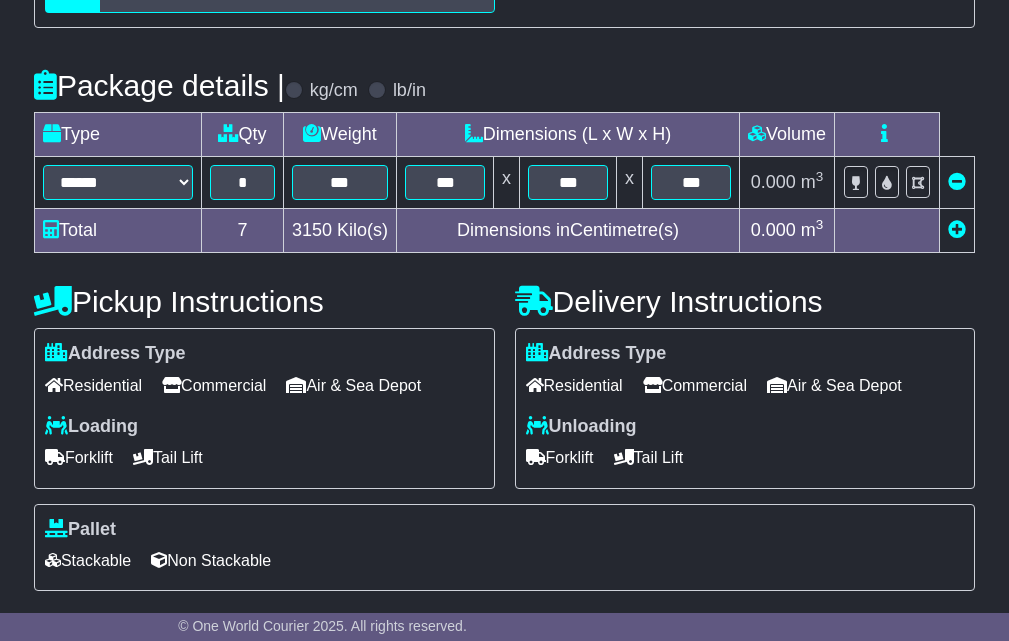 type 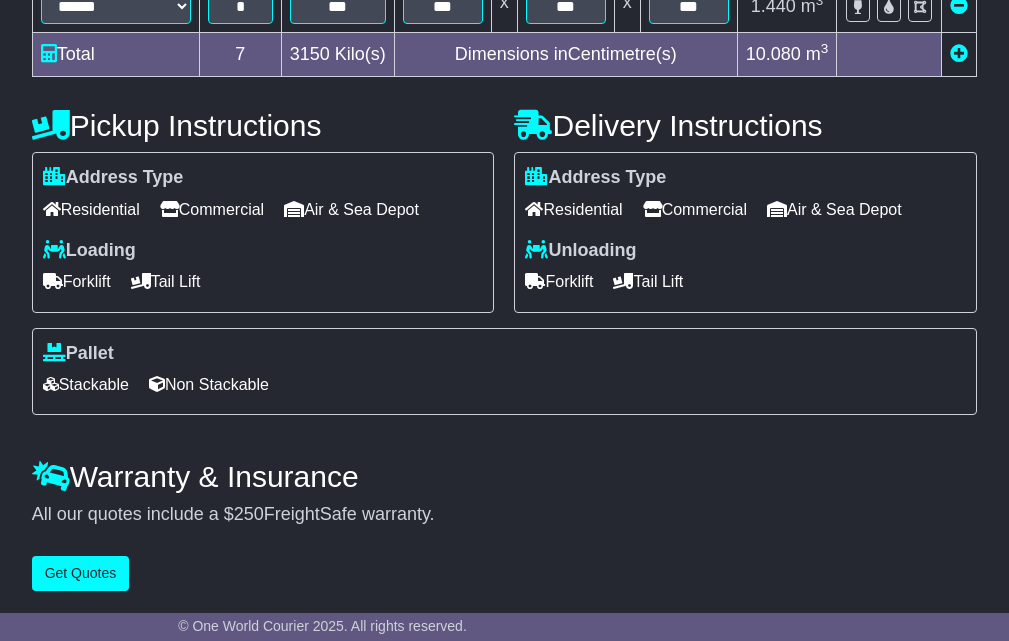 click at bounding box center [169, 209] 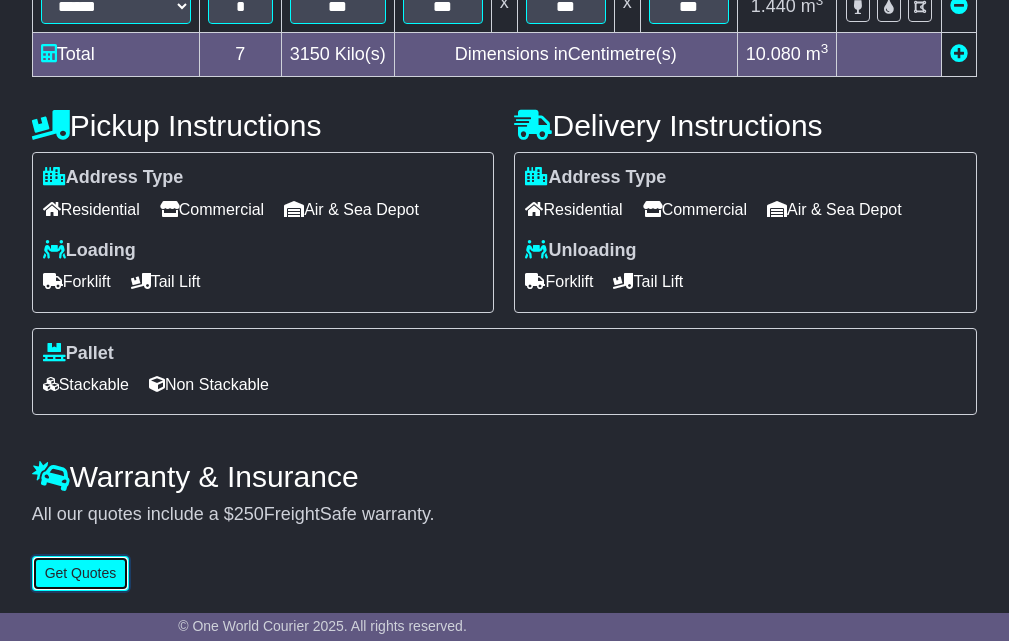 click on "Get Quotes" at bounding box center [81, 573] 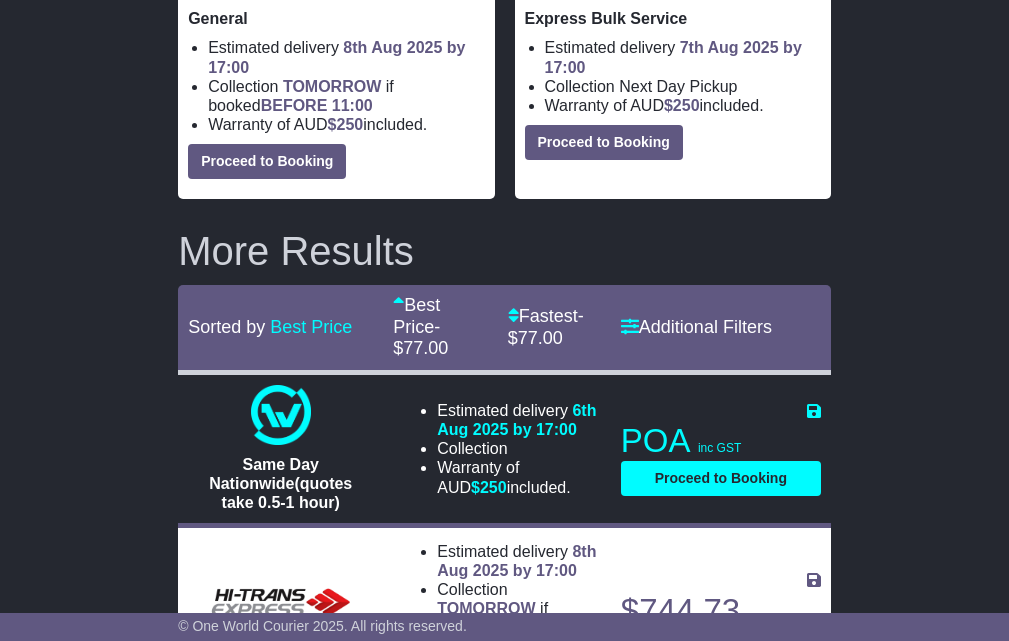 scroll, scrollTop: 0, scrollLeft: 0, axis: both 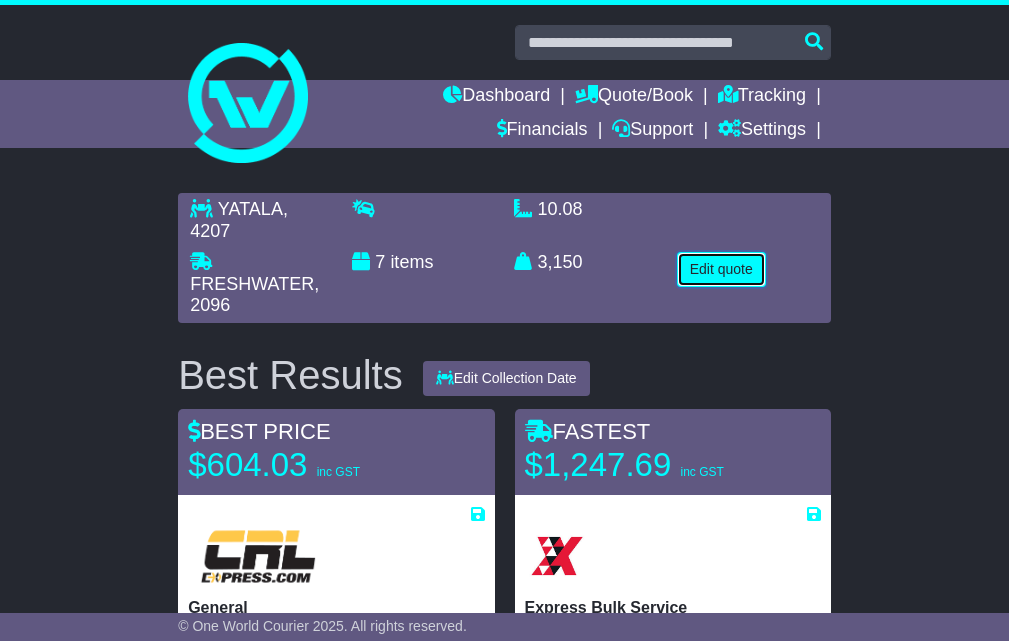 click on "Edit quote" at bounding box center (721, 269) 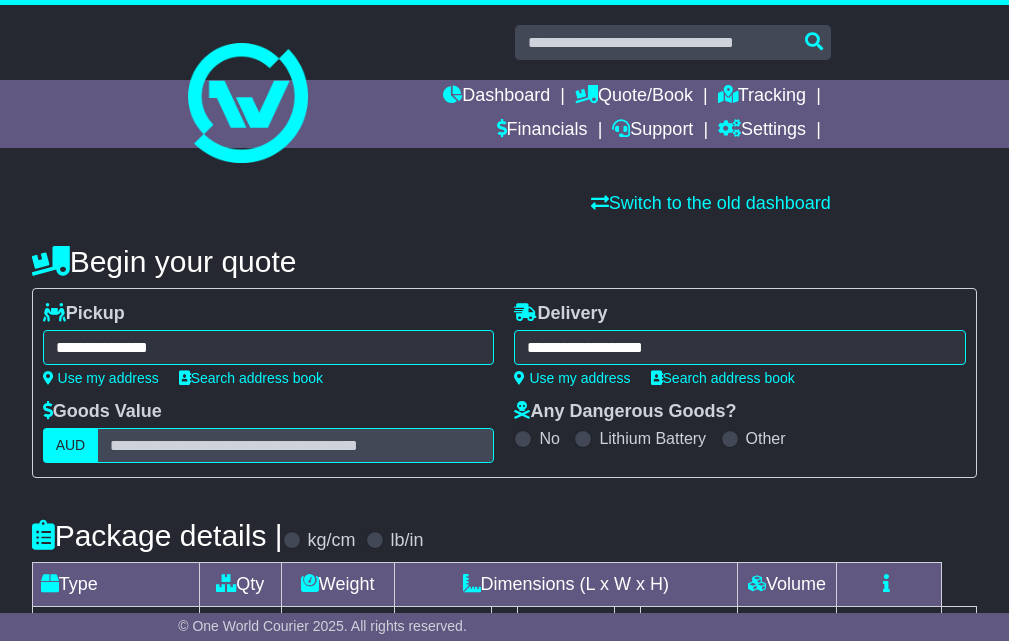 click on "**********" at bounding box center [269, 347] 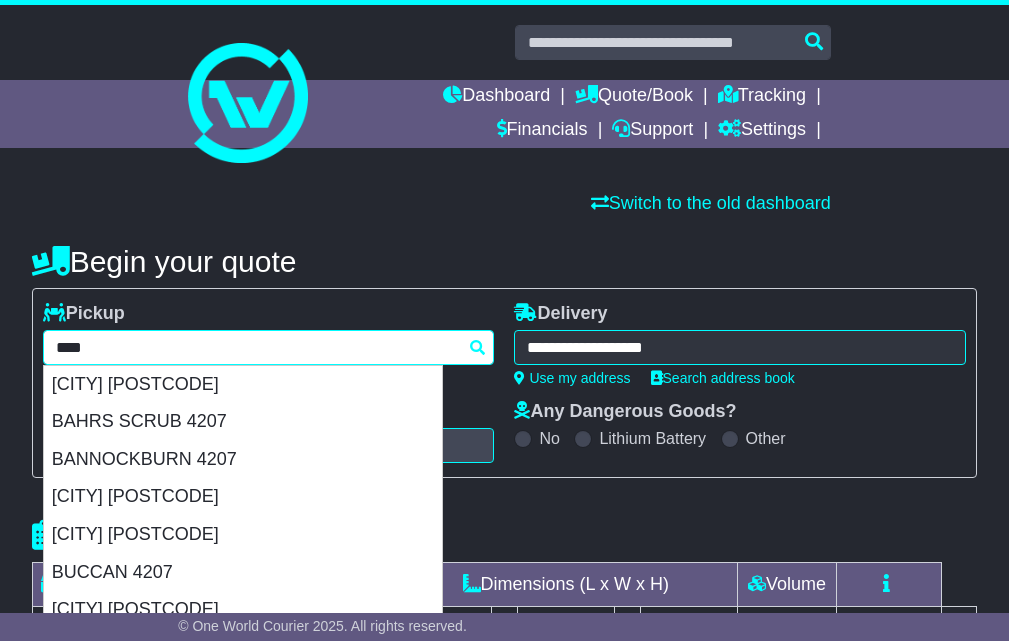 click on "****" at bounding box center (269, 347) 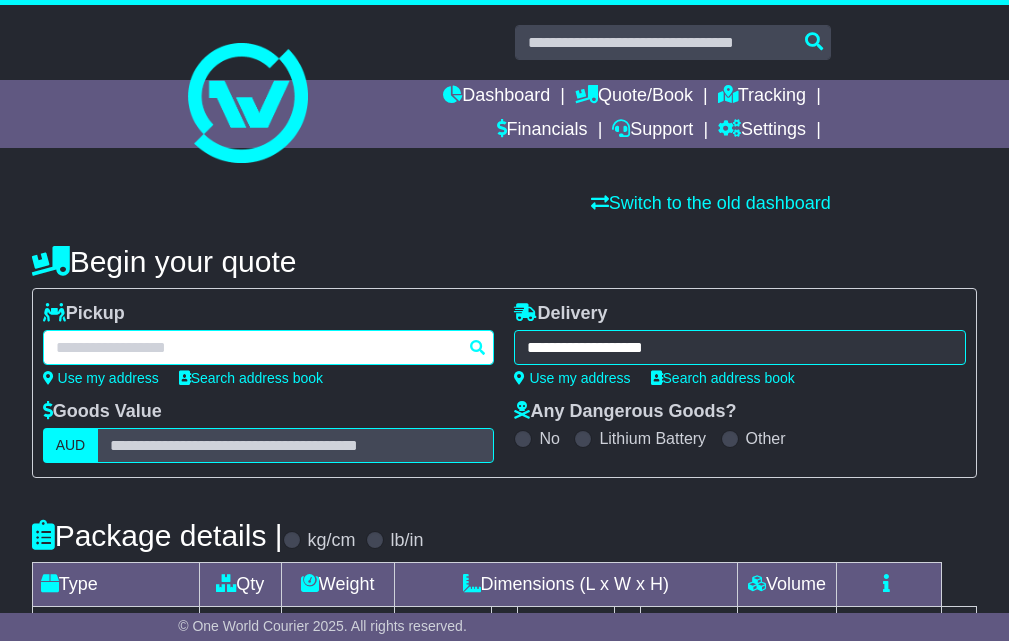 paste on "**********" 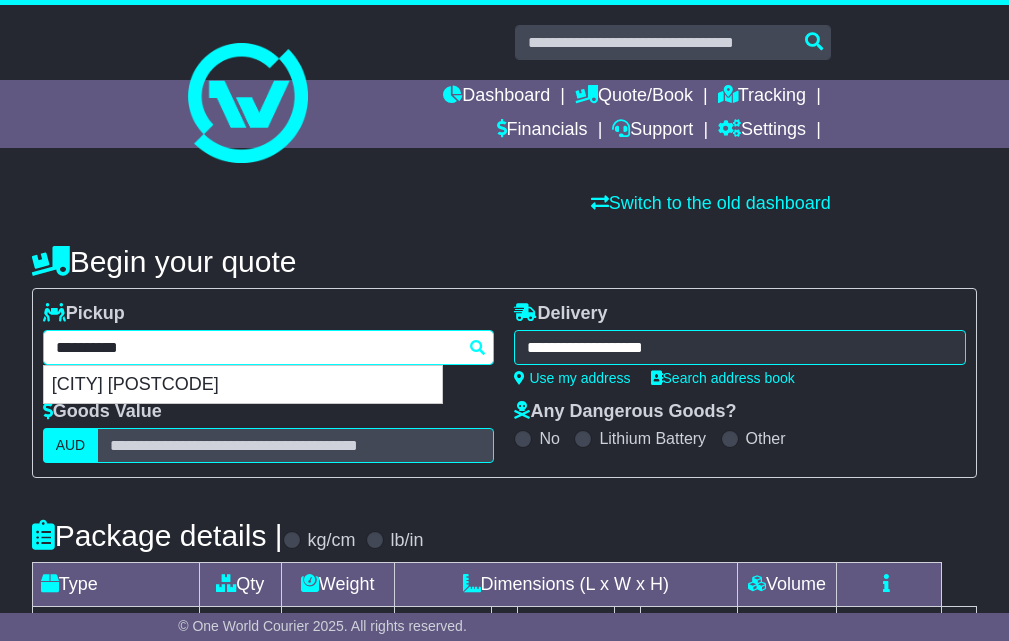 click on "[CITY] [POSTCODE]" at bounding box center [243, 385] 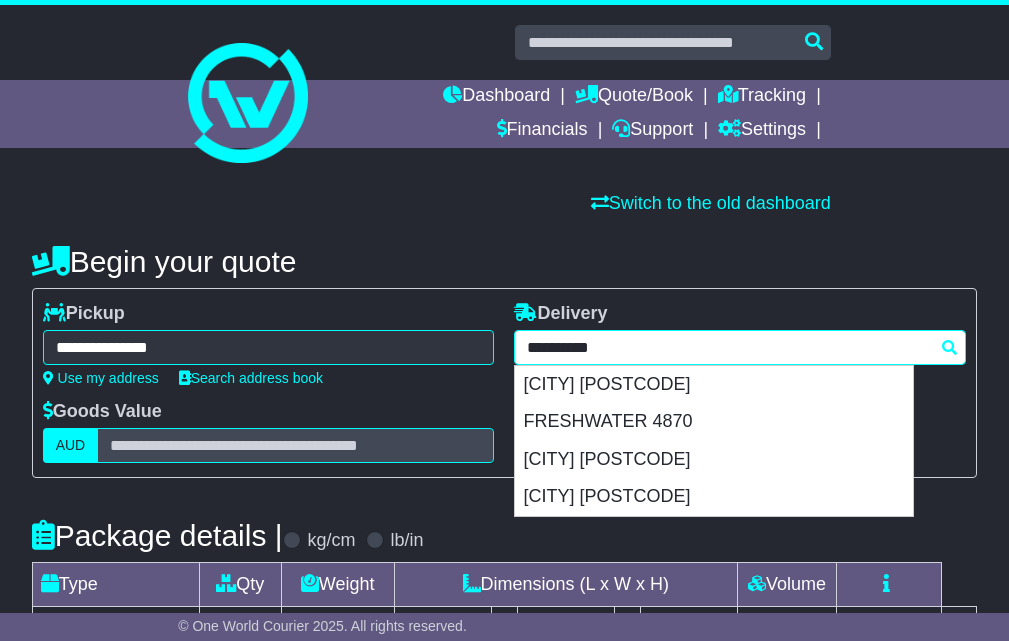 click on "**********" at bounding box center [740, 347] 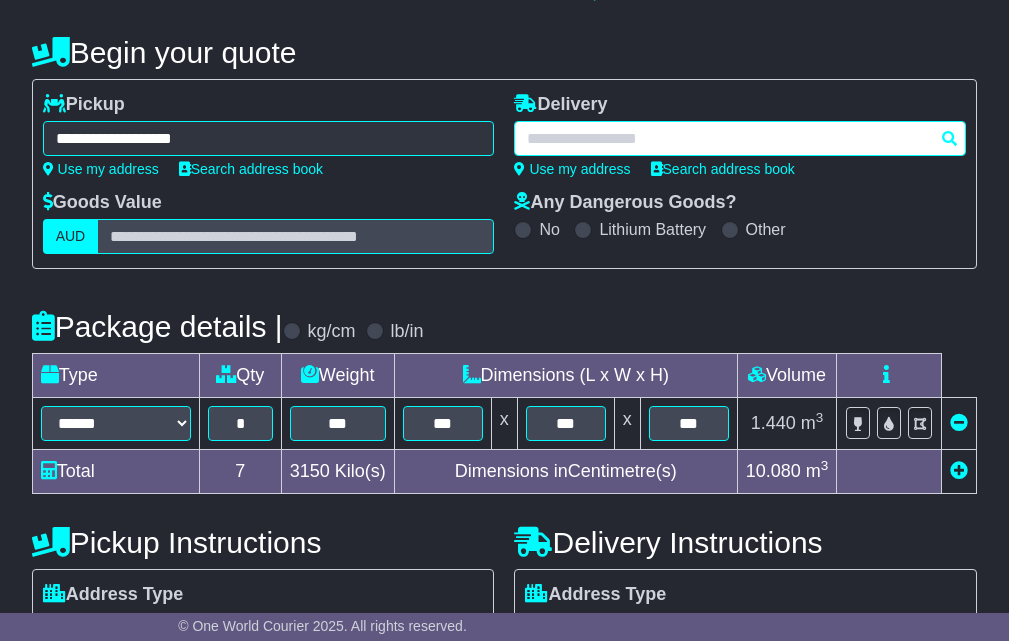 scroll, scrollTop: 167, scrollLeft: 0, axis: vertical 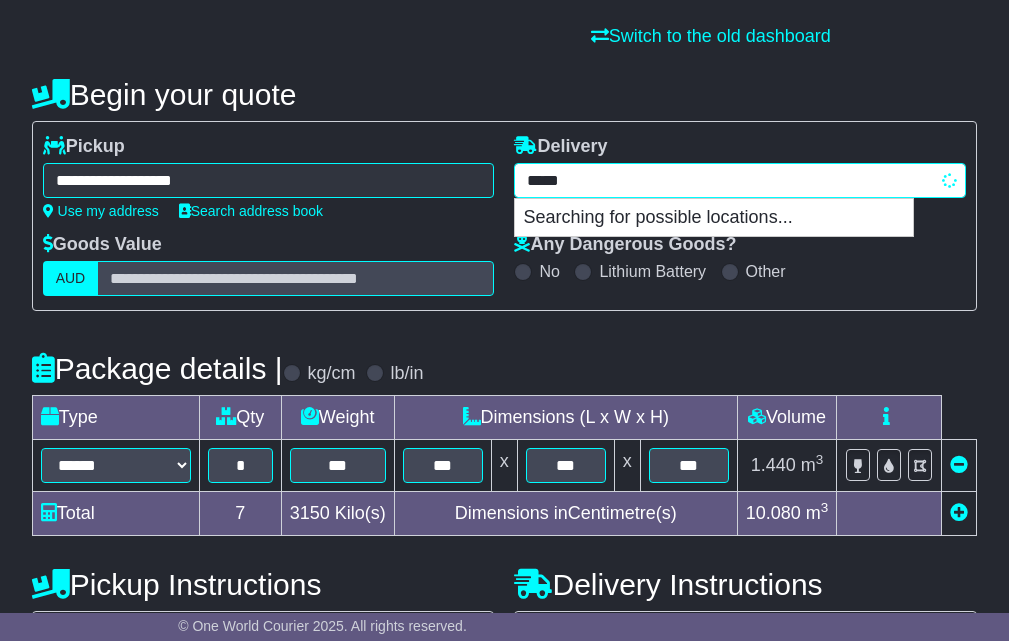 type on "******" 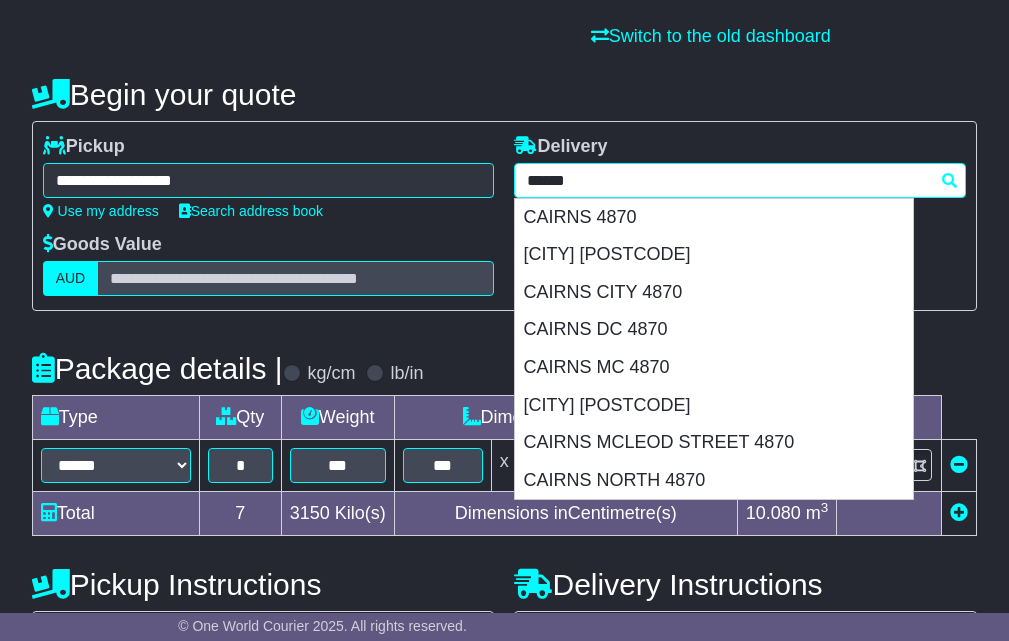 click on "CAIRNS 4870" at bounding box center (714, 218) 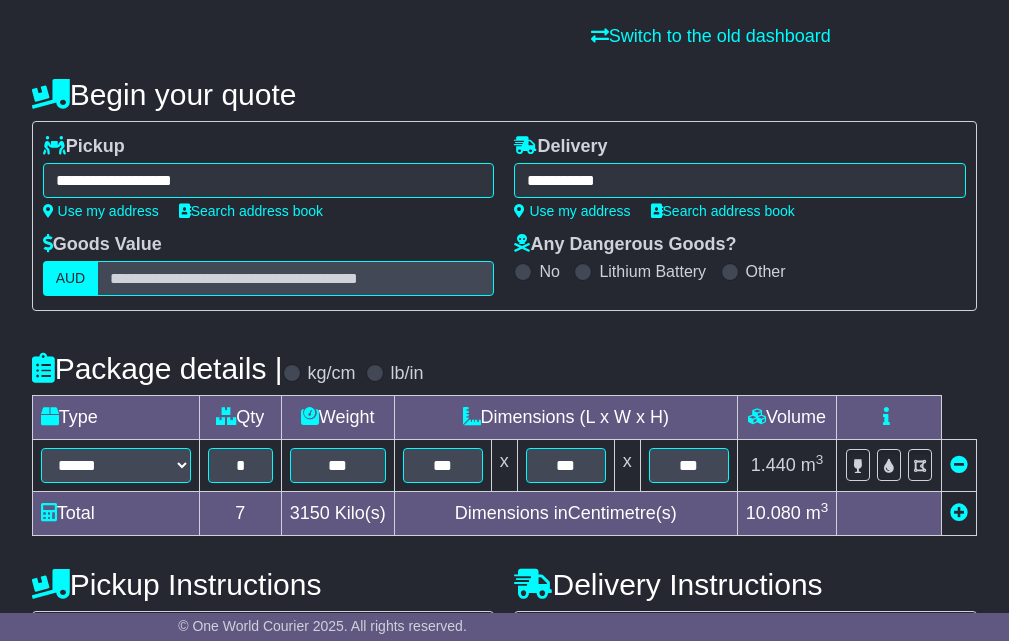 type on "**********" 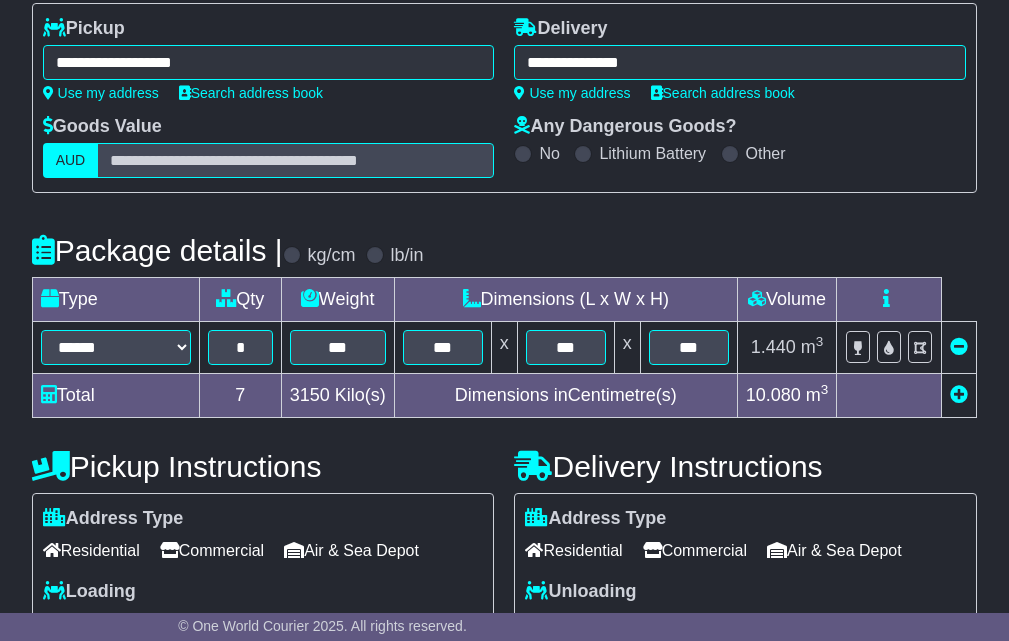 scroll, scrollTop: 333, scrollLeft: 0, axis: vertical 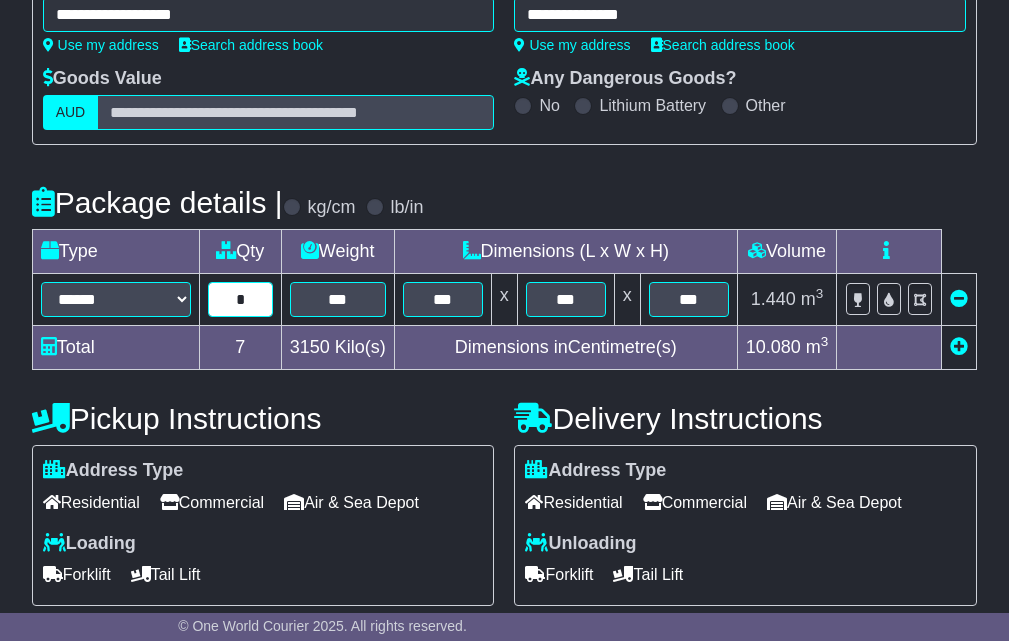 click on "*" at bounding box center [240, 299] 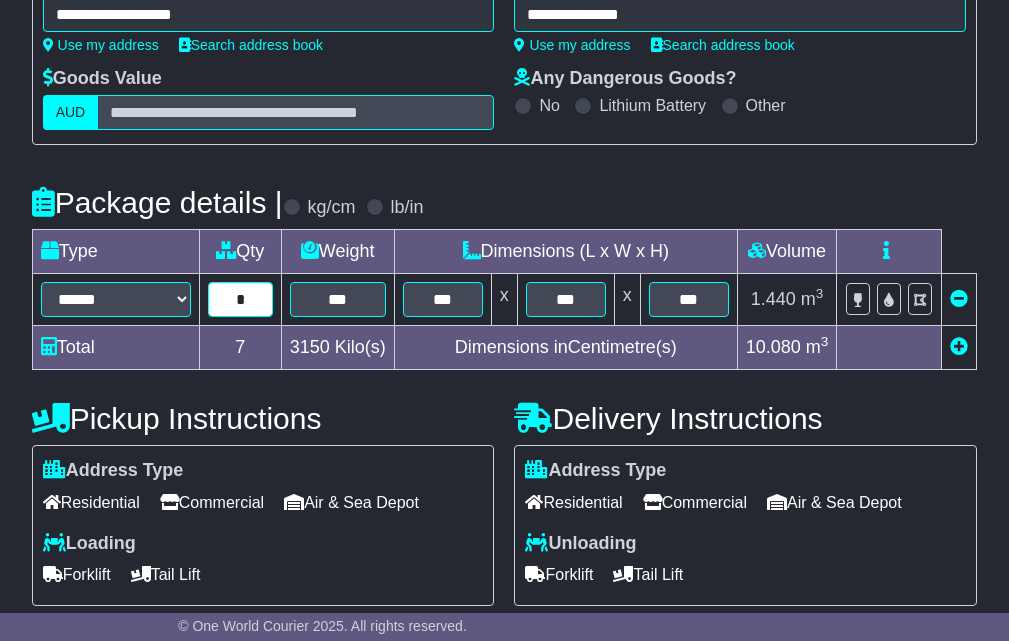type on "*" 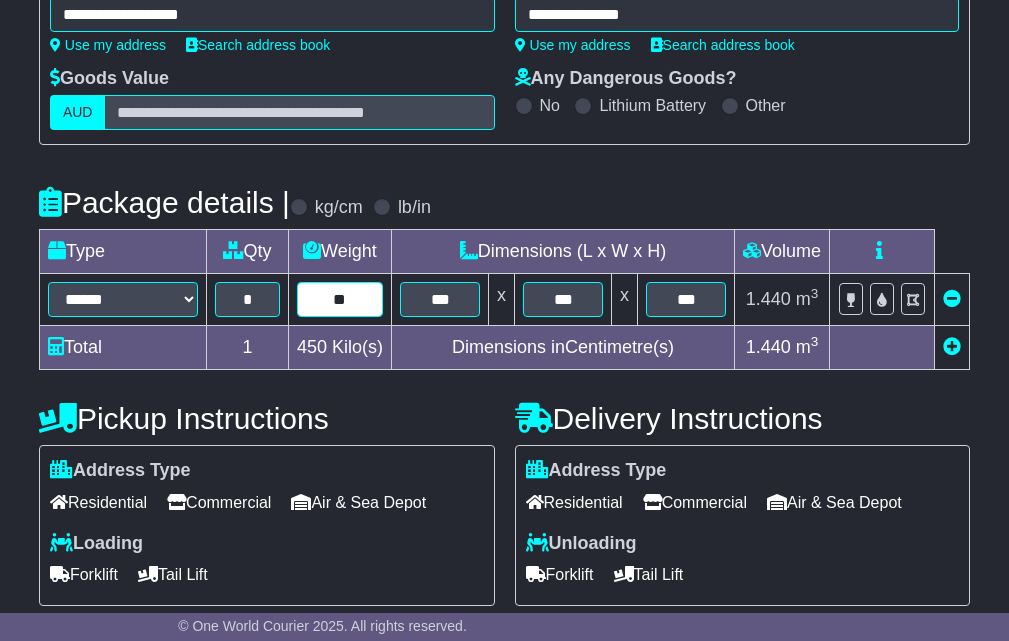 type on "*" 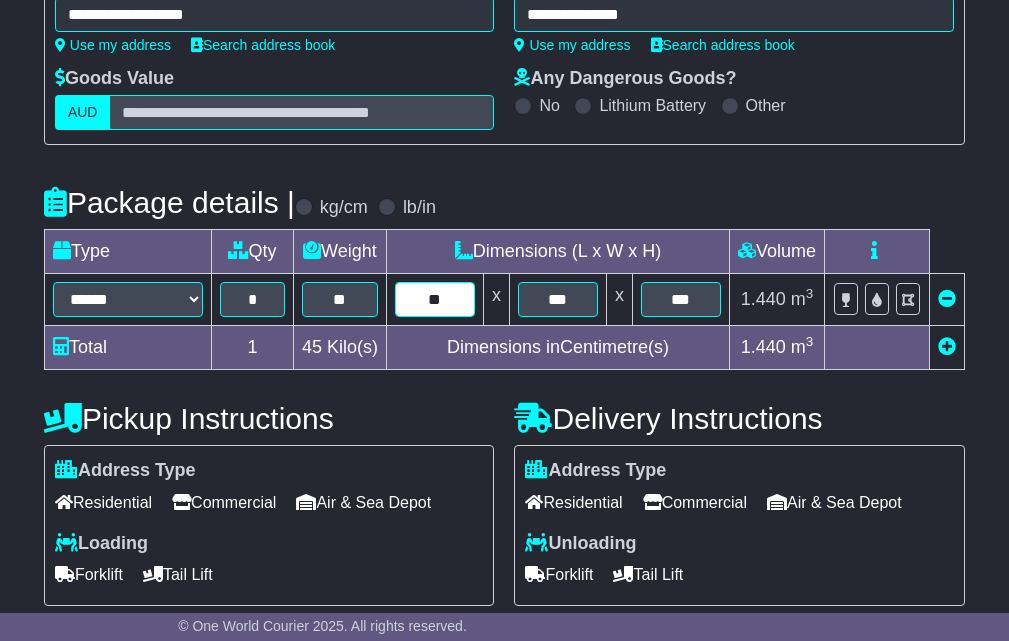 type on "***" 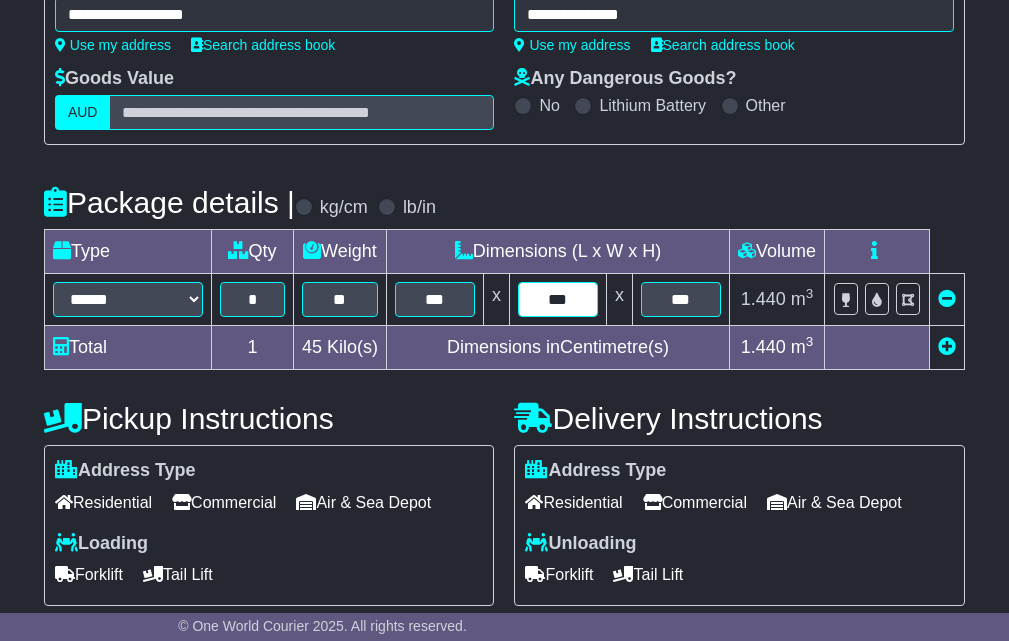 type on "***" 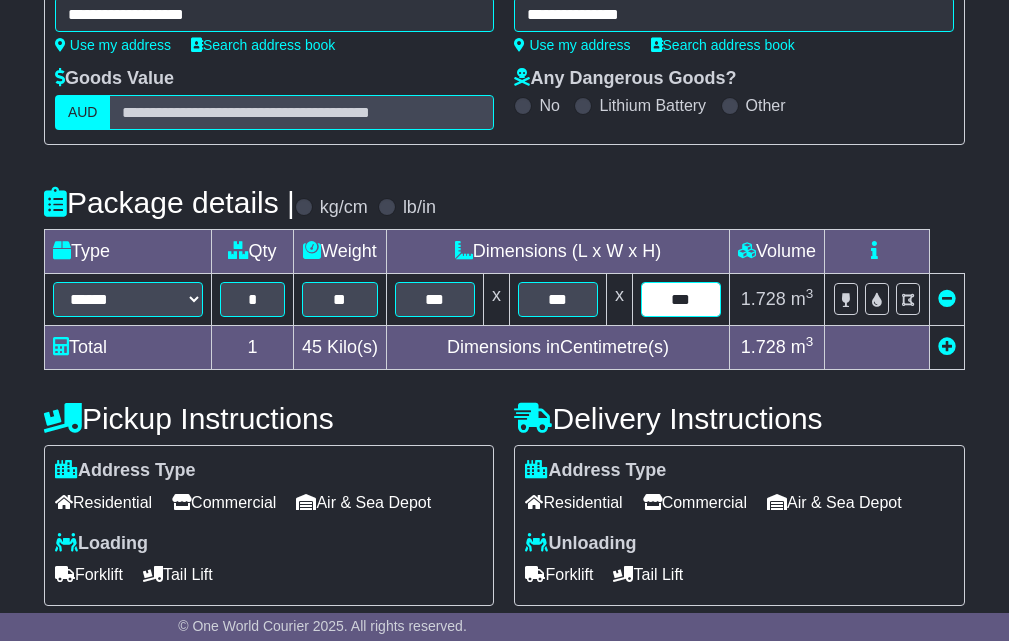 type on "***" 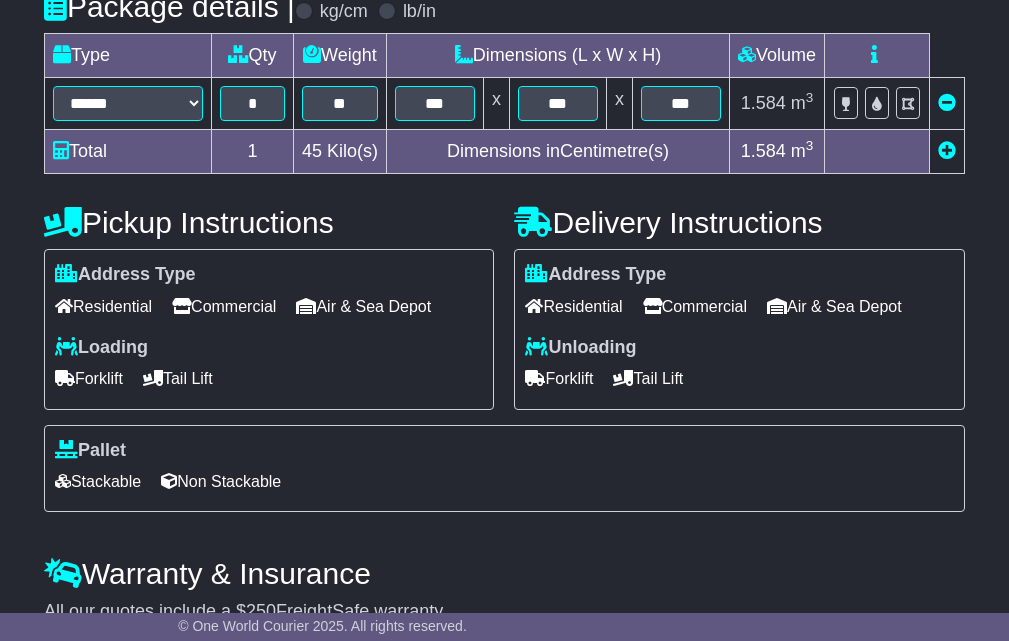 scroll, scrollTop: 632, scrollLeft: 0, axis: vertical 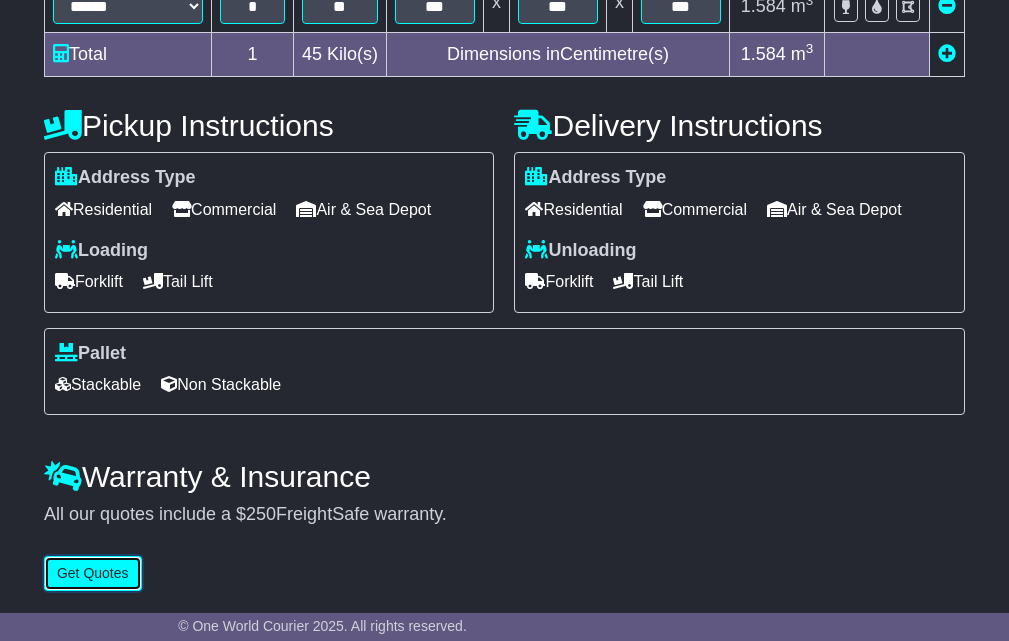 click on "Get Quotes" at bounding box center (93, 573) 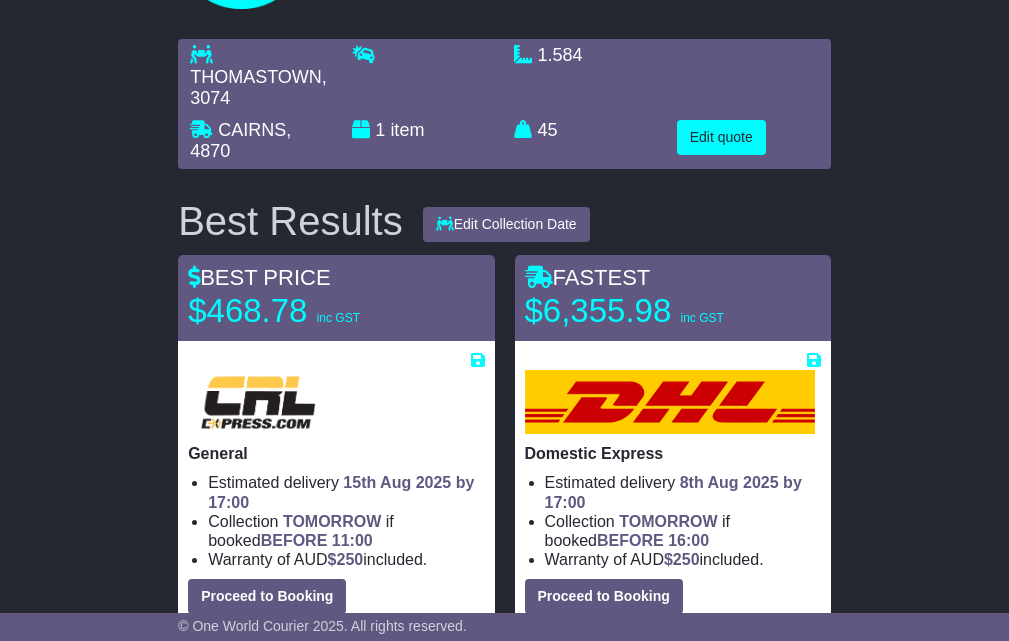 scroll, scrollTop: 0, scrollLeft: 0, axis: both 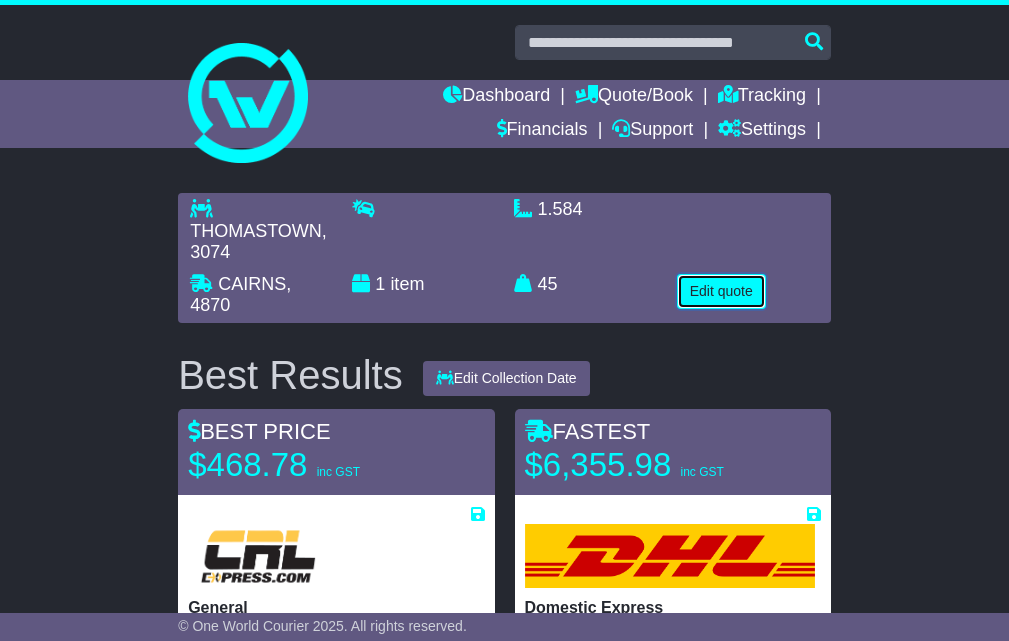 click on "Edit quote" at bounding box center (721, 291) 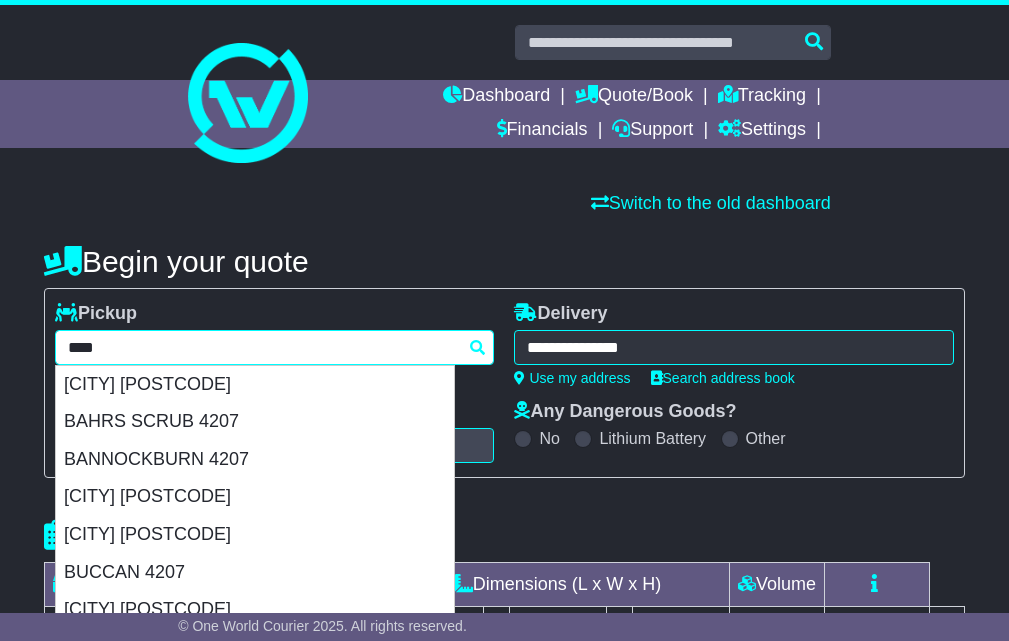 click on "**********" at bounding box center (275, 347) 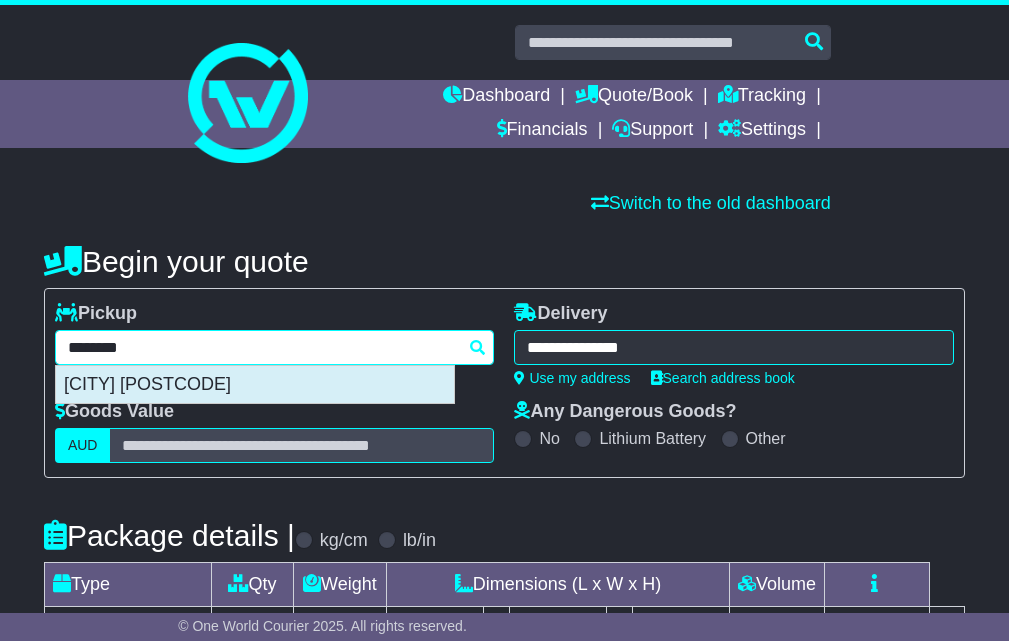 click on "[CITY] [POSTCODE]" at bounding box center [255, 385] 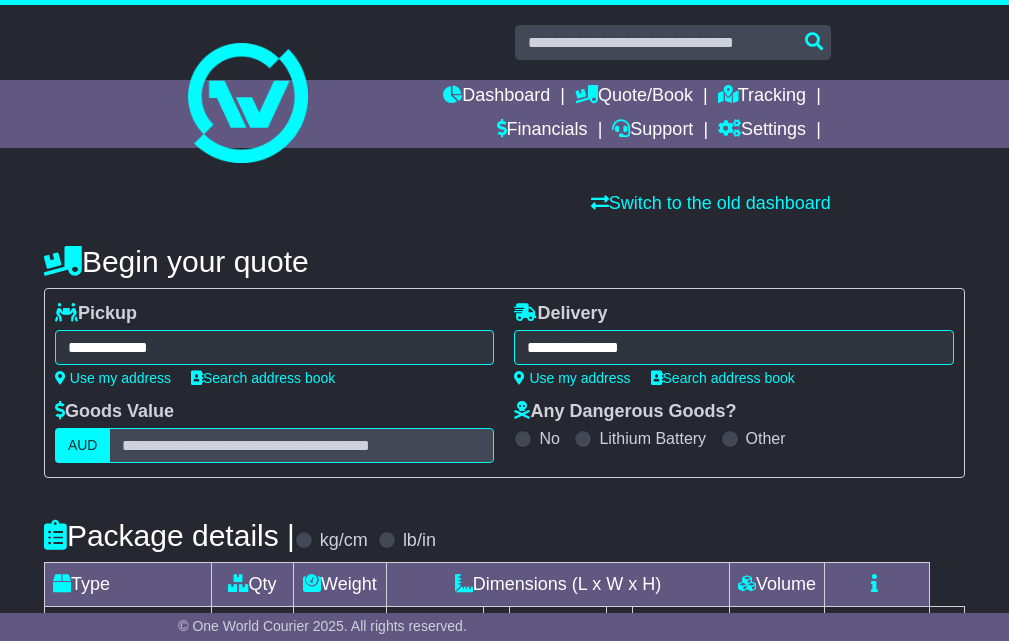 type on "**********" 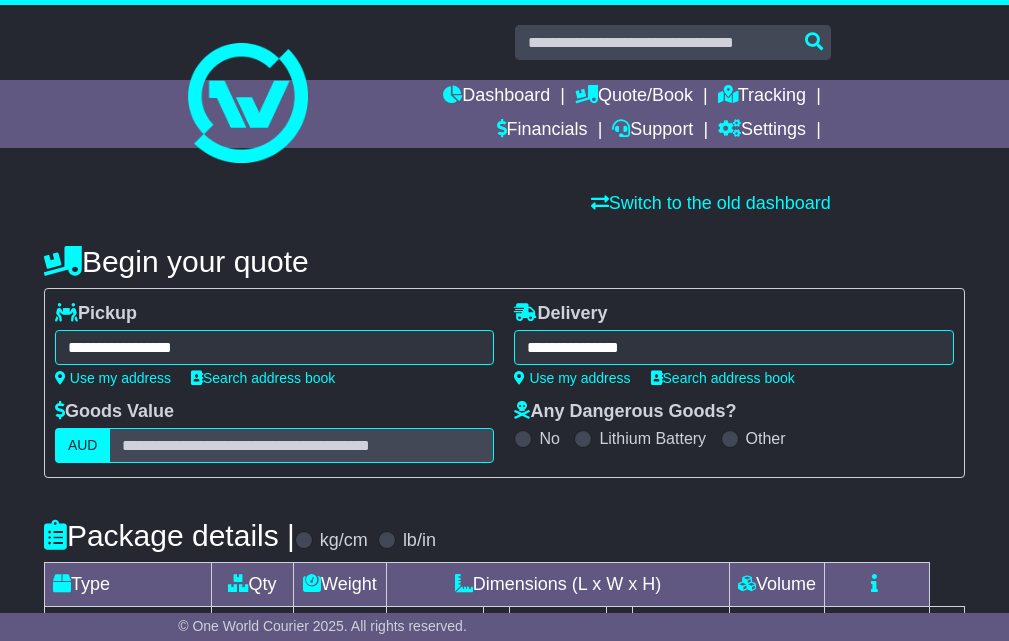 click on "**********" at bounding box center [734, 347] 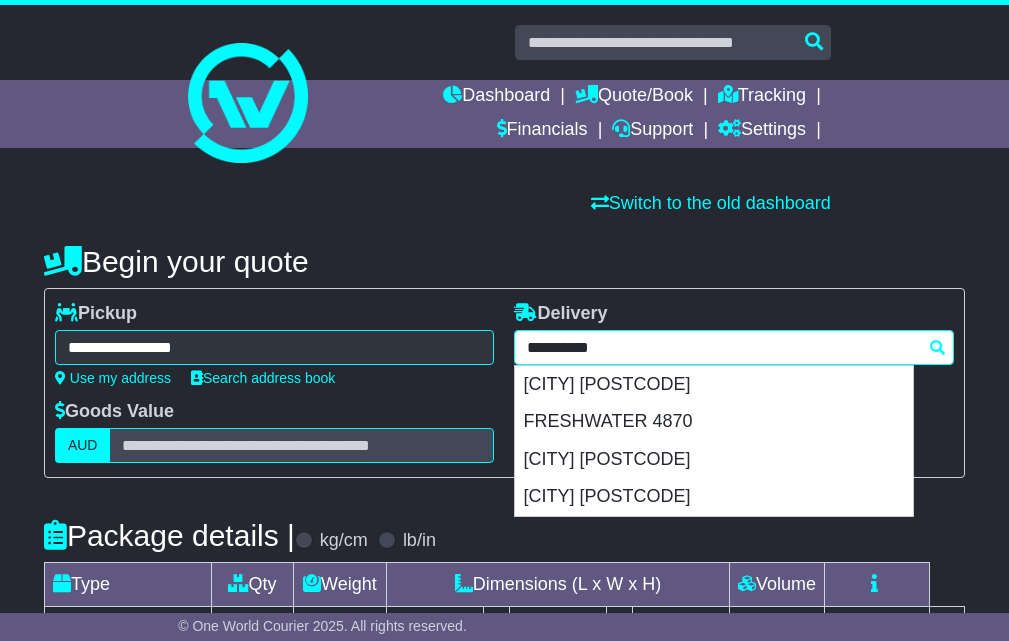click on "**********" at bounding box center [734, 347] 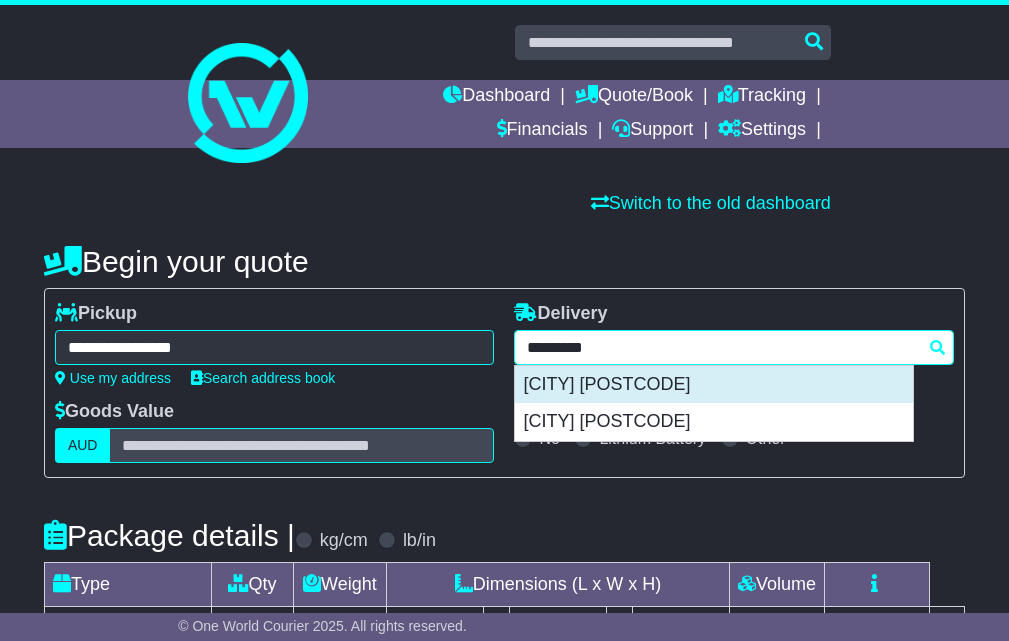 click on "[CITY] [POSTCODE]" at bounding box center [714, 385] 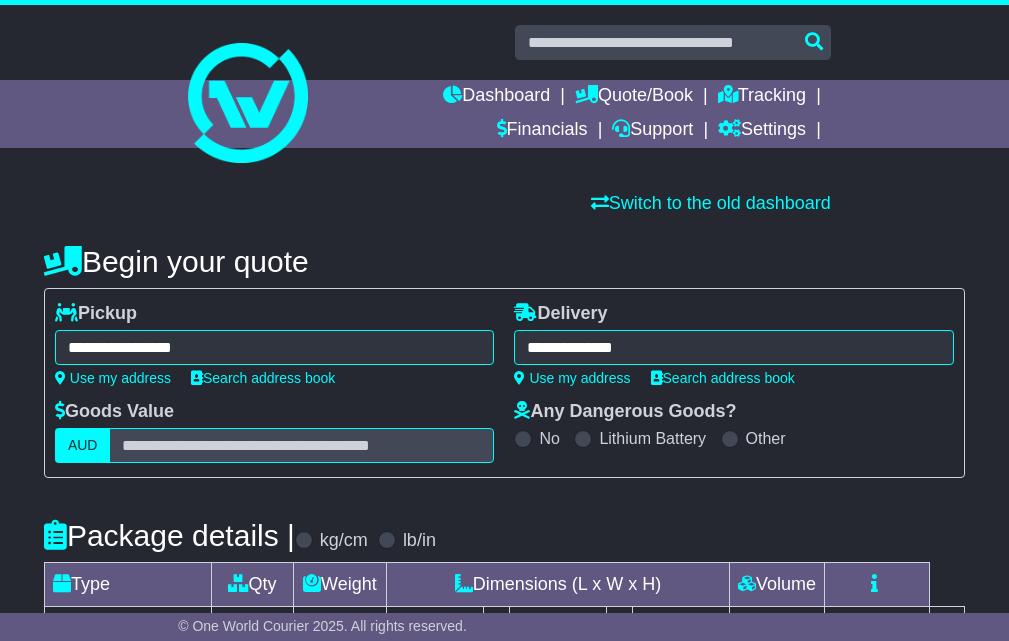 scroll, scrollTop: 333, scrollLeft: 0, axis: vertical 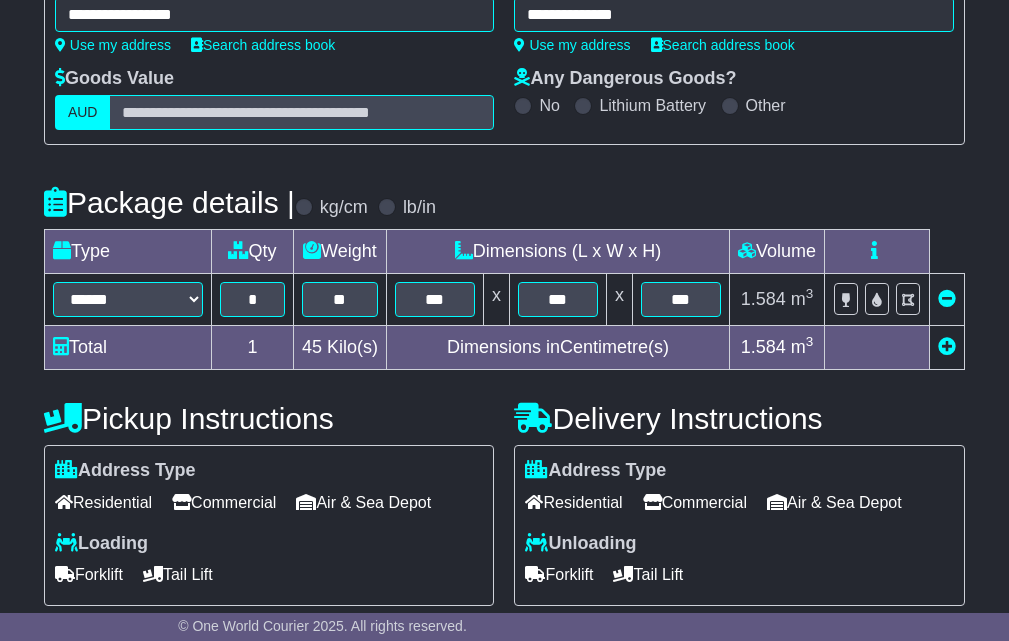 type on "**********" 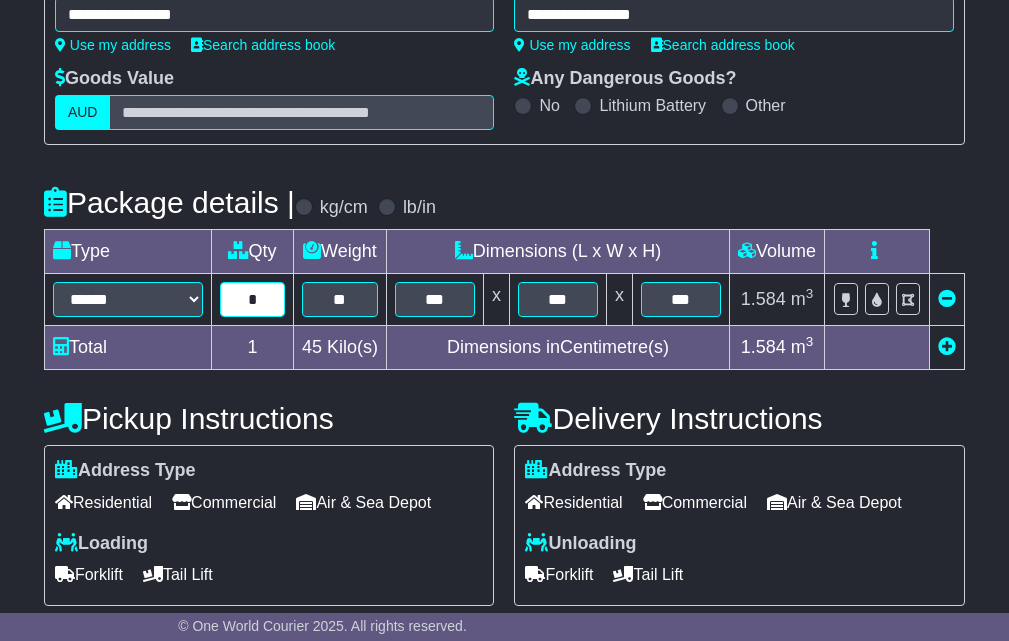 drag, startPoint x: 265, startPoint y: 303, endPoint x: 235, endPoint y: 302, distance: 30.016663 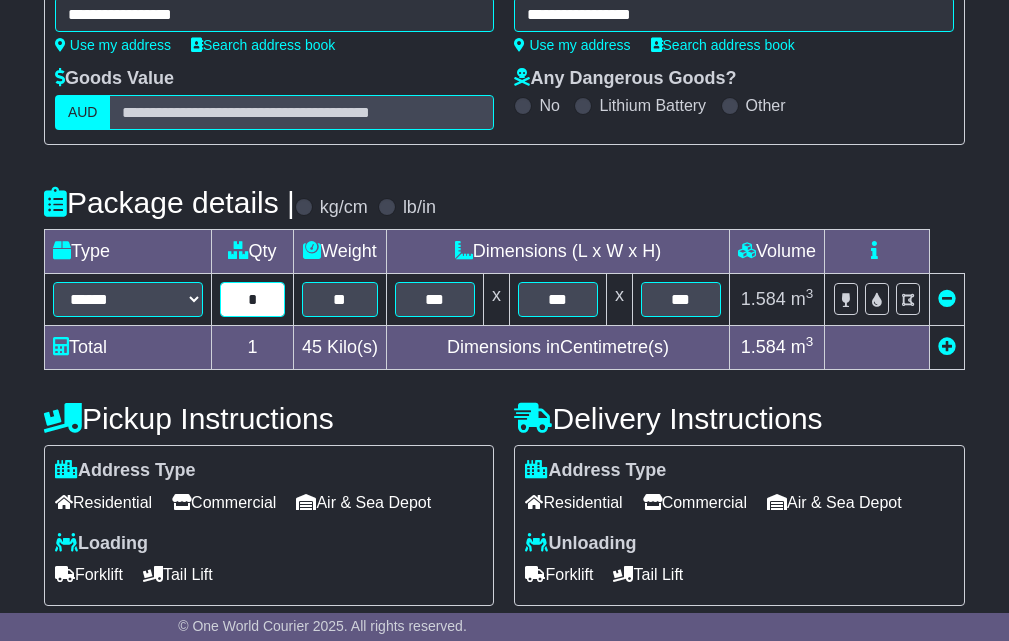 type on "*" 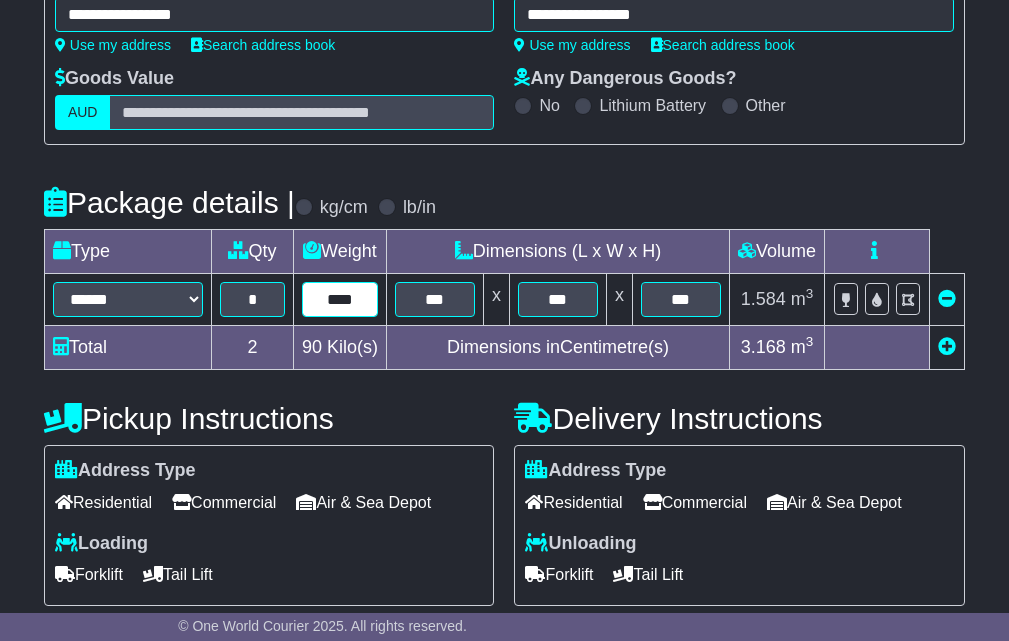 type on "****" 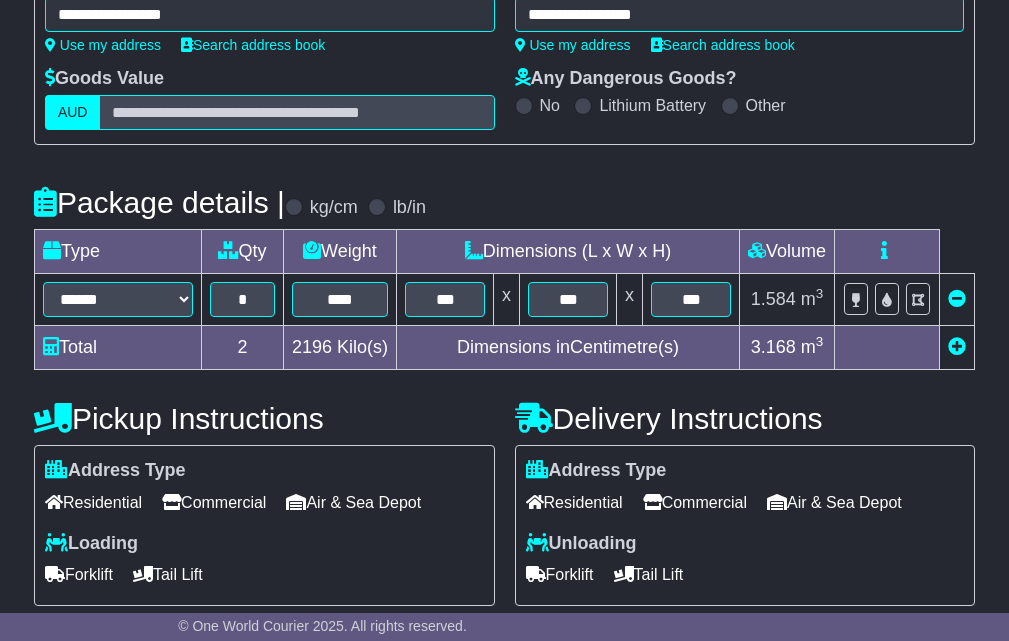 scroll, scrollTop: 632, scrollLeft: 0, axis: vertical 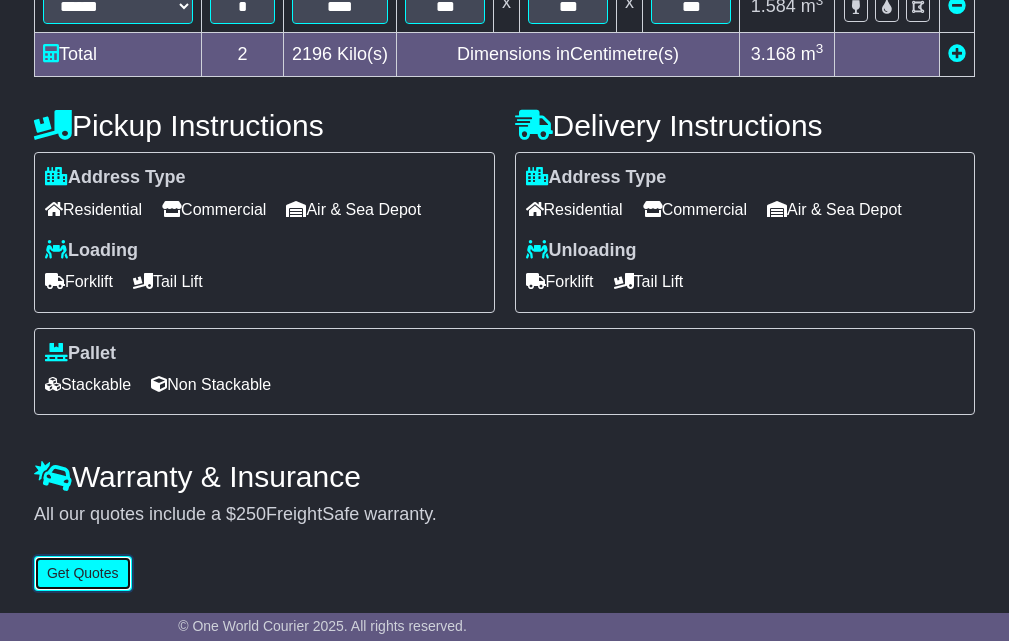 click on "Get Quotes" at bounding box center [83, 573] 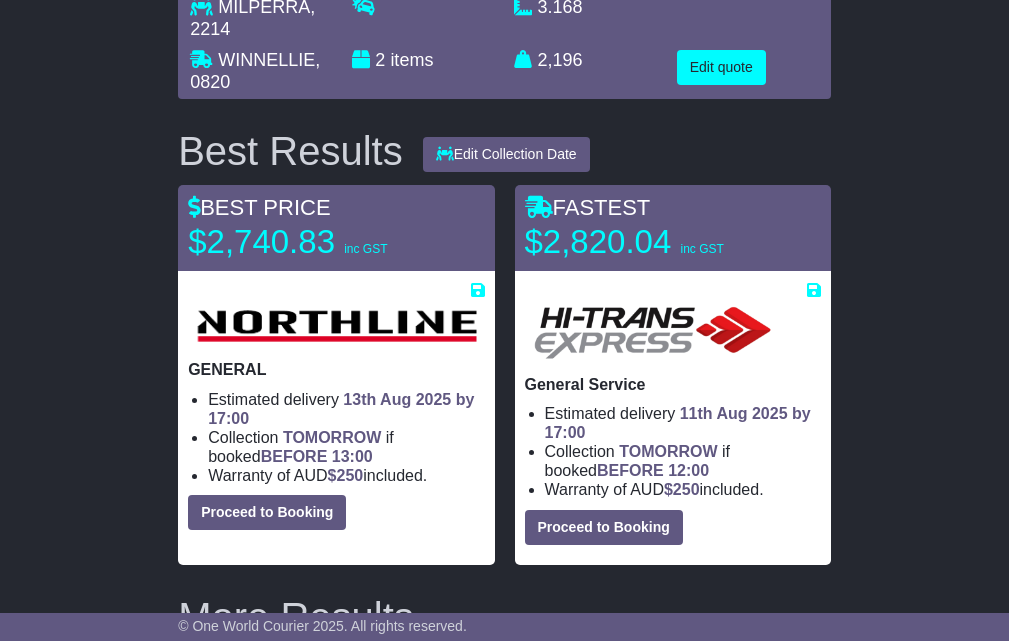 scroll, scrollTop: 0, scrollLeft: 0, axis: both 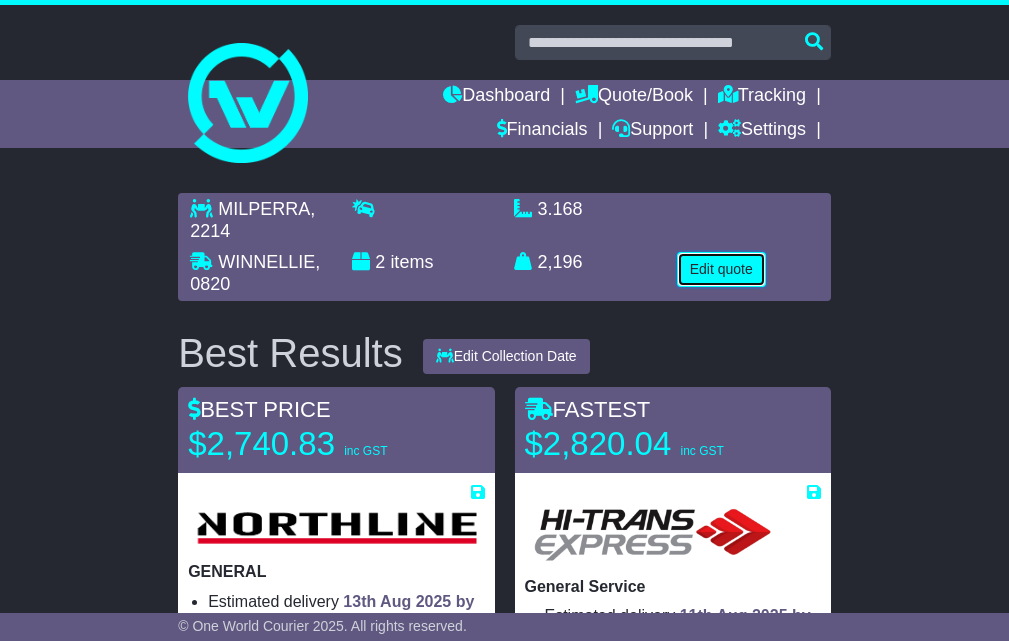 click on "Edit quote" at bounding box center [721, 269] 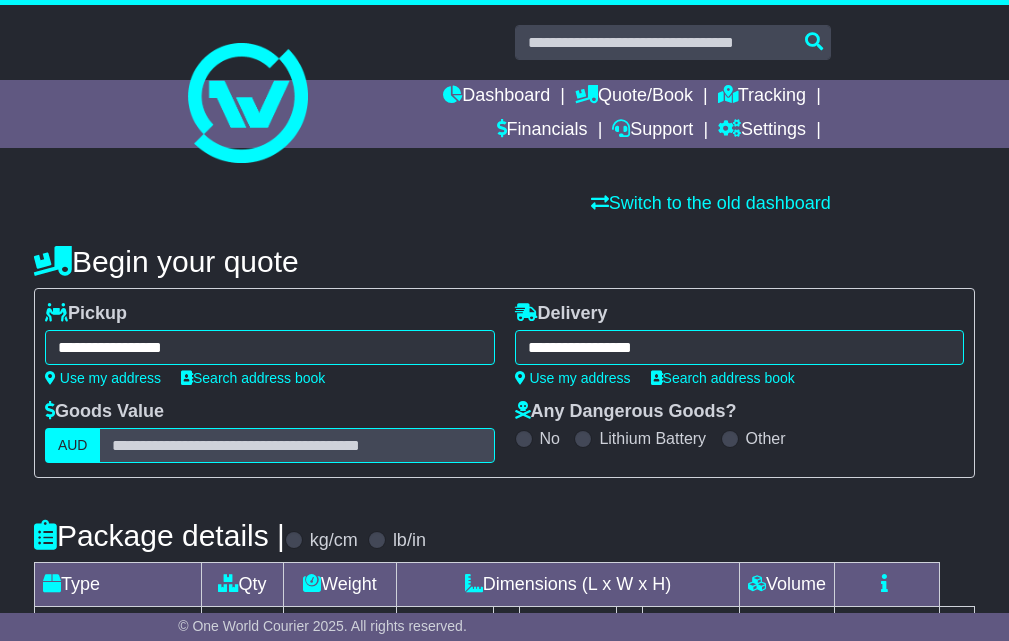 click on "**********" at bounding box center [270, 347] 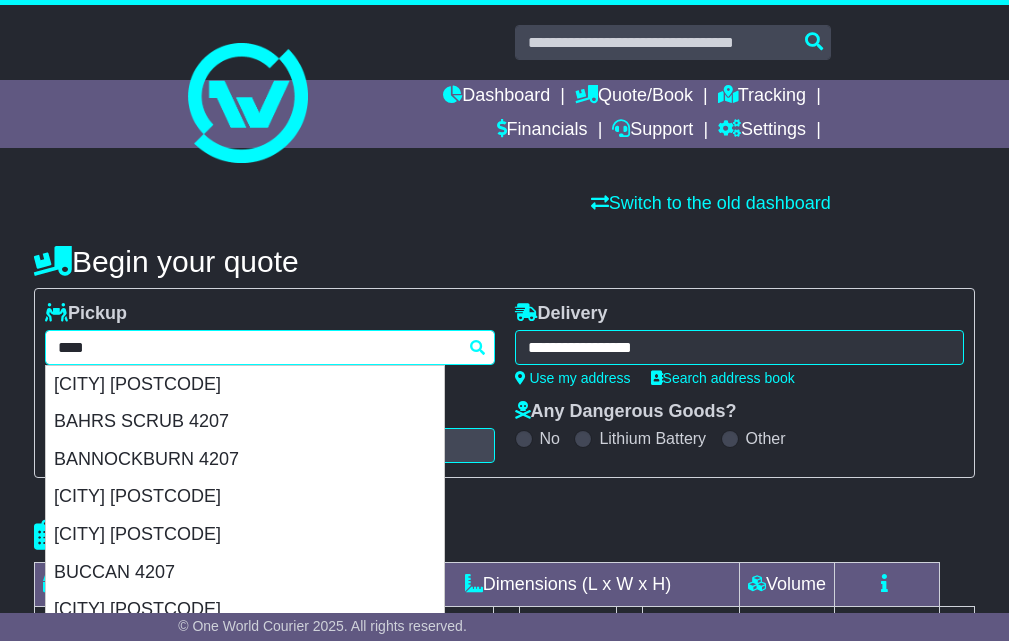 click on "****" at bounding box center (270, 347) 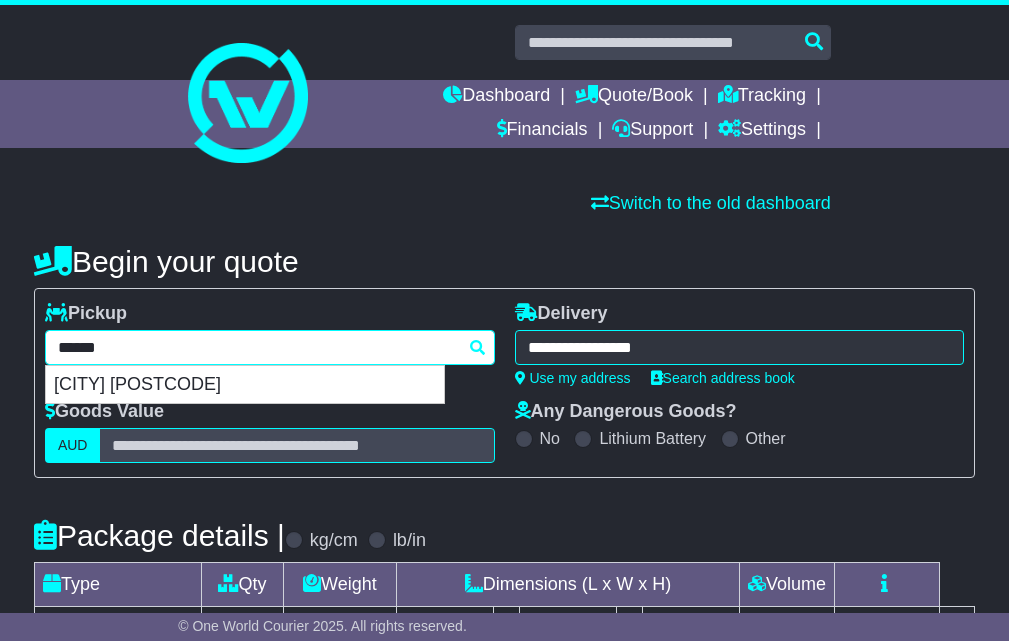 click on "[CITY] [POSTCODE]" at bounding box center [245, 385] 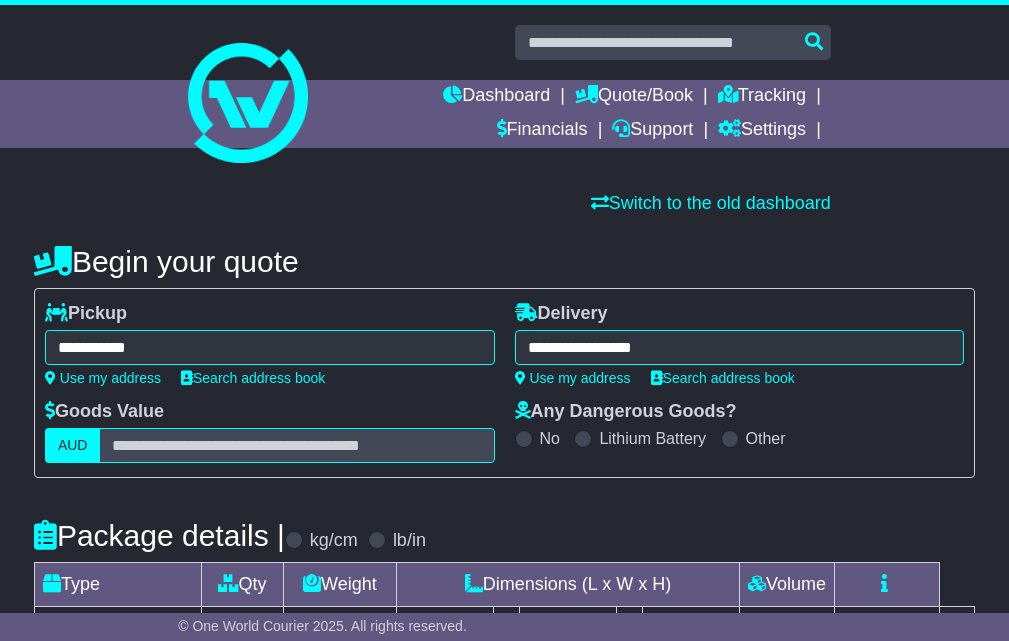 type on "**********" 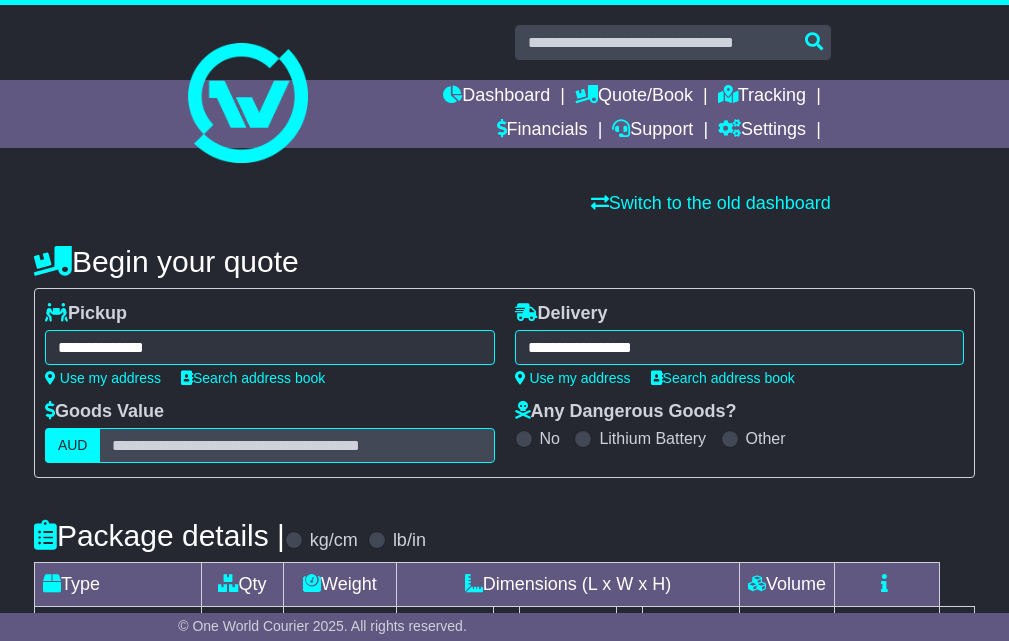 click on "**********" at bounding box center (740, 347) 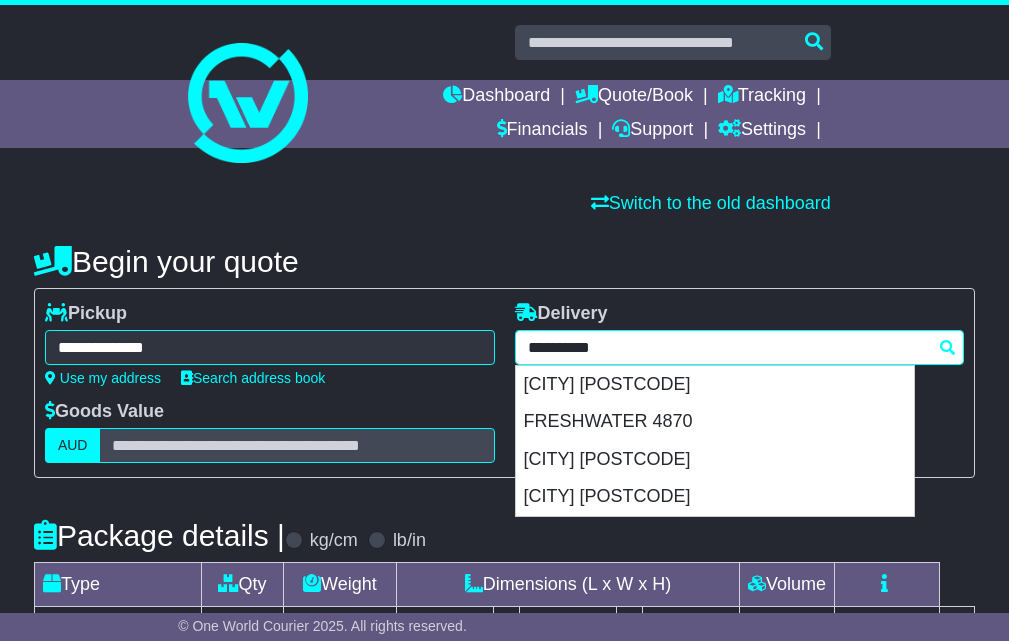 click on "**********" at bounding box center [740, 347] 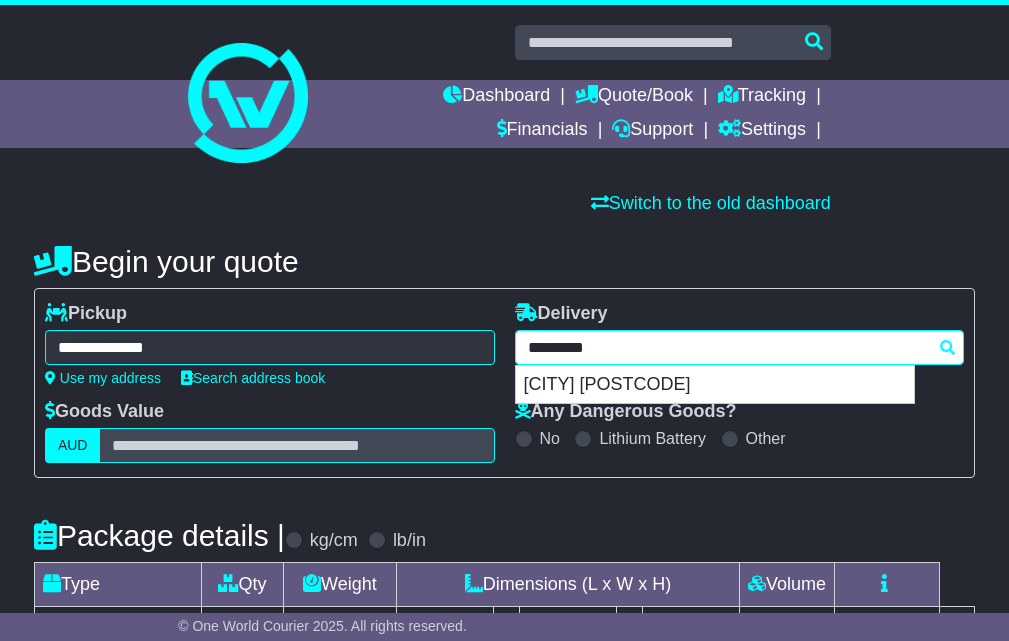 click on "[CITY] [POSTCODE]" at bounding box center [715, 385] 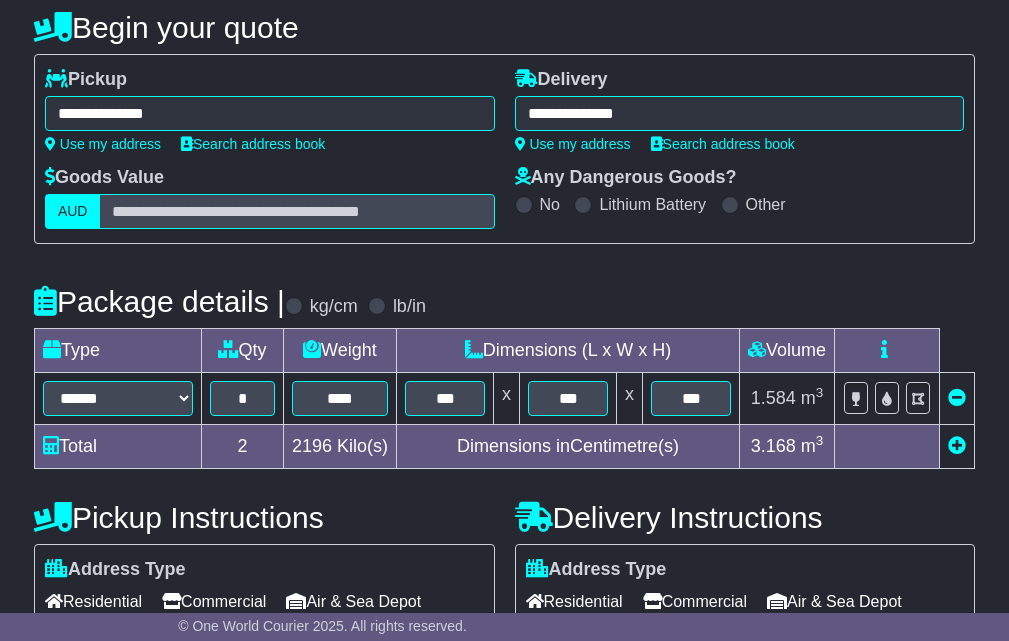 scroll, scrollTop: 500, scrollLeft: 0, axis: vertical 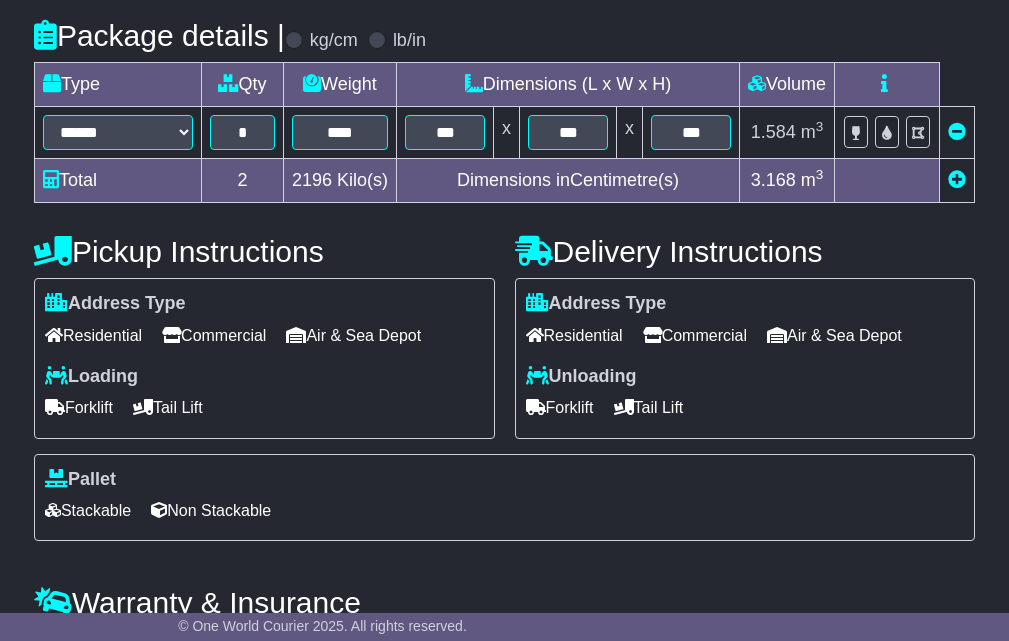 type on "**********" 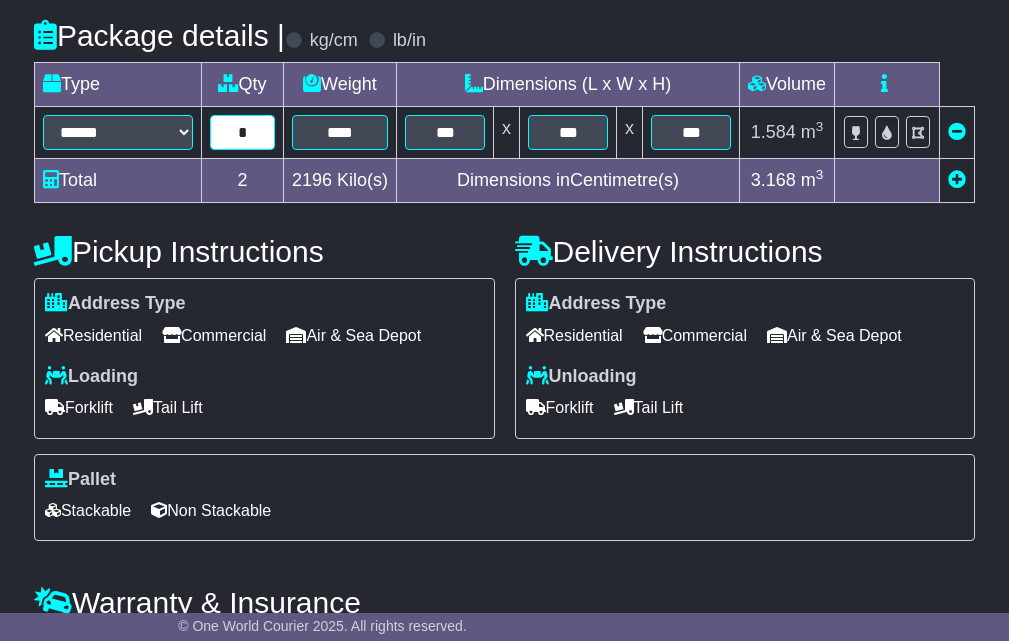 drag, startPoint x: 255, startPoint y: 126, endPoint x: 220, endPoint y: 125, distance: 35.014282 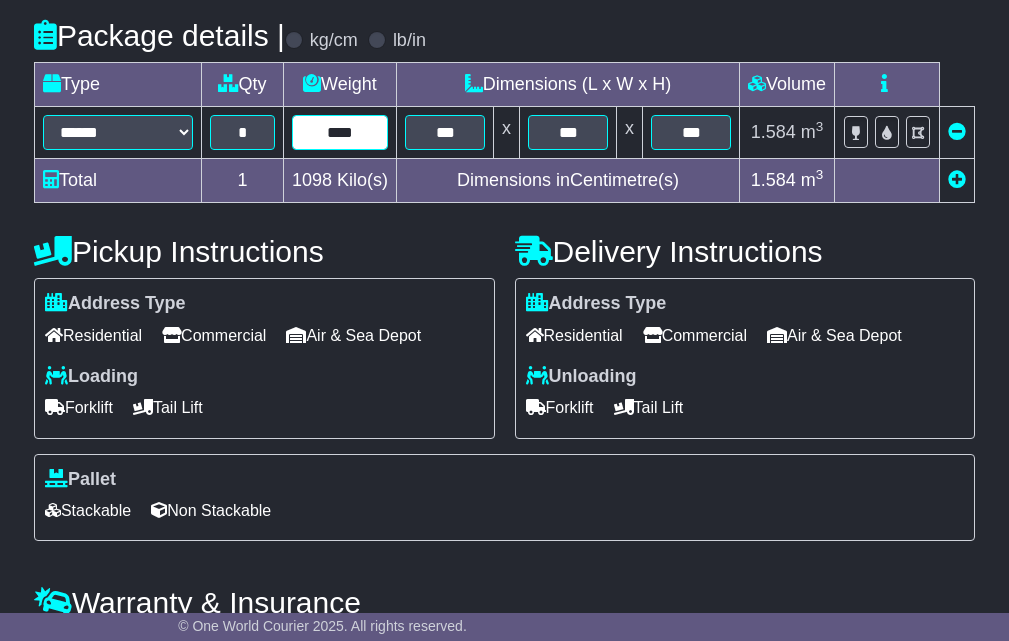 type on "*" 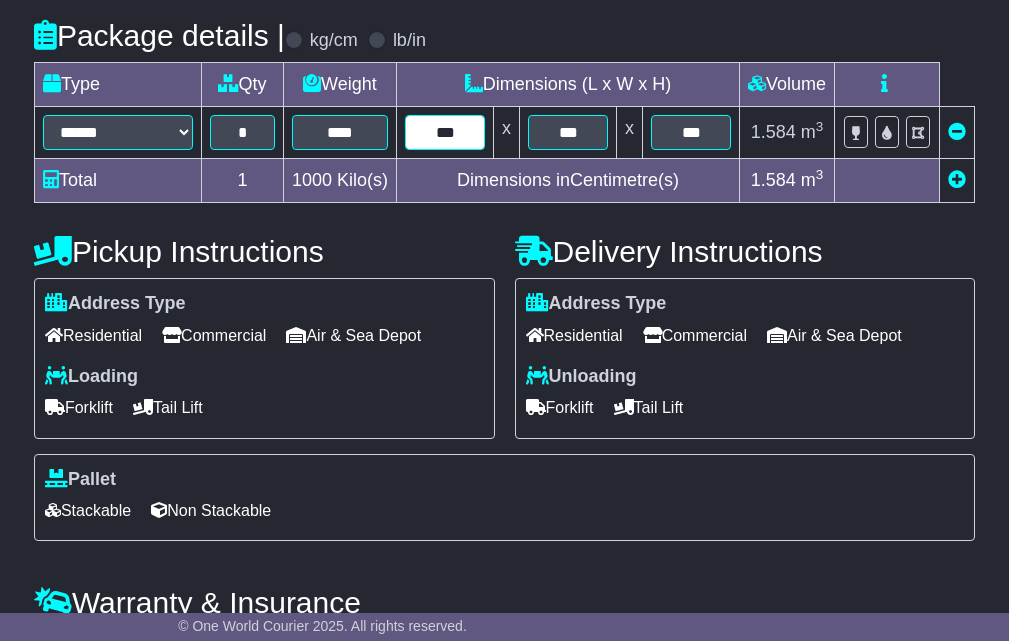 type on "***" 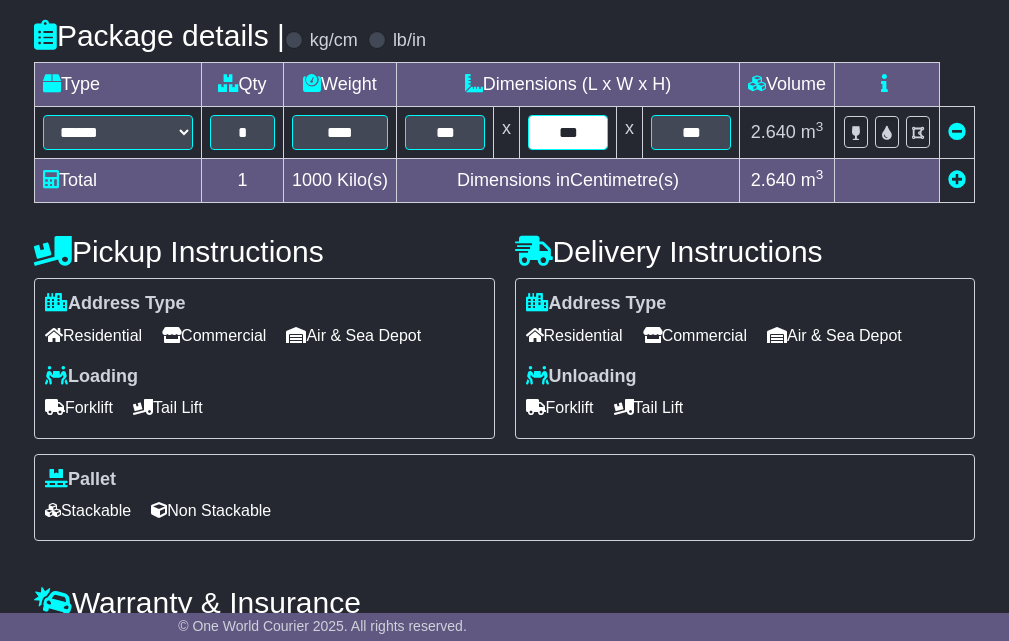 type on "***" 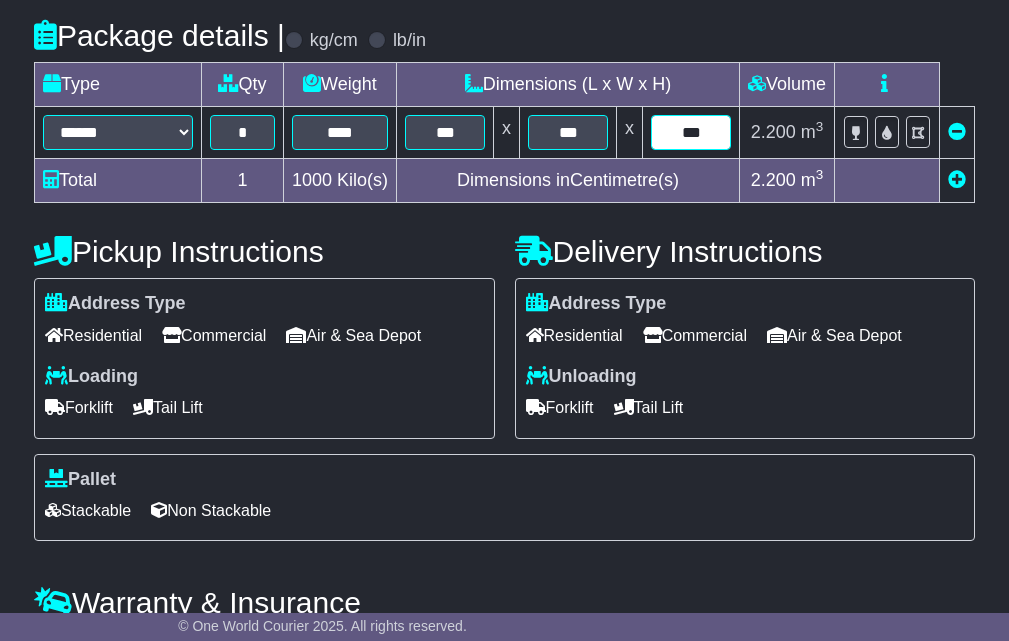 type on "***" 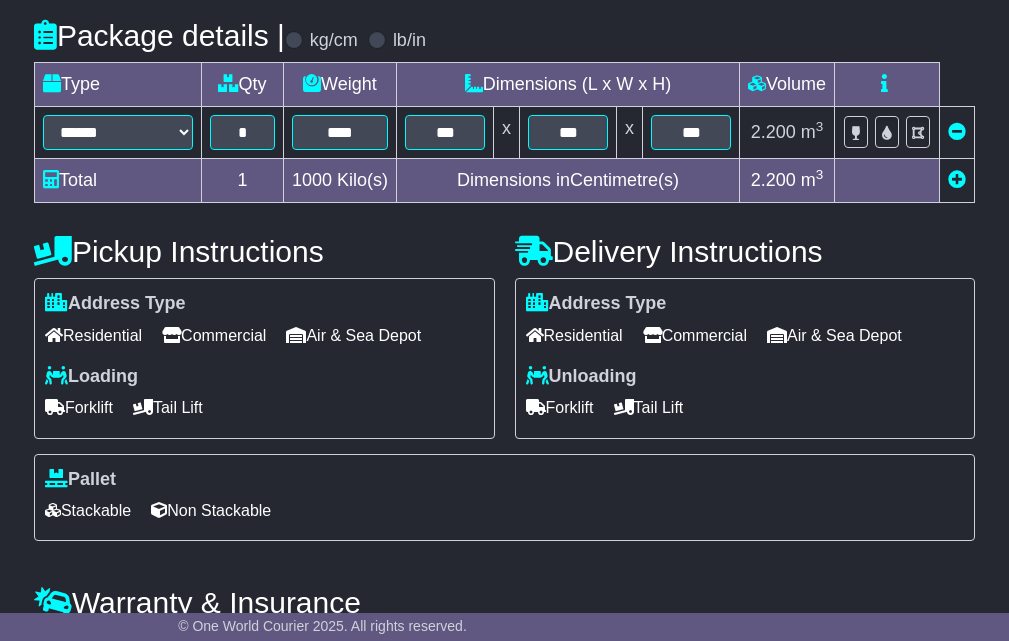 scroll, scrollTop: 632, scrollLeft: 0, axis: vertical 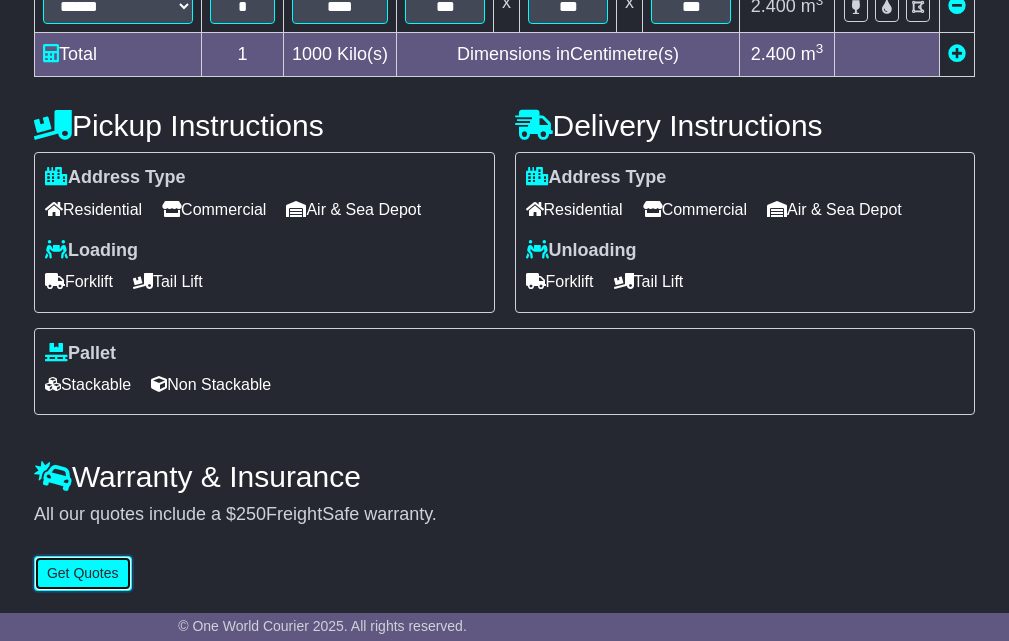 click on "Get Quotes" at bounding box center (83, 573) 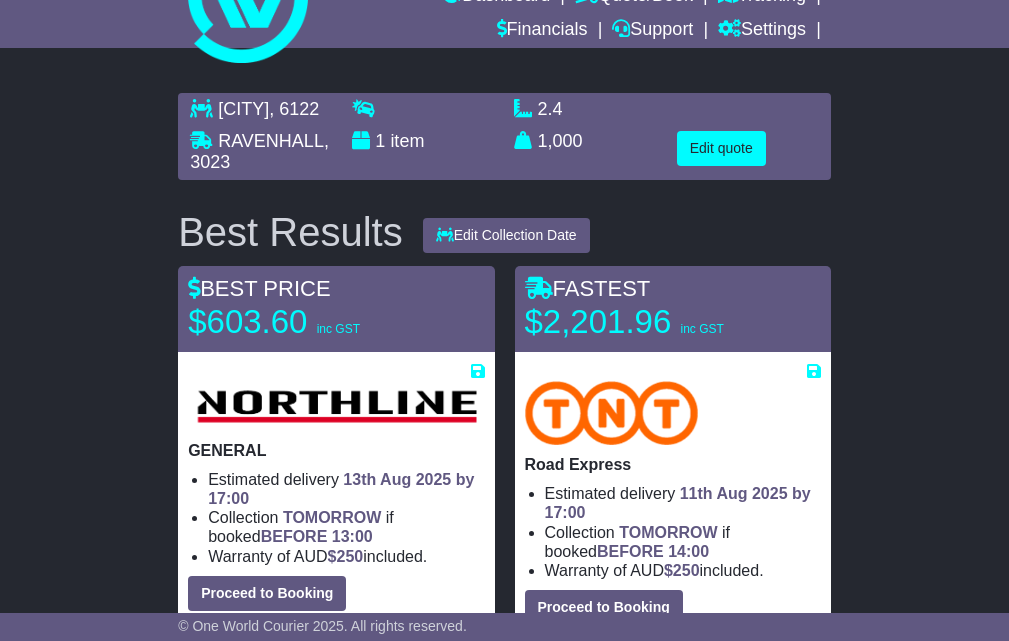 scroll, scrollTop: 167, scrollLeft: 0, axis: vertical 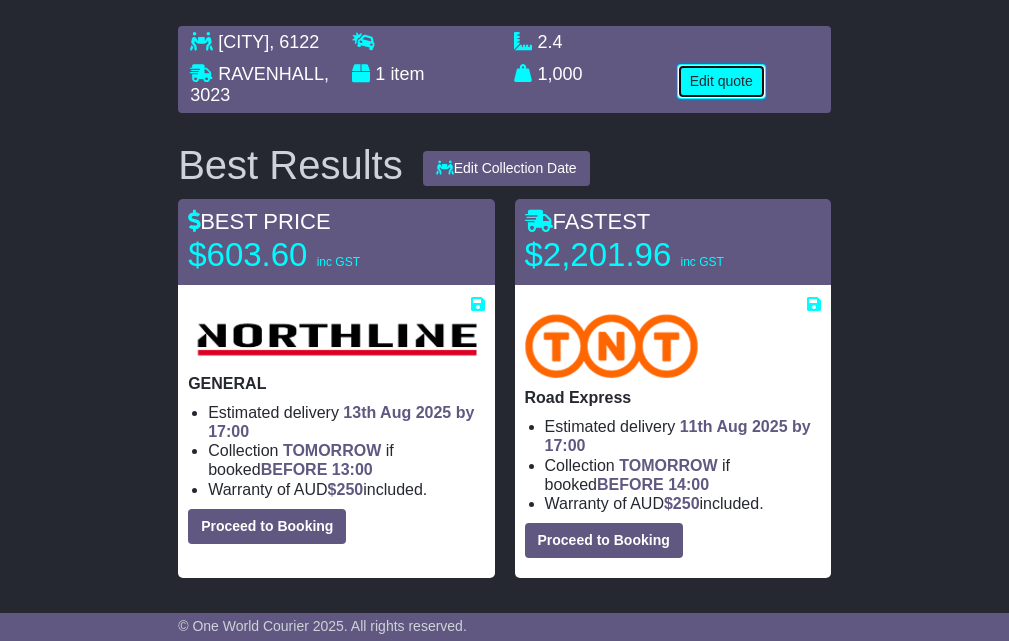 click on "Edit quote" at bounding box center [721, 81] 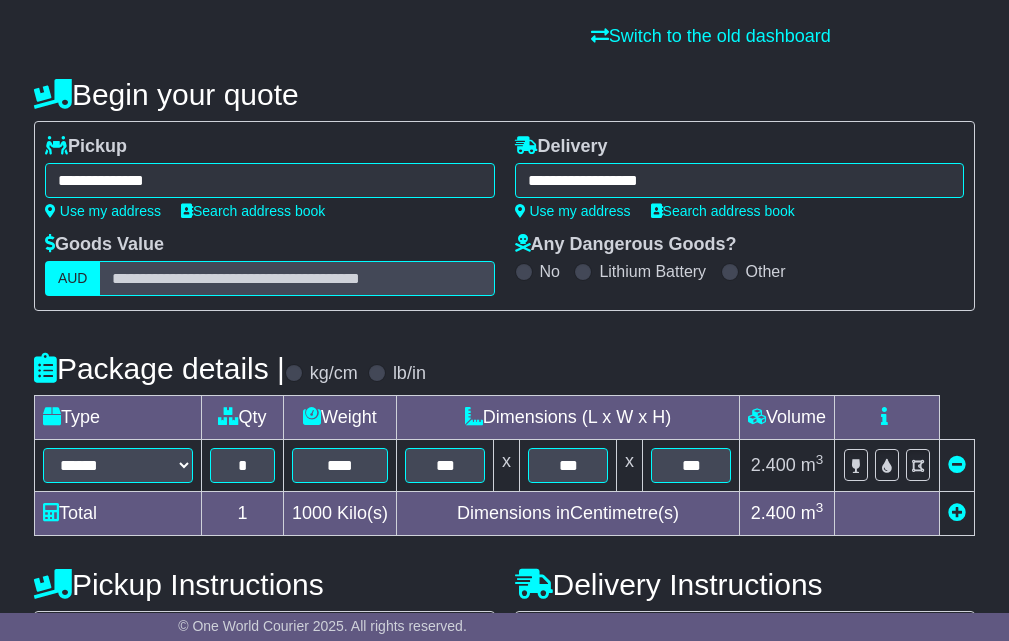 click on "**********" at bounding box center [270, 180] 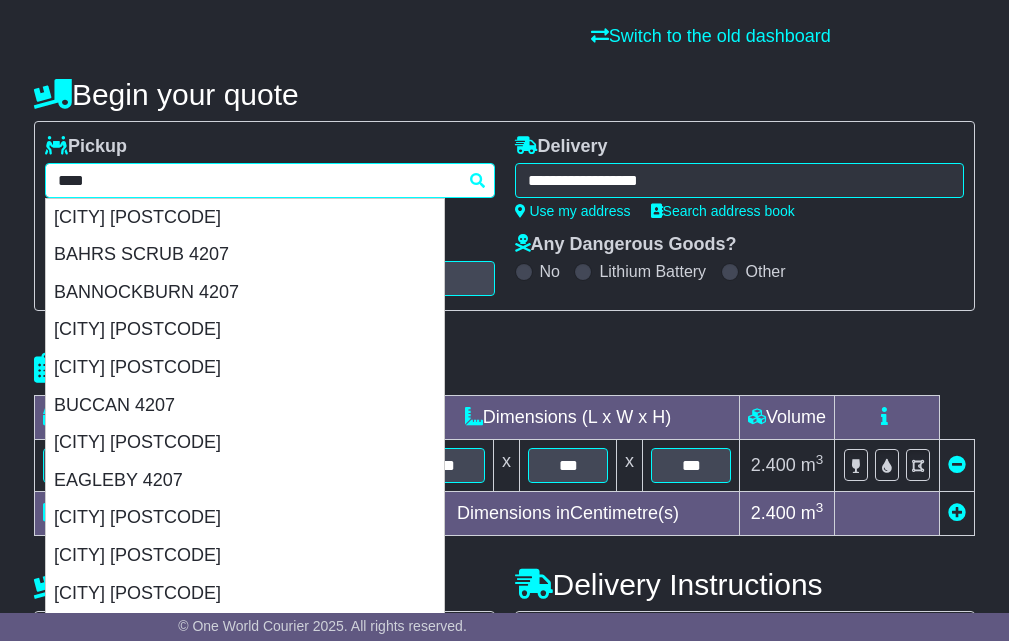 click on "****" at bounding box center (270, 180) 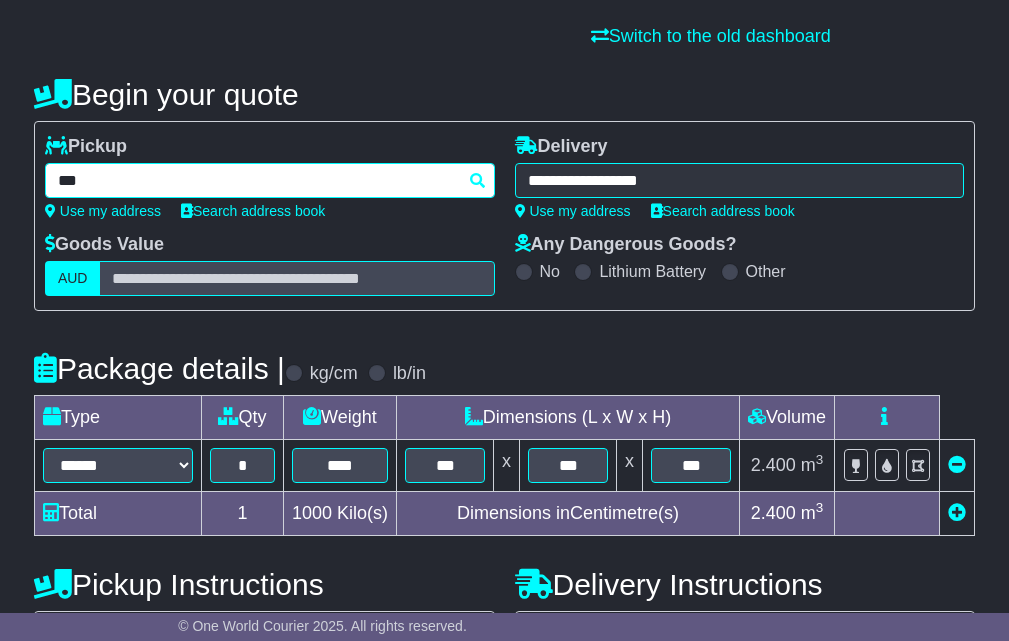 type on "****" 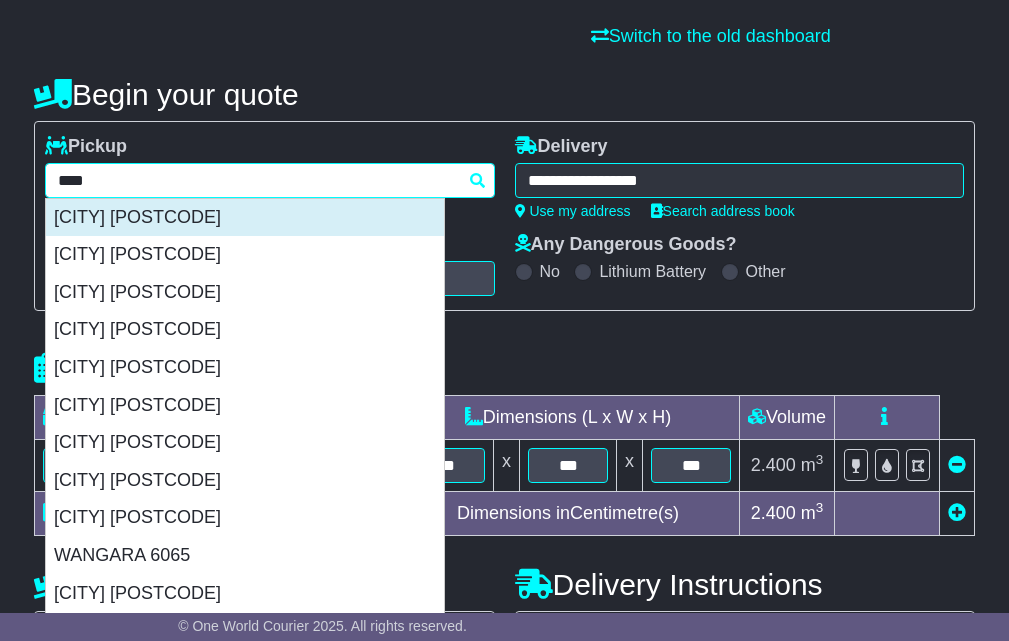 click on "[CITY] [POSTCODE]" at bounding box center (245, 218) 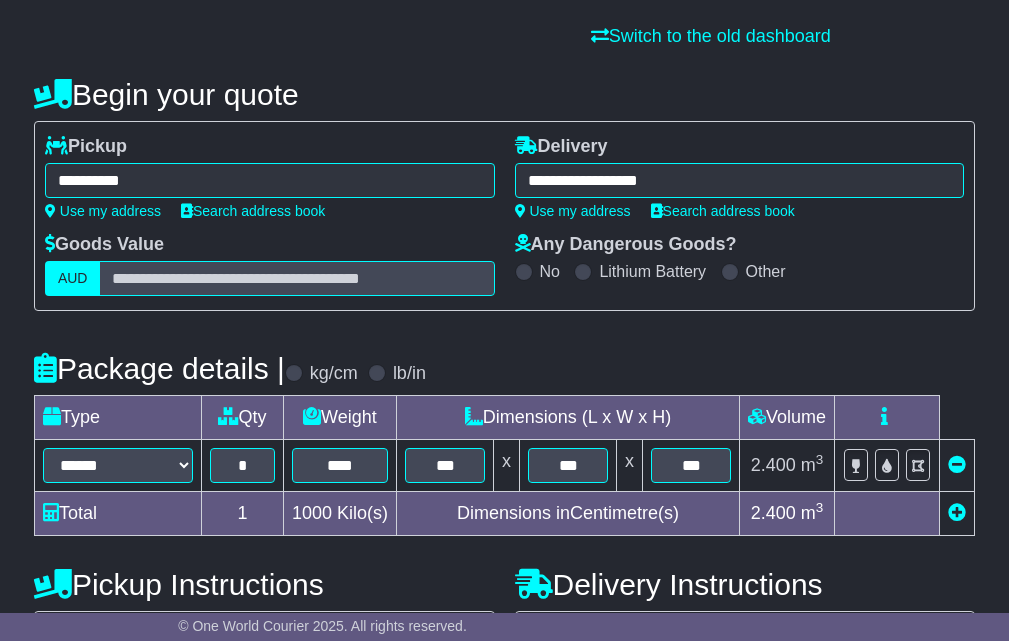 scroll, scrollTop: 632, scrollLeft: 0, axis: vertical 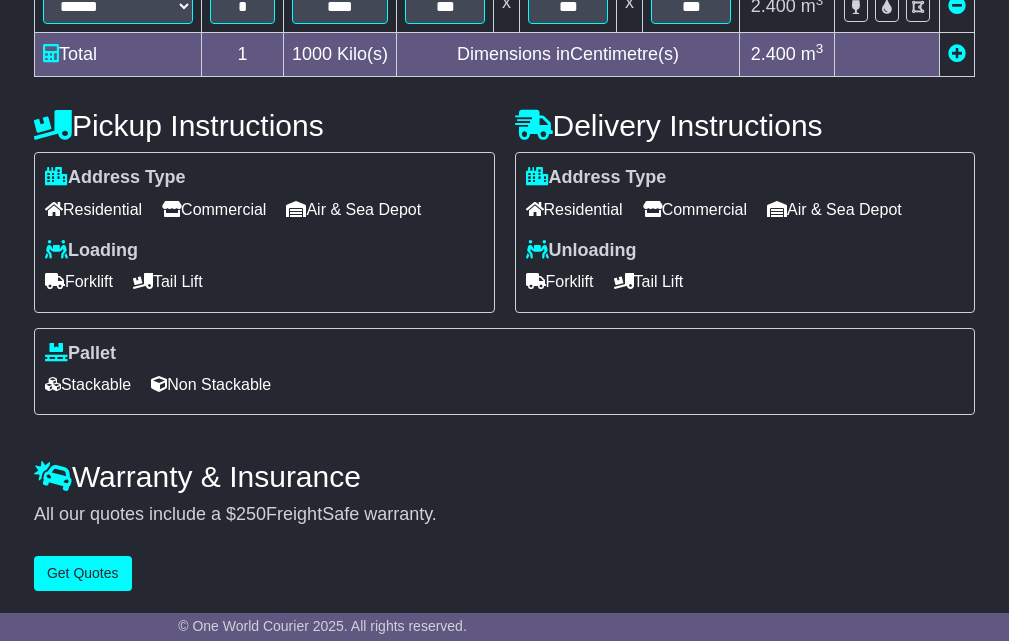 type on "**********" 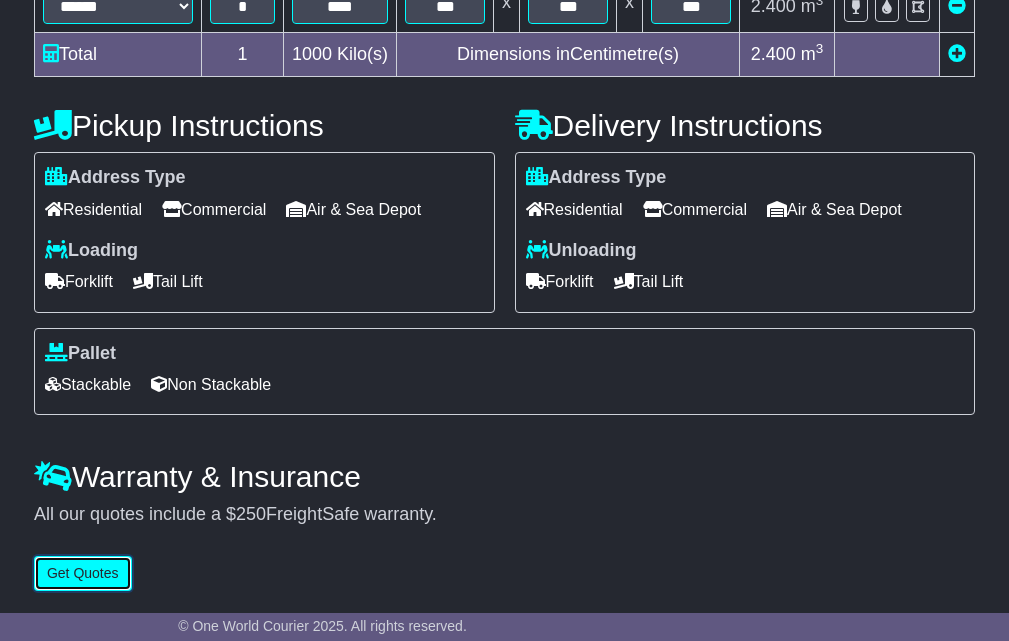 click on "Get Quotes" at bounding box center [83, 573] 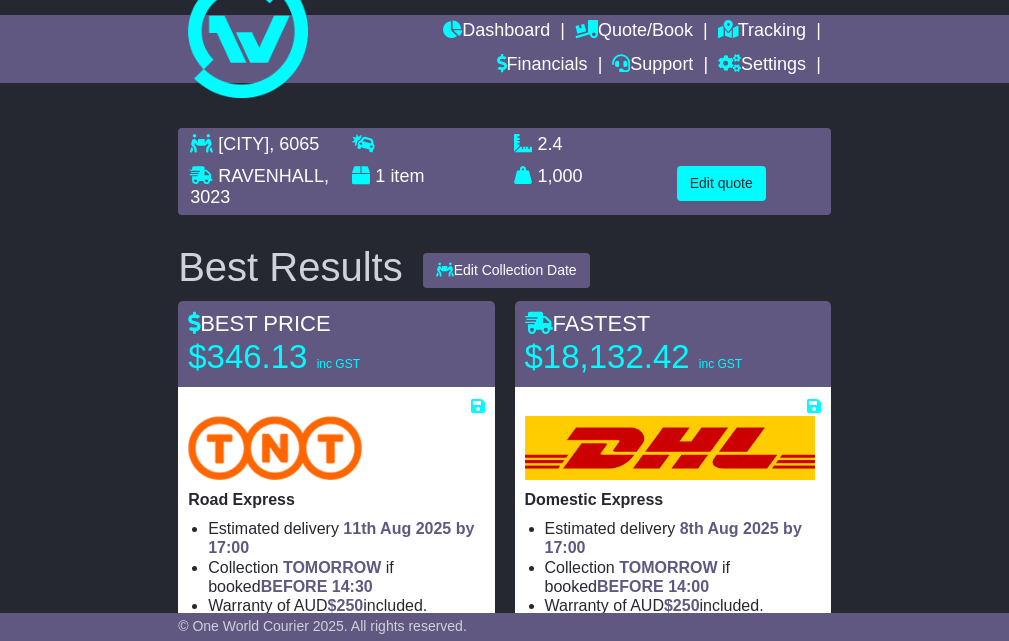 scroll, scrollTop: 0, scrollLeft: 0, axis: both 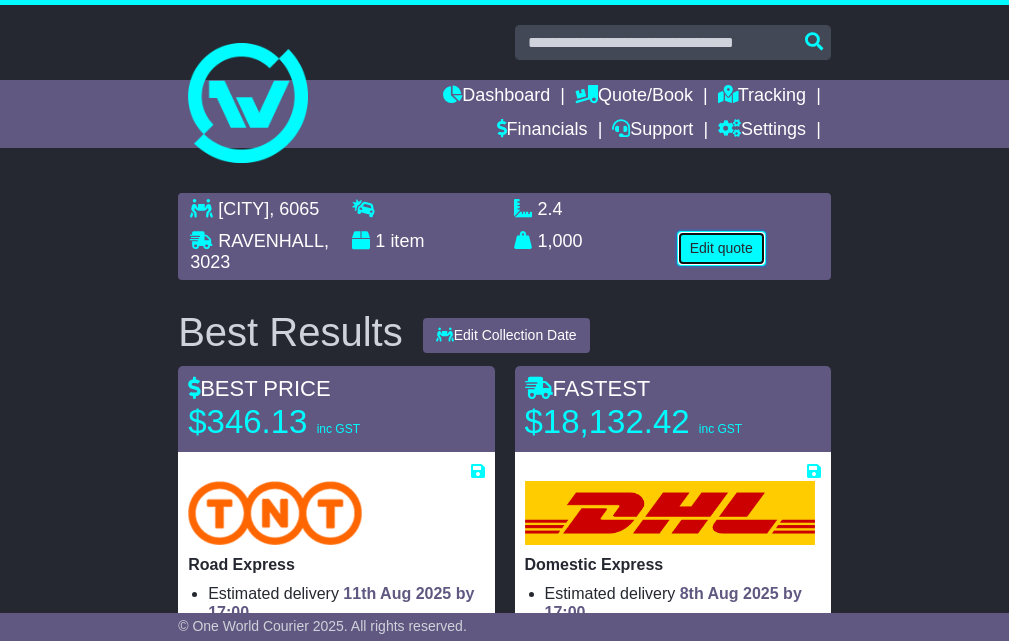 click on "Edit quote" at bounding box center [721, 248] 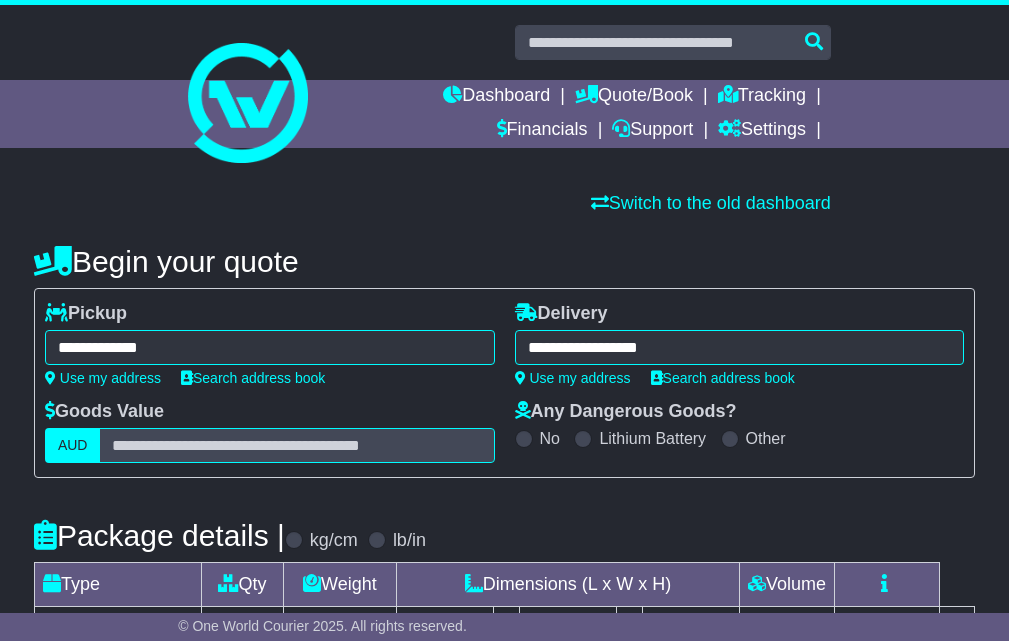 click on "**********" at bounding box center (270, 347) 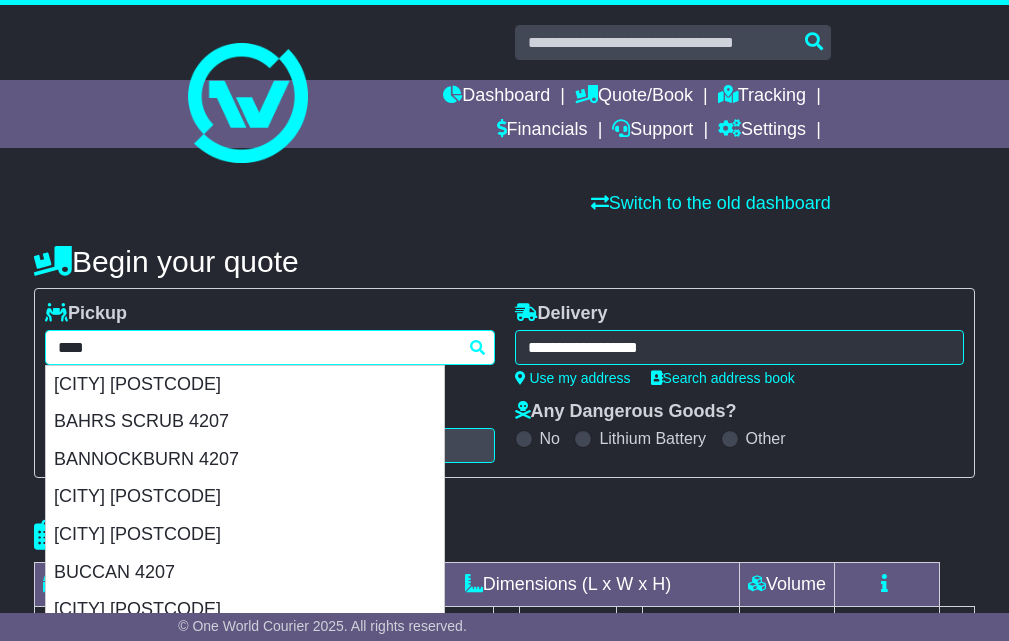 click on "****" at bounding box center (270, 347) 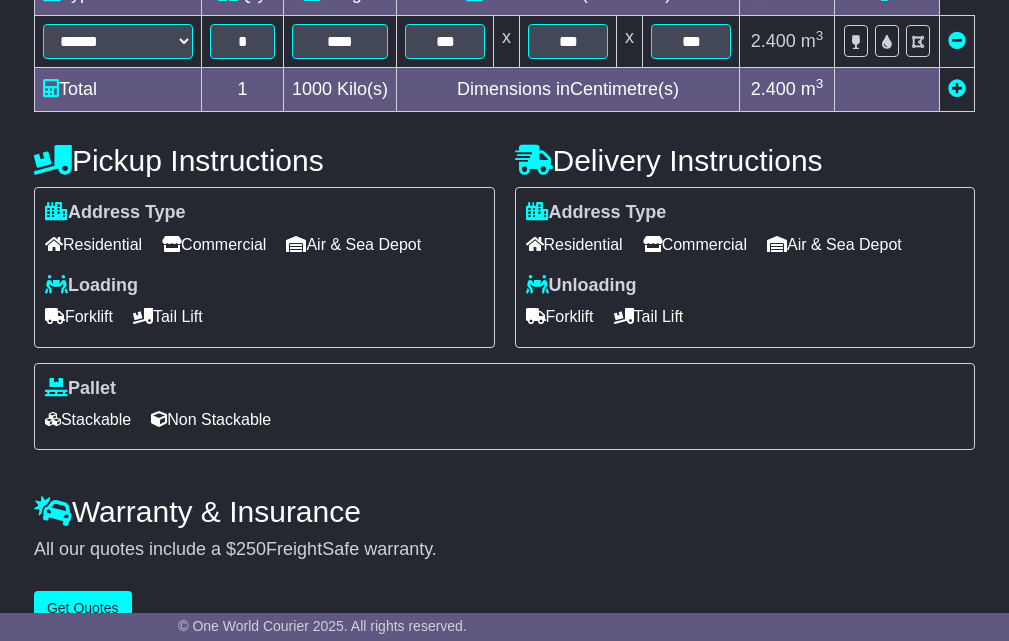 scroll, scrollTop: 632, scrollLeft: 0, axis: vertical 